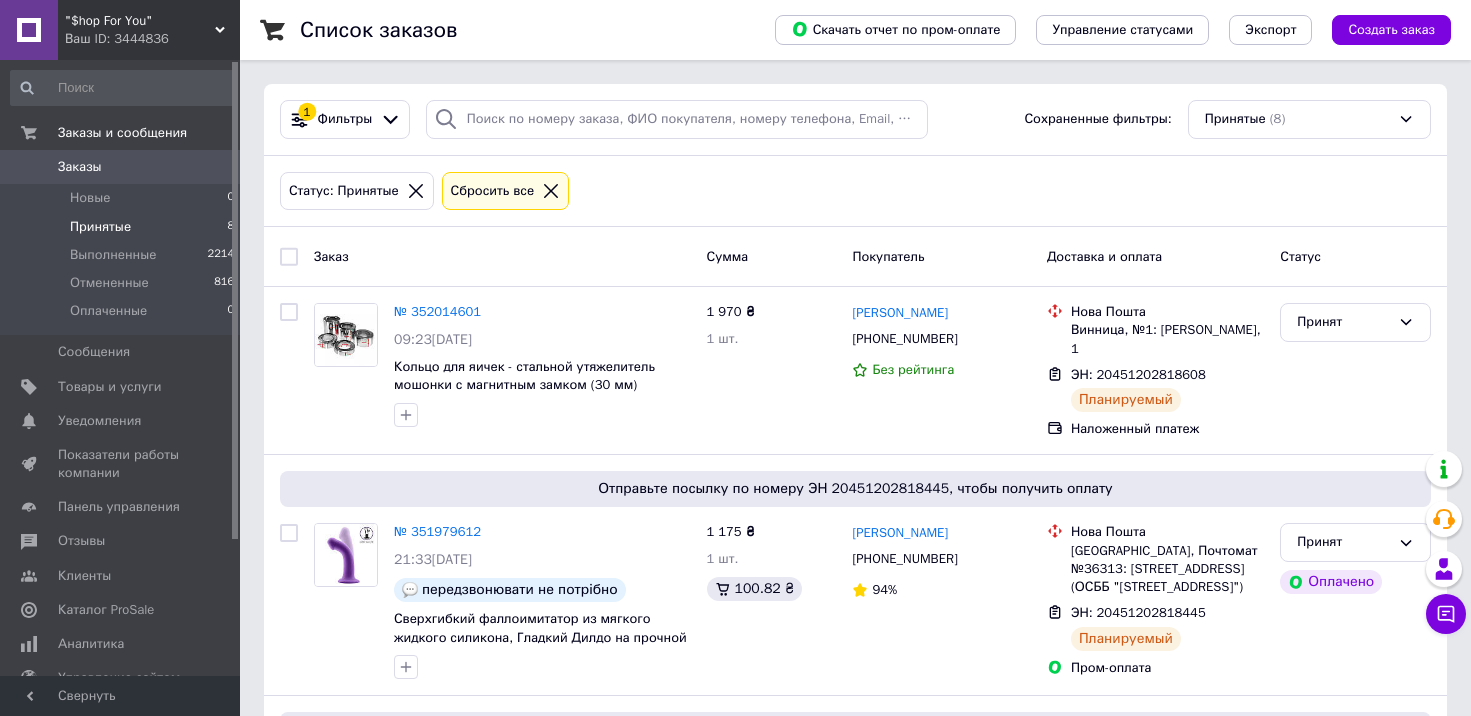 scroll, scrollTop: 0, scrollLeft: 0, axis: both 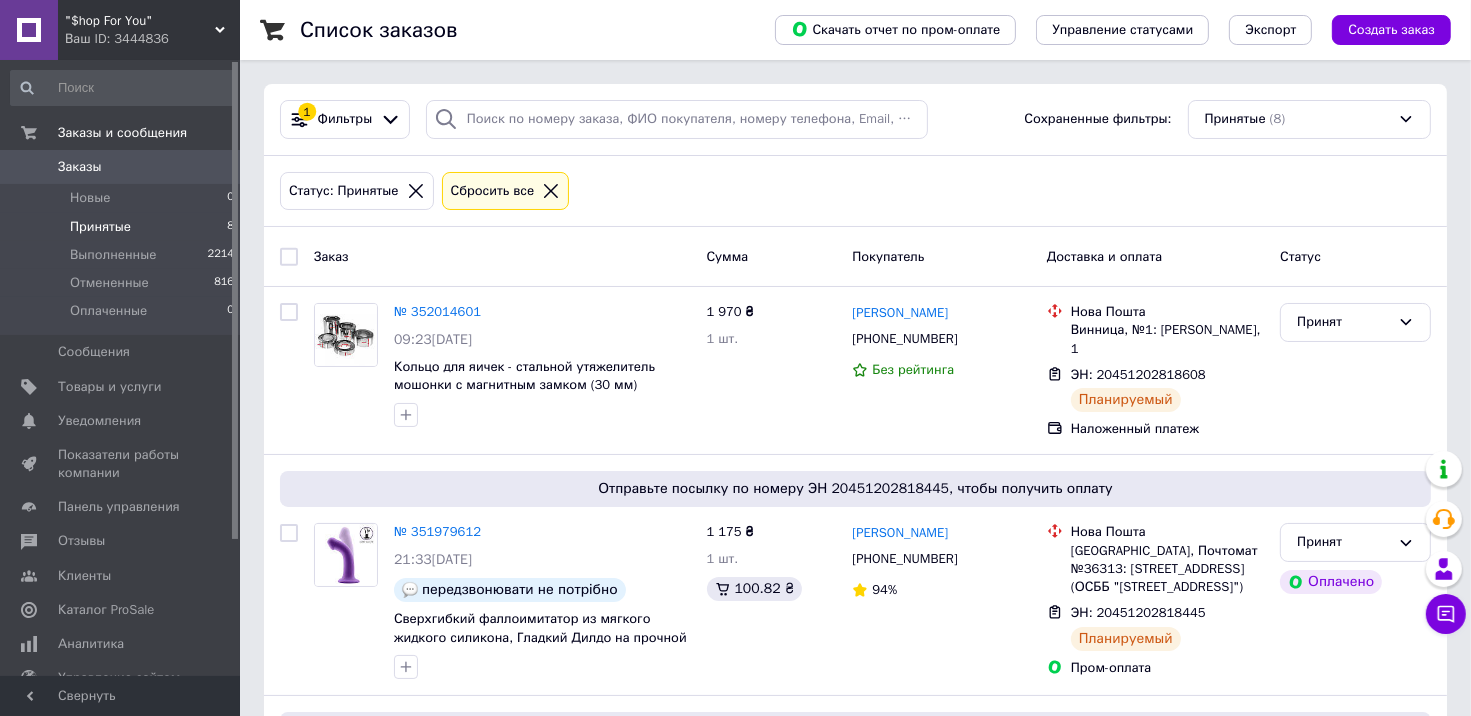 click on "Заказы" at bounding box center [121, 167] 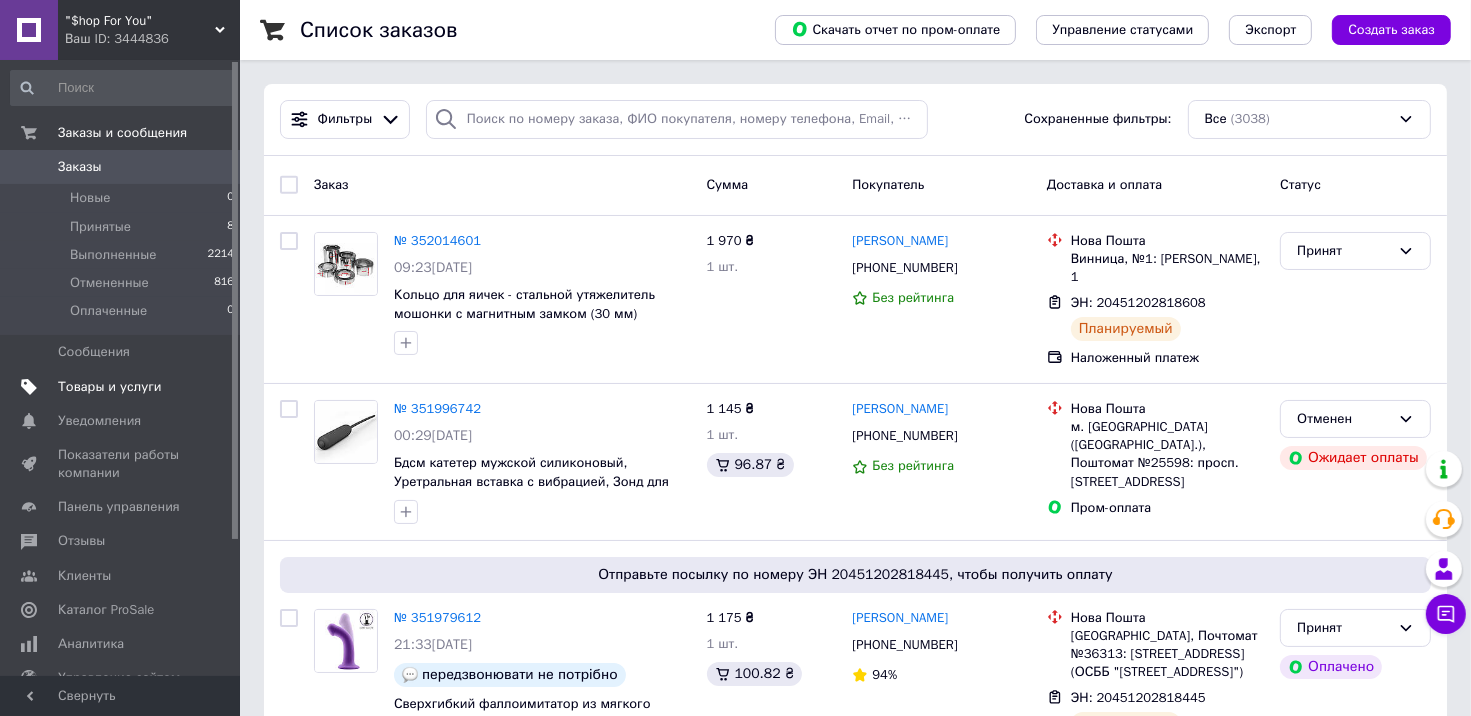 click on "Товары и услуги" at bounding box center (110, 387) 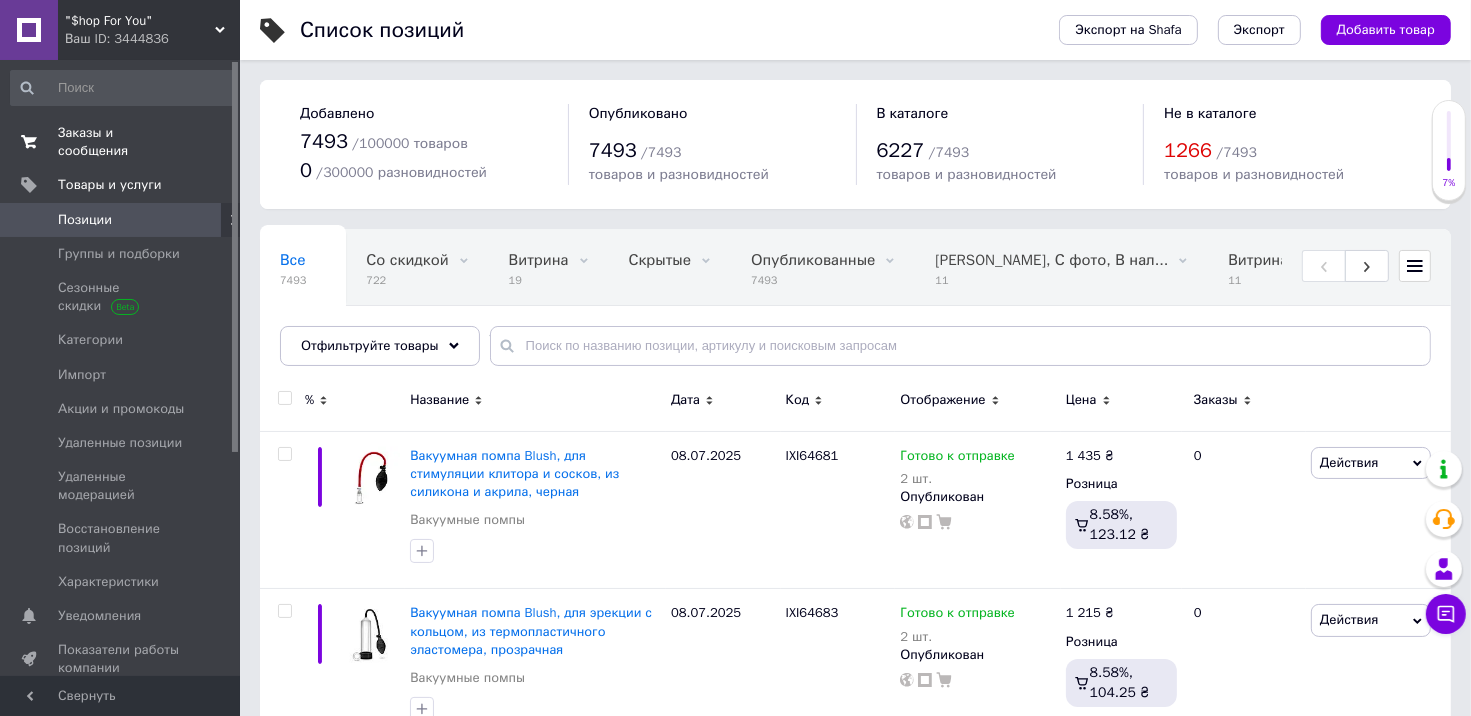 click on "Заказы и сообщения" at bounding box center [121, 142] 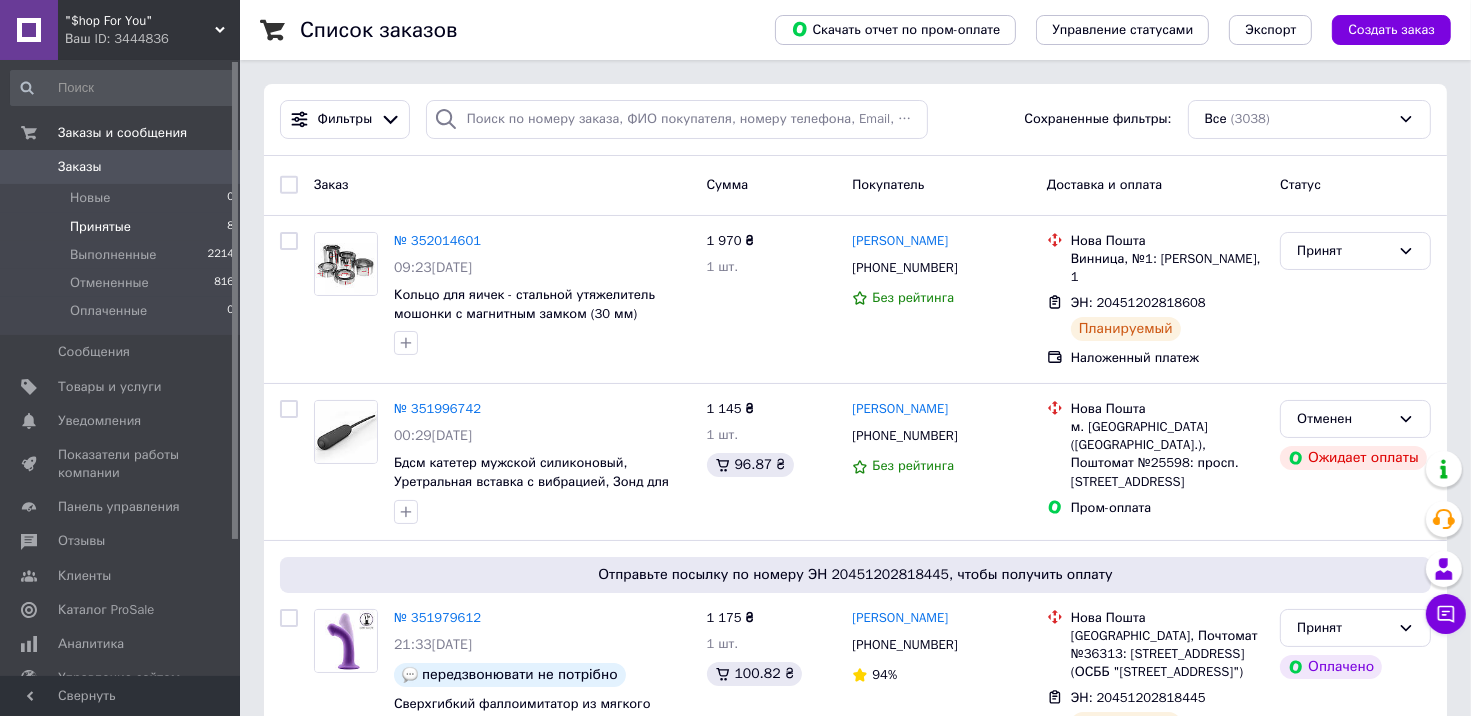 click on "Принятые" at bounding box center [100, 227] 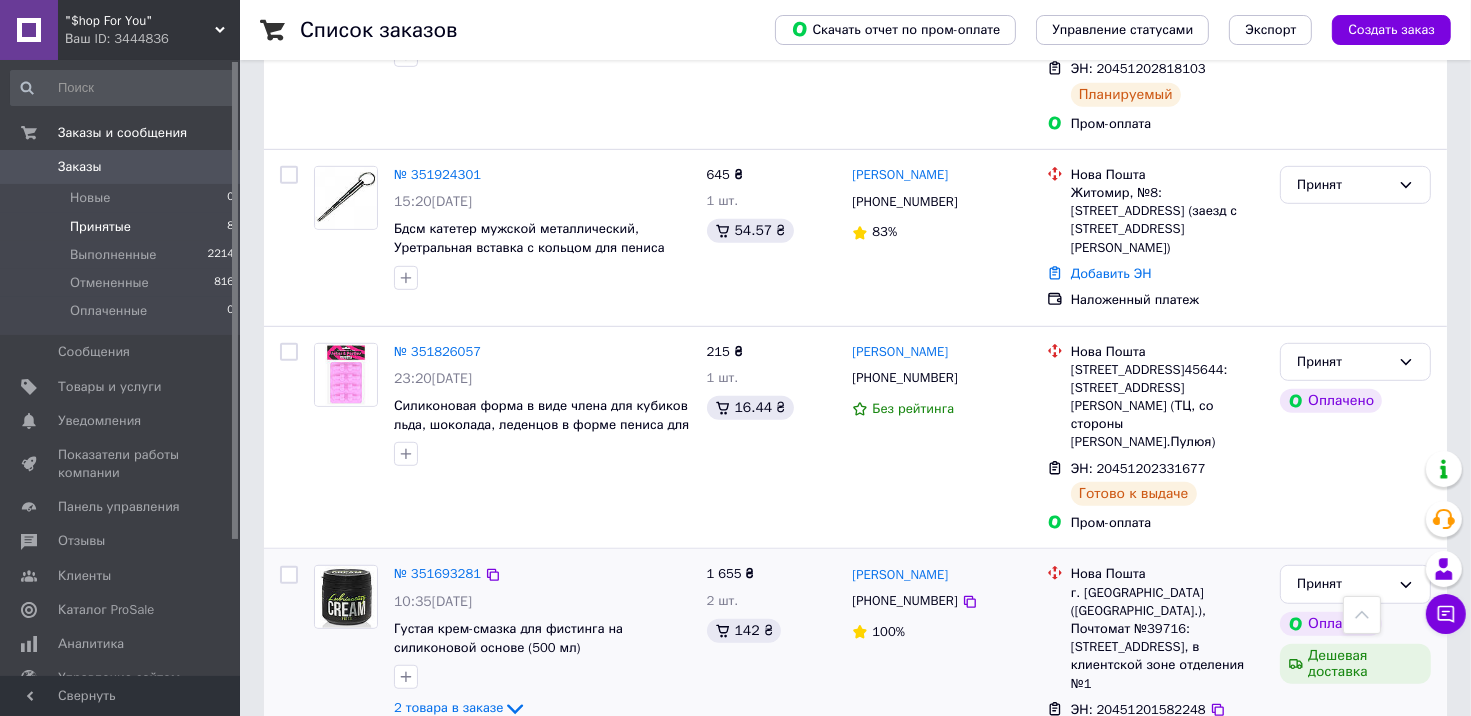 scroll, scrollTop: 900, scrollLeft: 0, axis: vertical 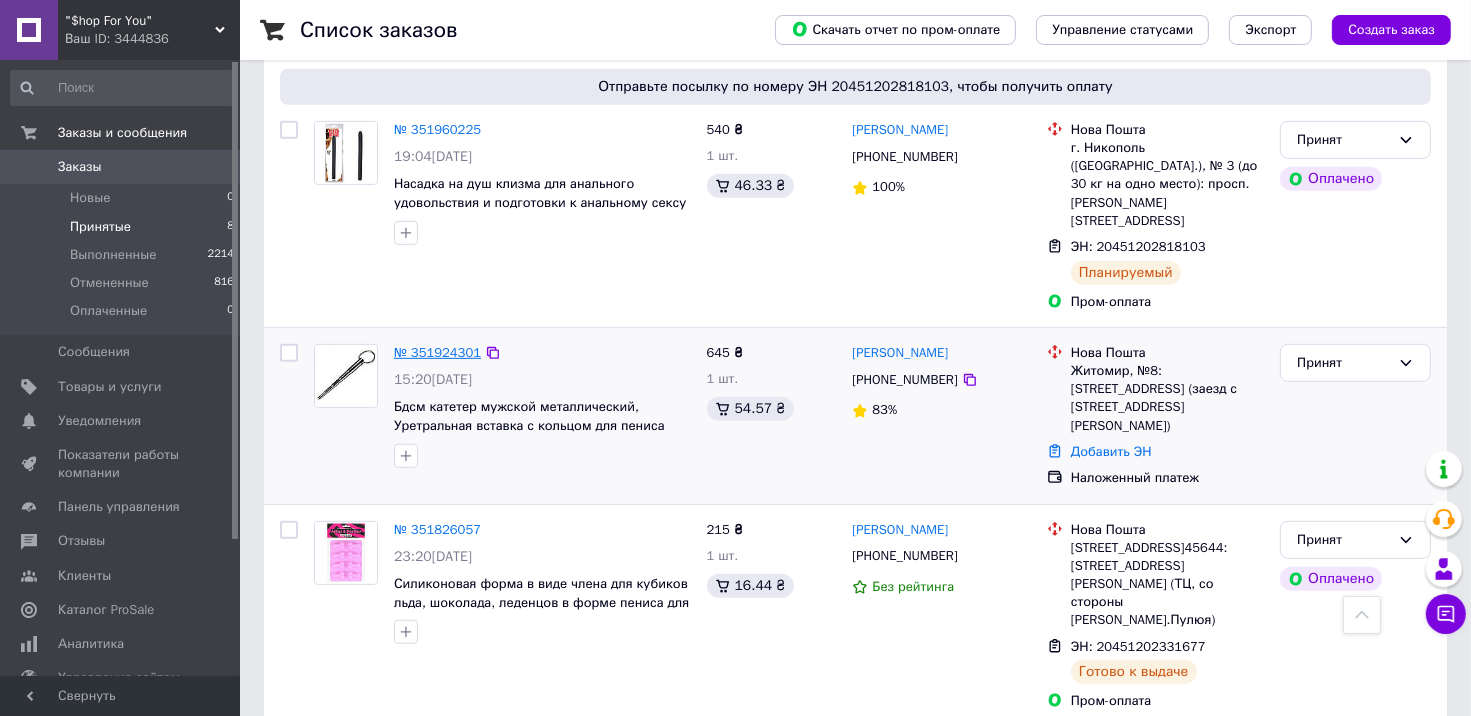 click on "№ 351924301" at bounding box center (437, 352) 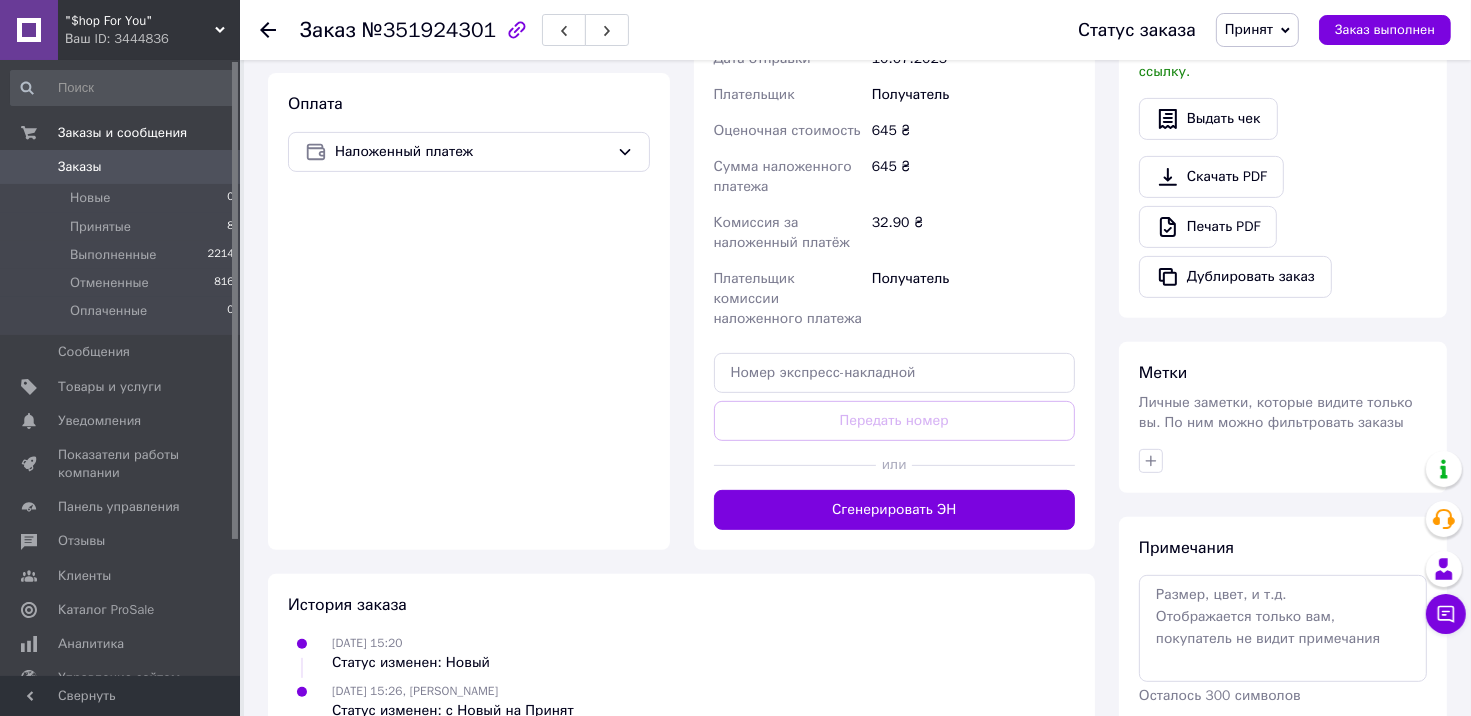 scroll, scrollTop: 616, scrollLeft: 0, axis: vertical 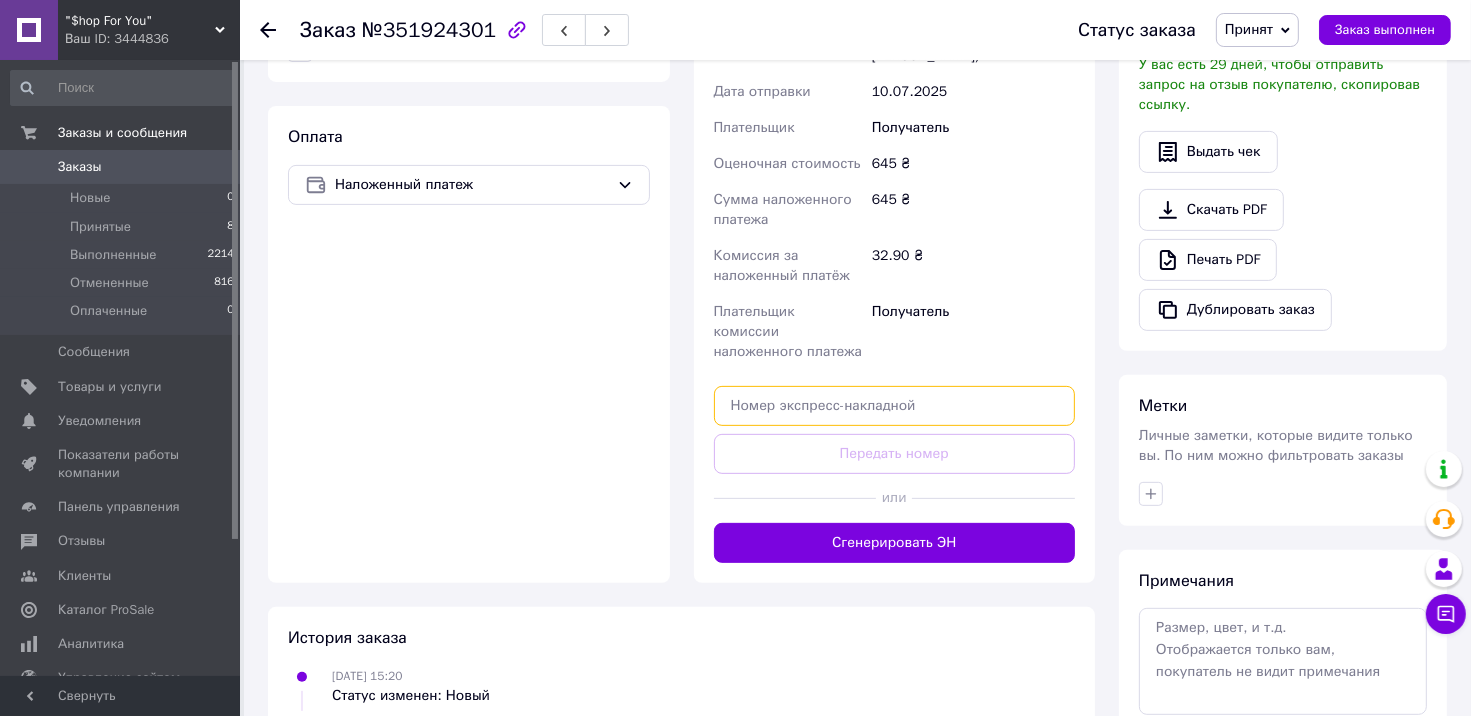 click at bounding box center (895, 406) 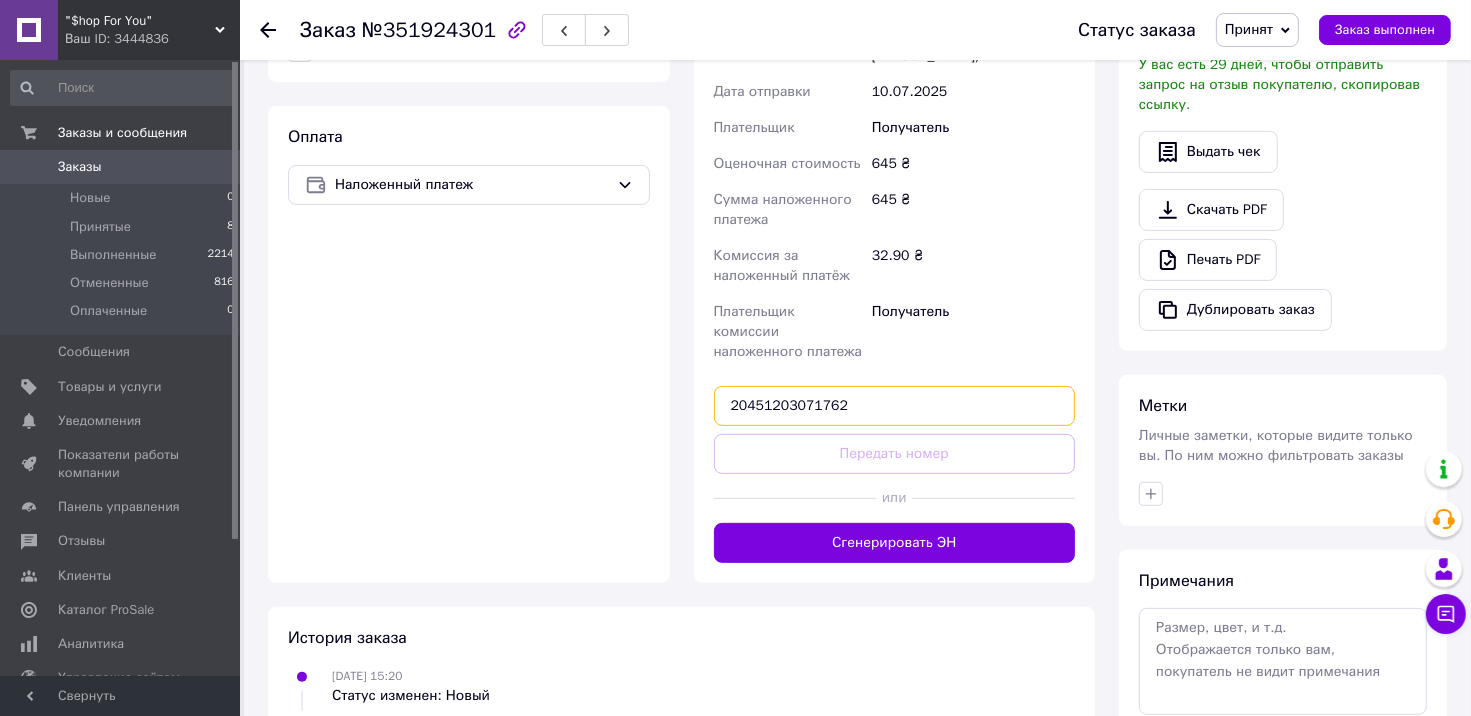 type on "20451203071762" 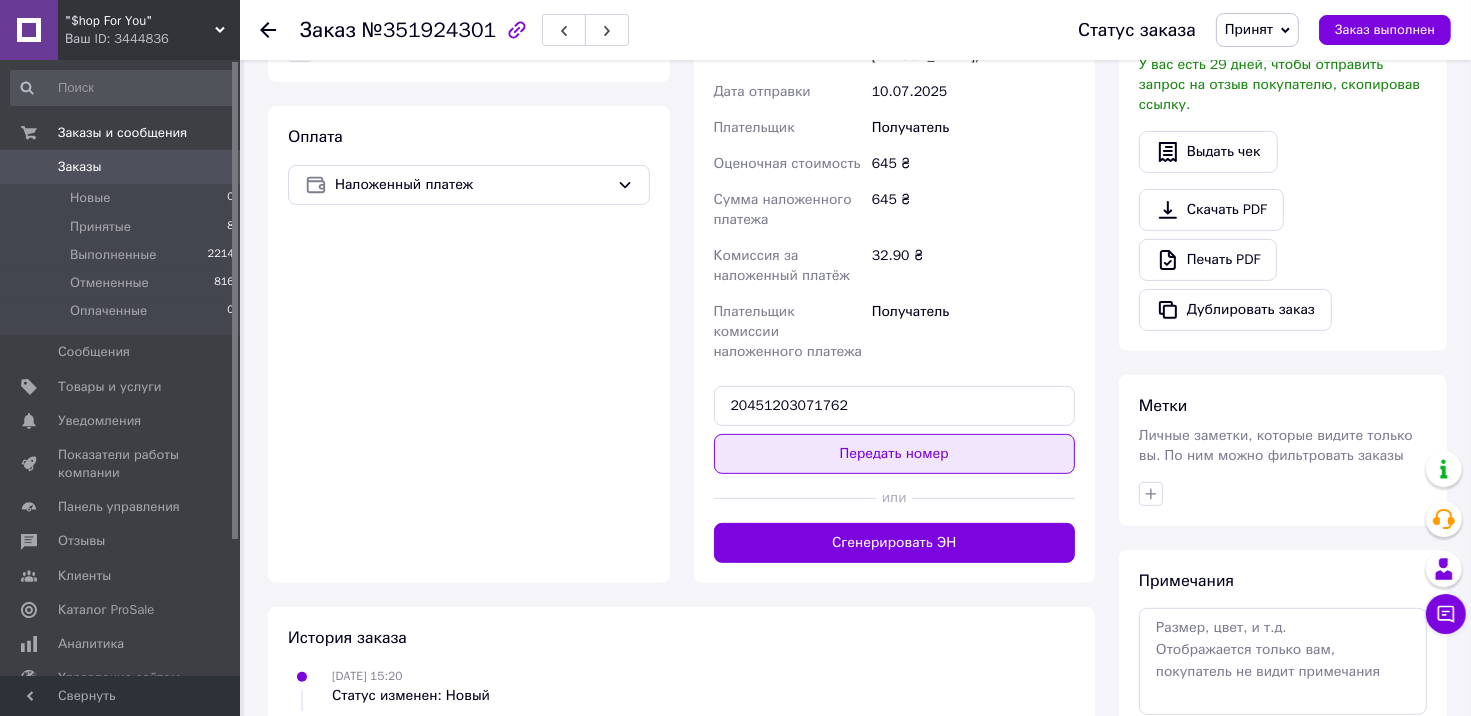 click on "Передать номер" at bounding box center (895, 454) 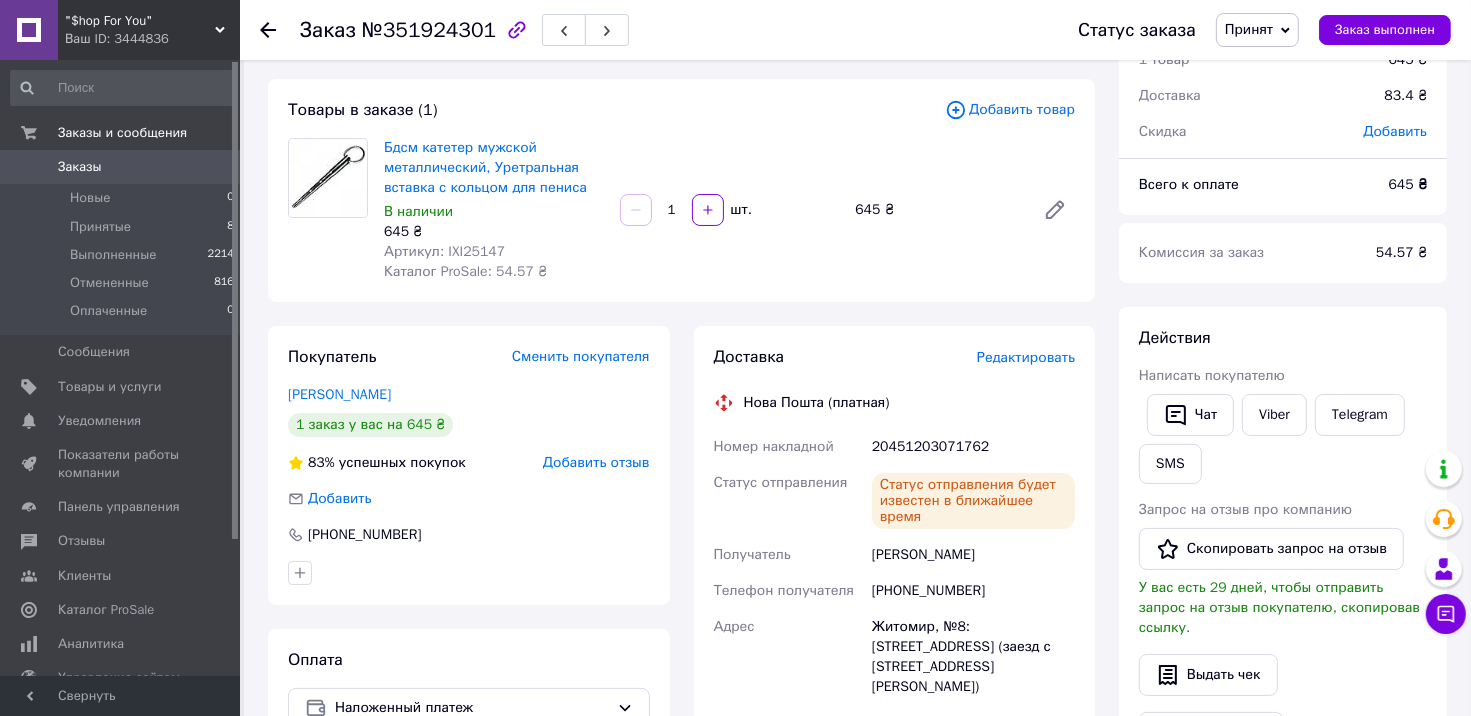 scroll, scrollTop: 16, scrollLeft: 0, axis: vertical 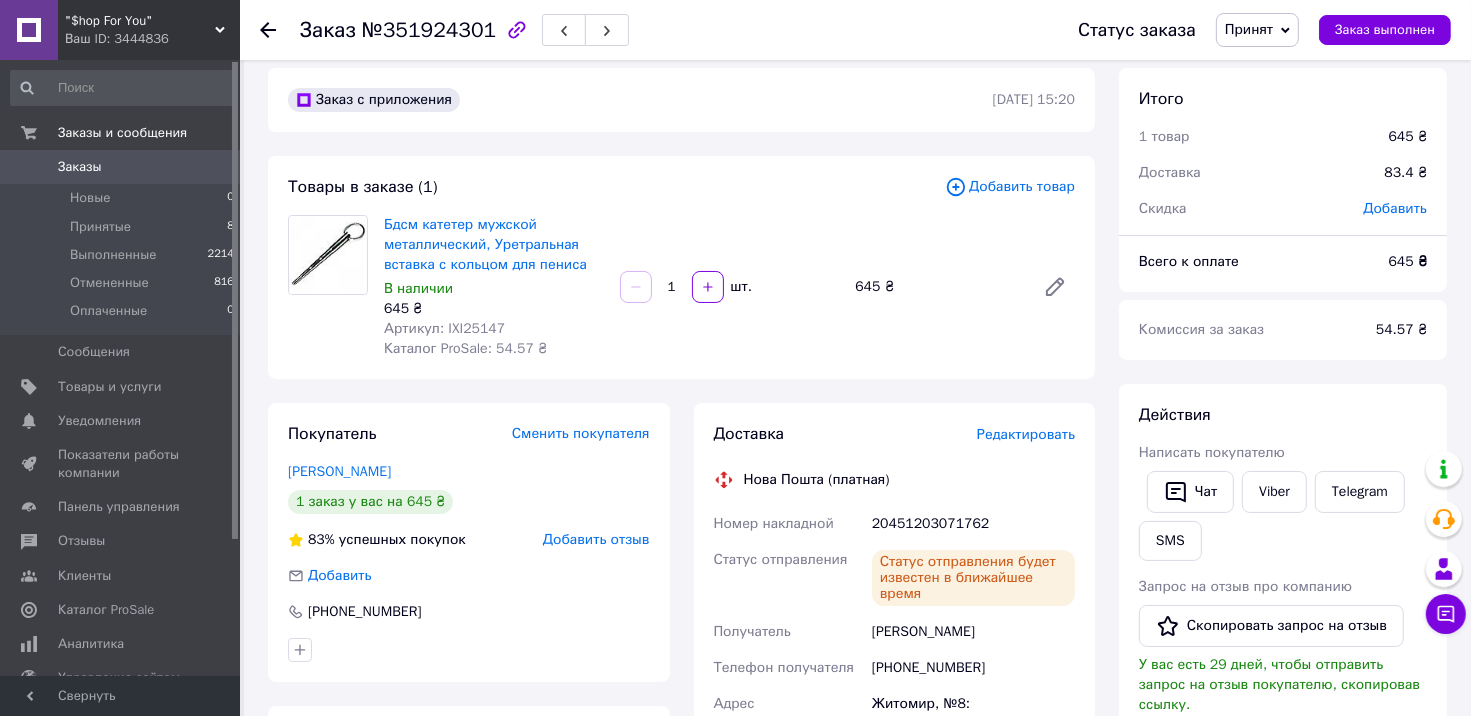 click on "Заказы" at bounding box center (121, 167) 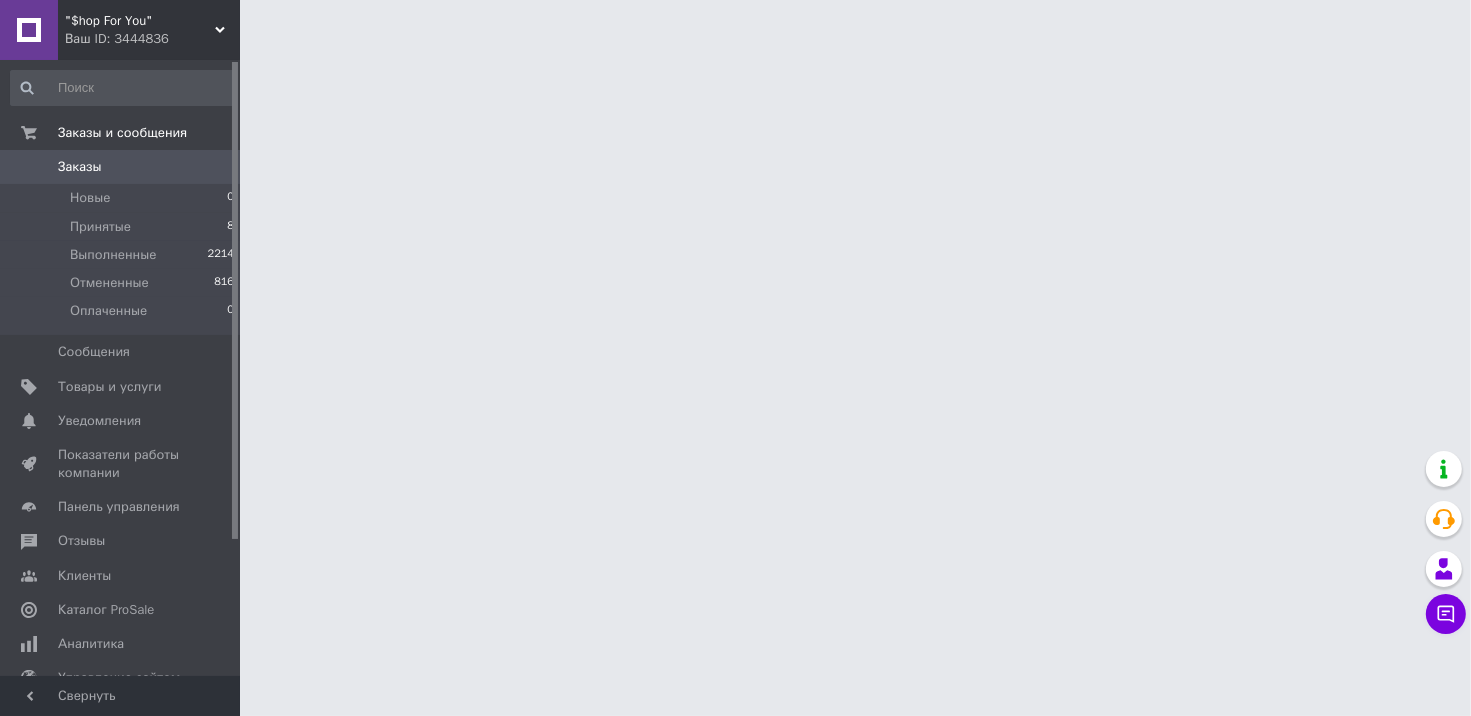 scroll, scrollTop: 0, scrollLeft: 0, axis: both 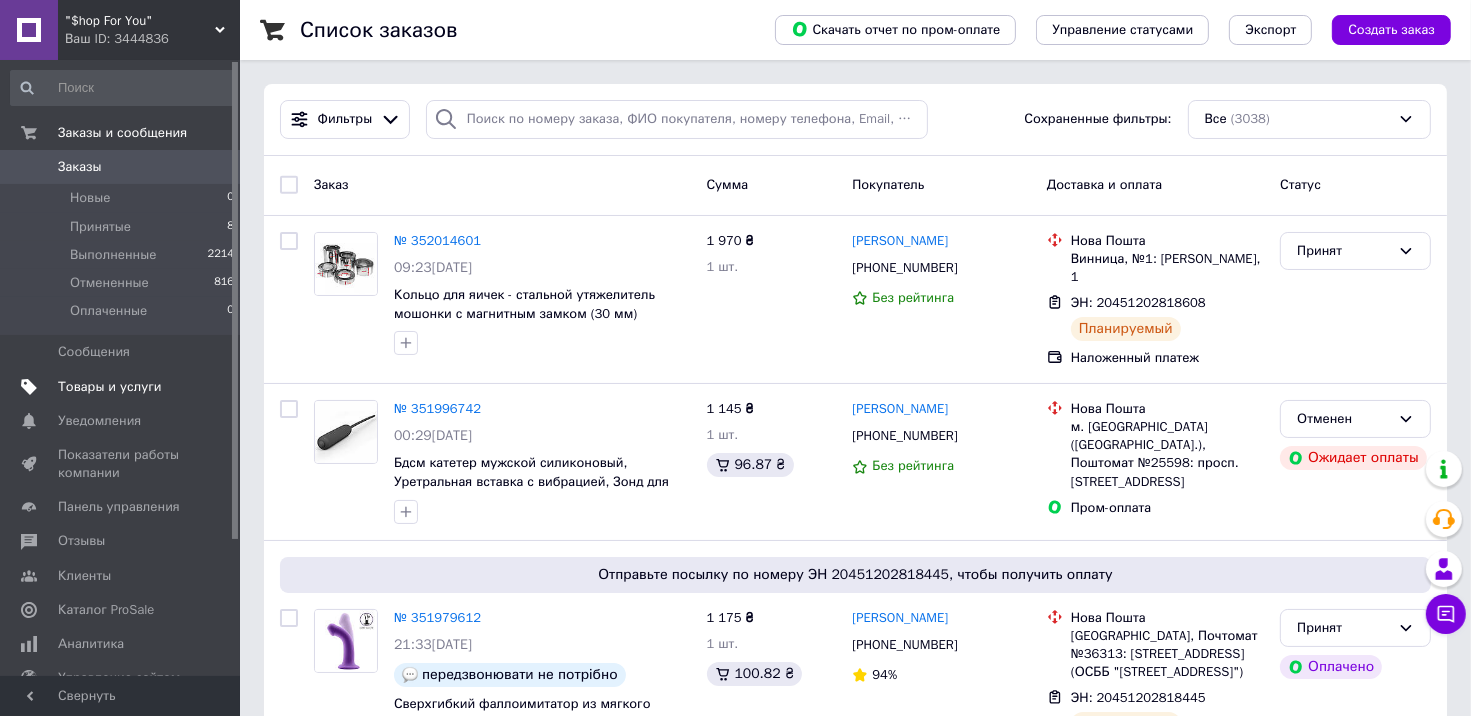 click on "Товары и услуги" at bounding box center (110, 387) 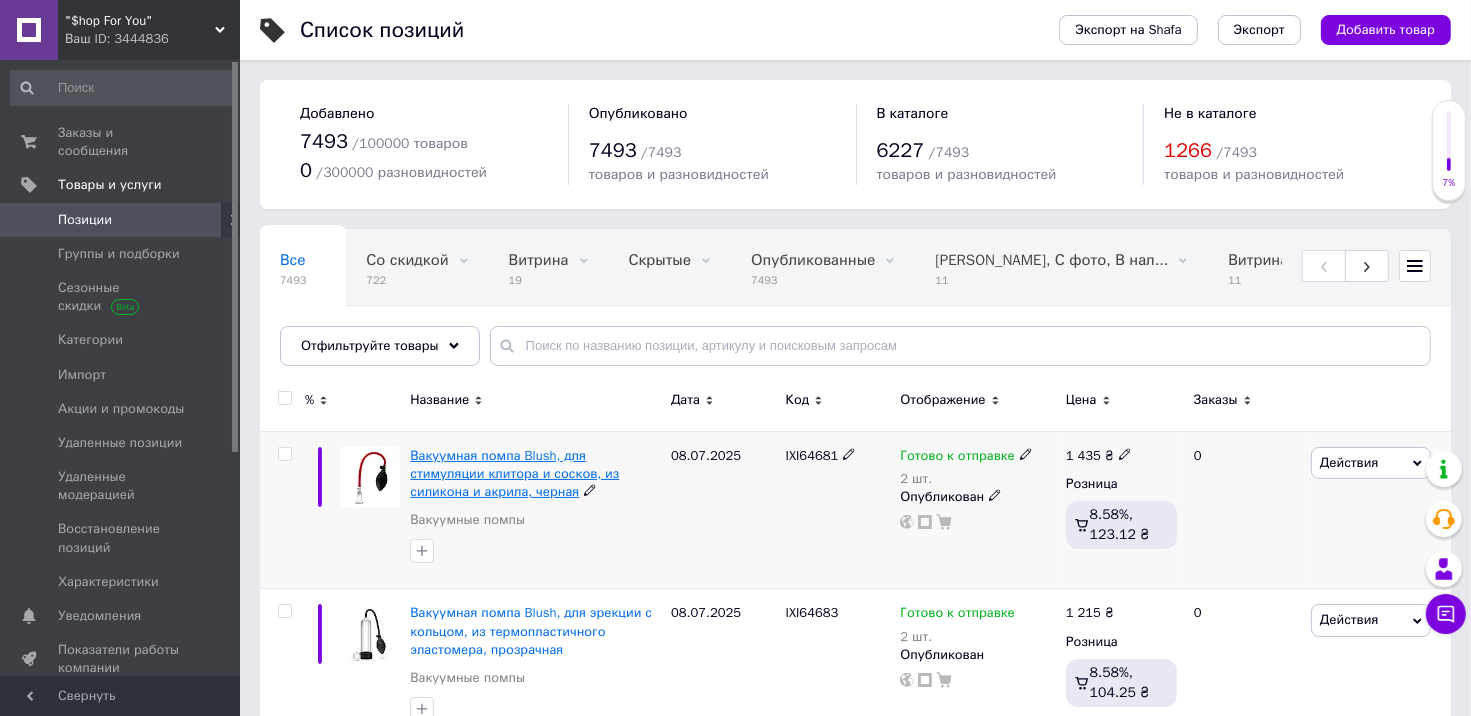 click on "Вакуумная помпа Blush, для стимуляции клитора и сосков, из силикона и акрила, черная" at bounding box center (514, 473) 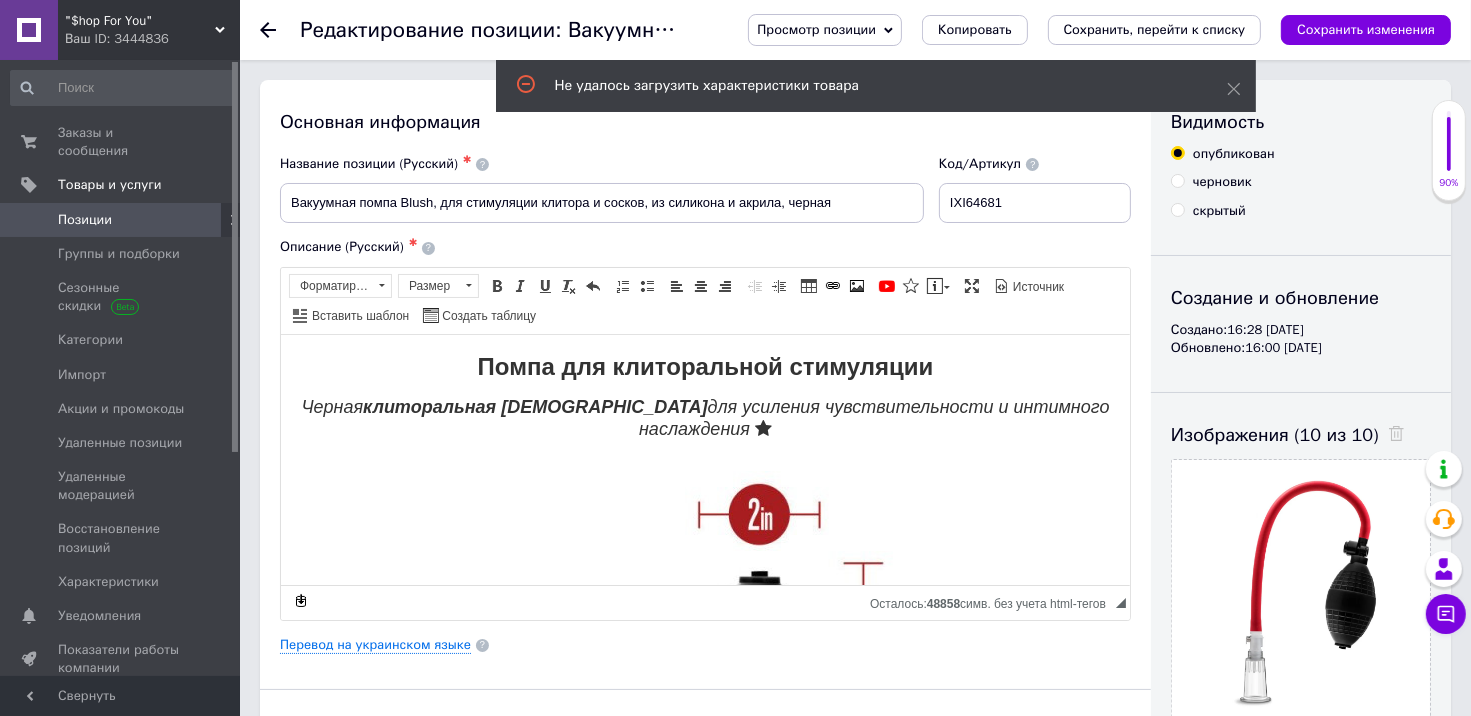 scroll, scrollTop: 0, scrollLeft: 0, axis: both 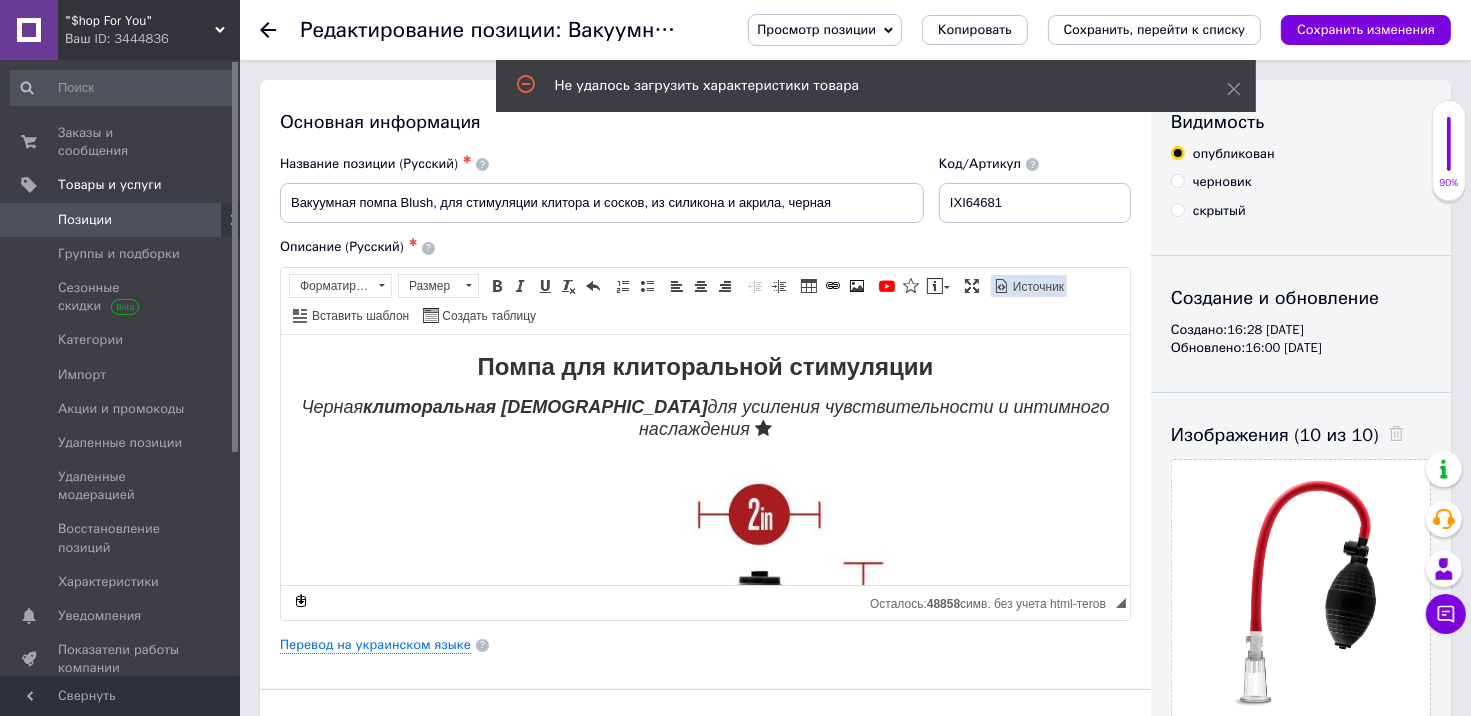 click on "Источник" at bounding box center [1037, 287] 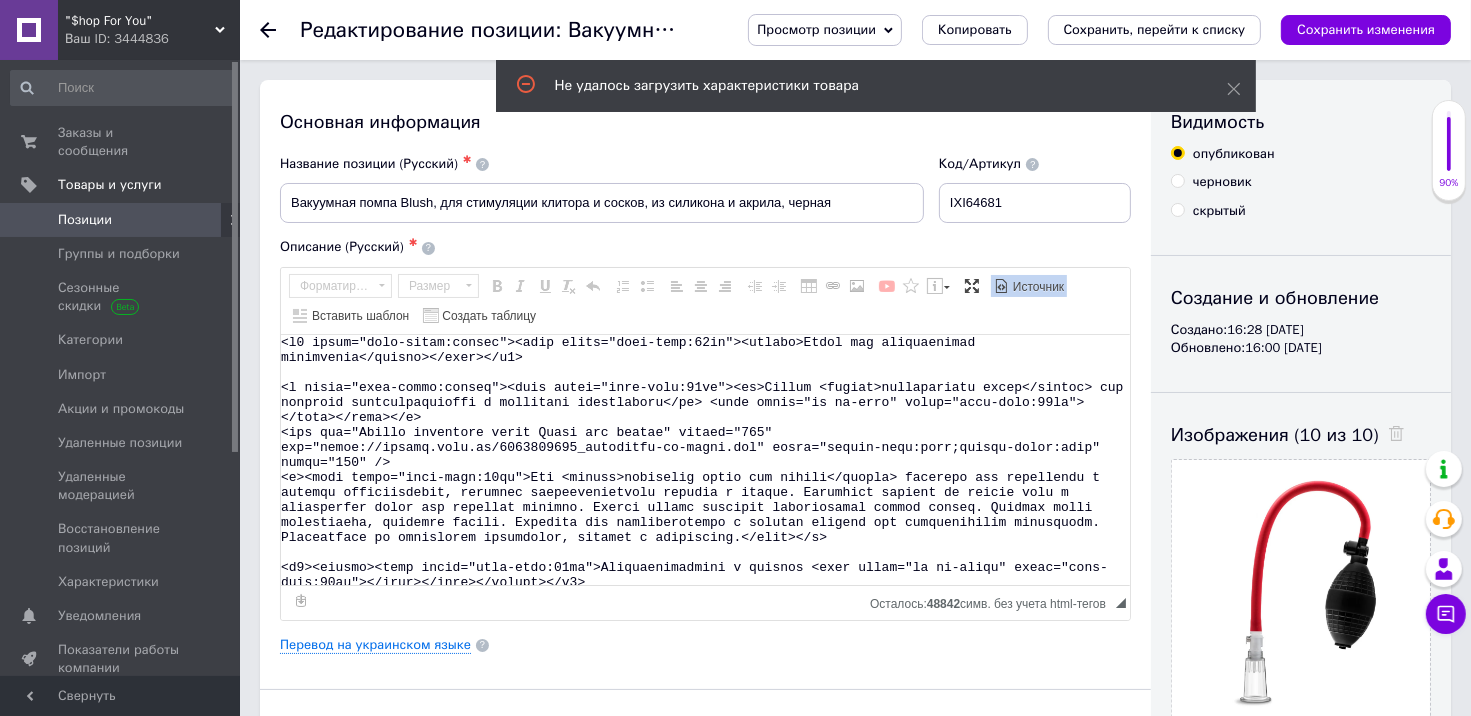 click at bounding box center (705, 460) 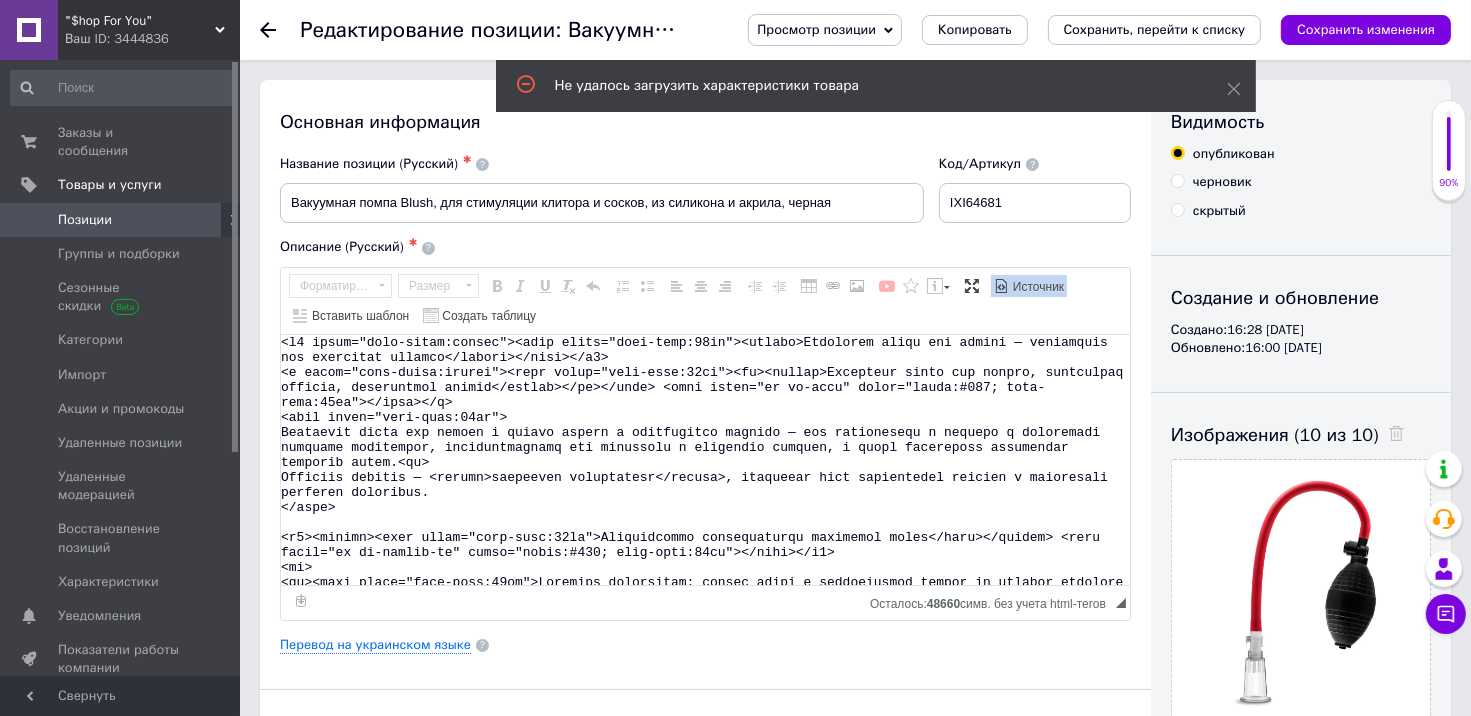scroll, scrollTop: 418, scrollLeft: 0, axis: vertical 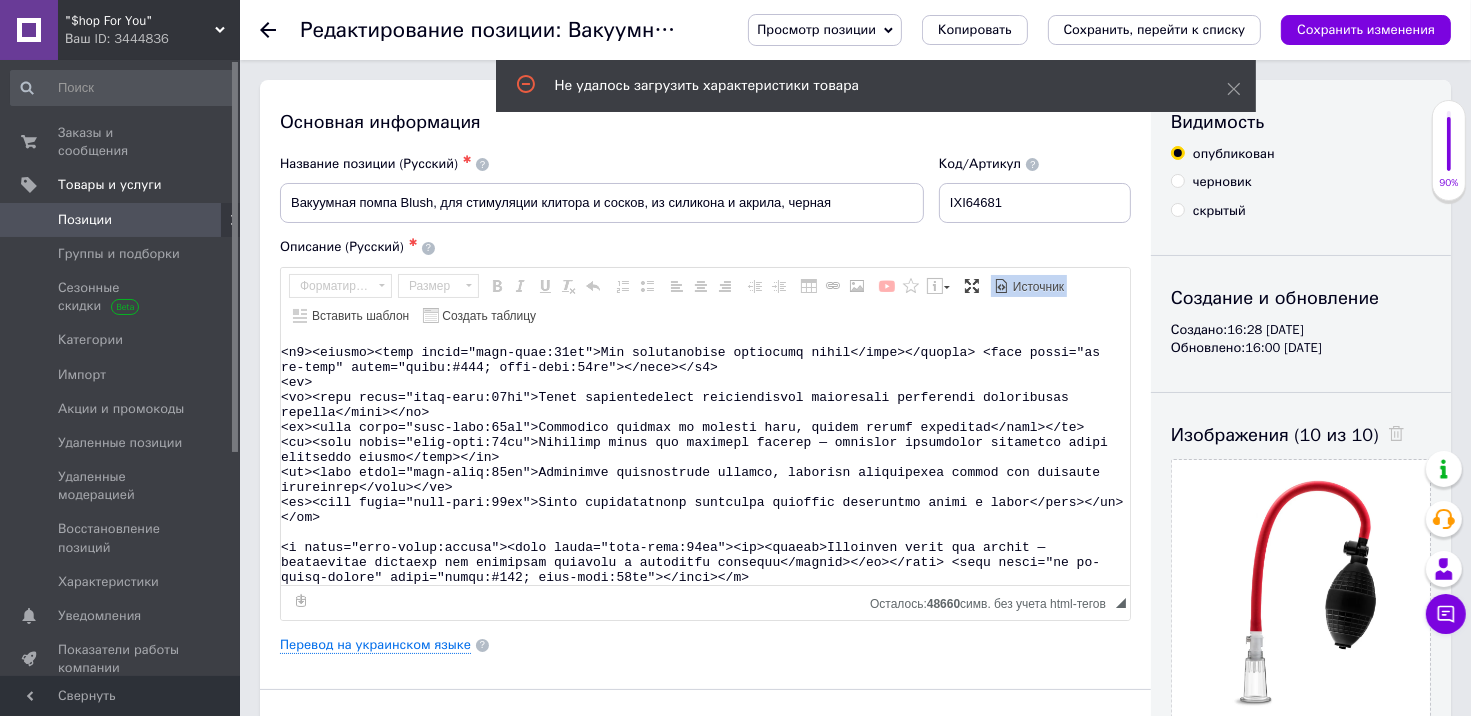 click on "Источник" at bounding box center [1037, 287] 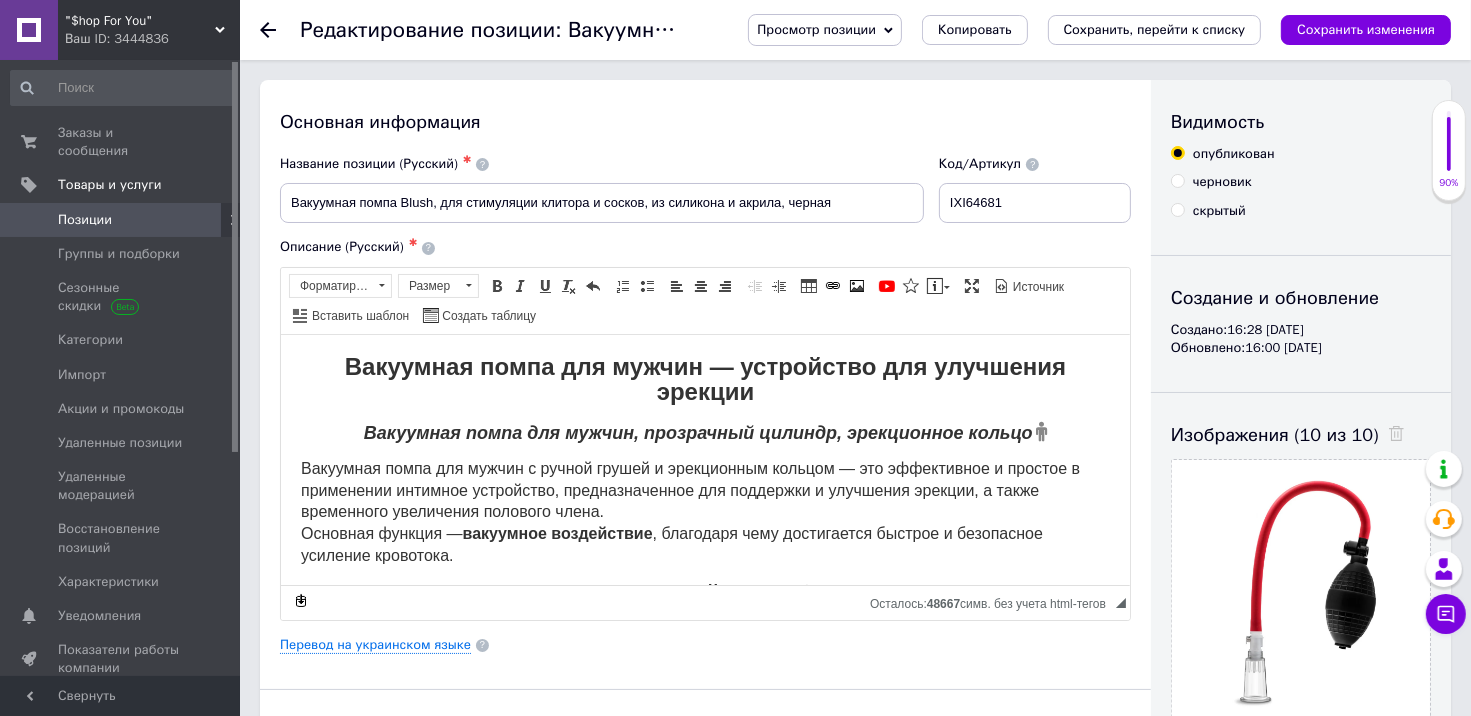 scroll, scrollTop: 100, scrollLeft: 0, axis: vertical 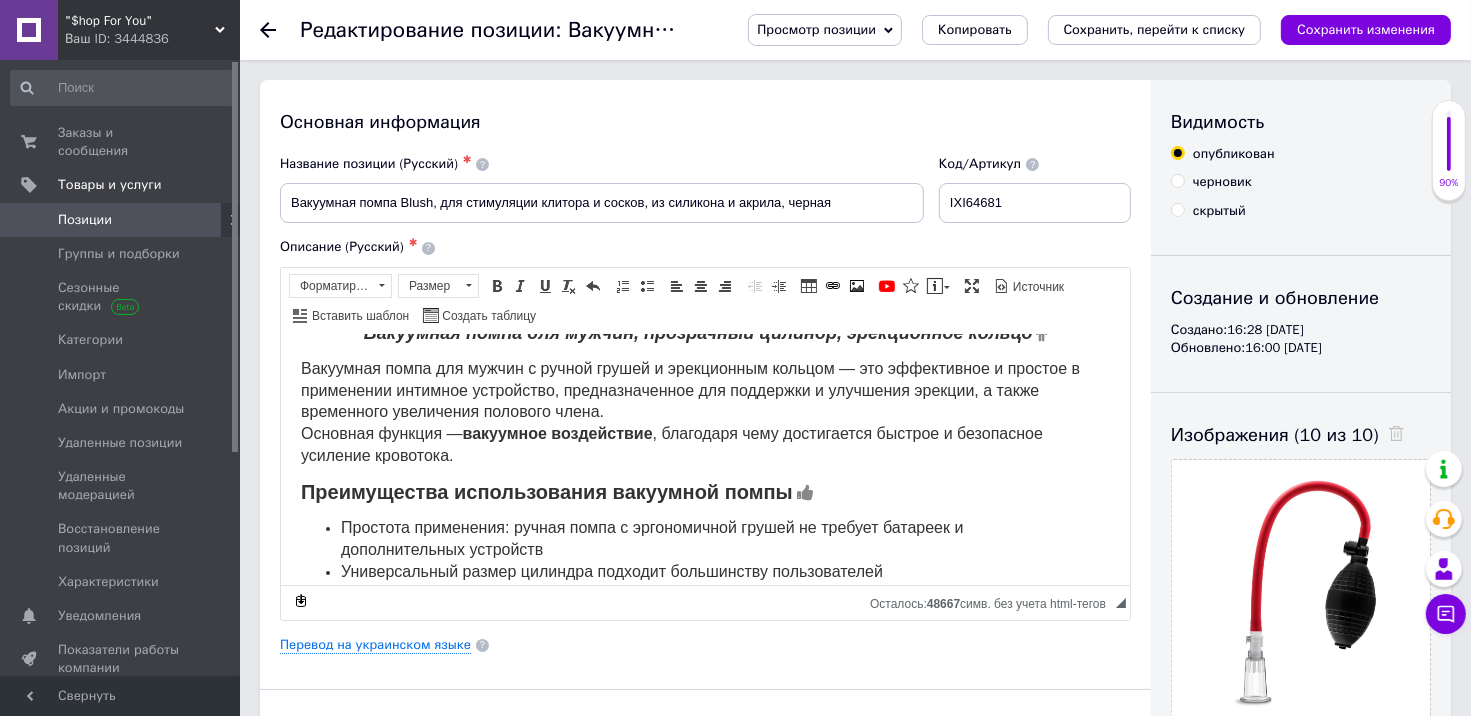 click on "Вакуумная помпа для мужчин — устройство для улучшения эрекции Вакуумная помпа для мужчин, прозрачный цилиндр, эрекционное кольцо    Вакуумная помпа для мужчин с ручной грушей и эрекционным кольцом — это эффективное и простое в применении интимное устройство, предназначенное для поддержки и улучшения эрекции, а также временного увеличения полового члена. Основная функция —  вакуумное воздействие , благодаря чему достигается быстрое и безопасное усиление кровотока.  Преимущества использования вакуумной помпы   Как использовать вакуумную помпу" at bounding box center [704, 571] 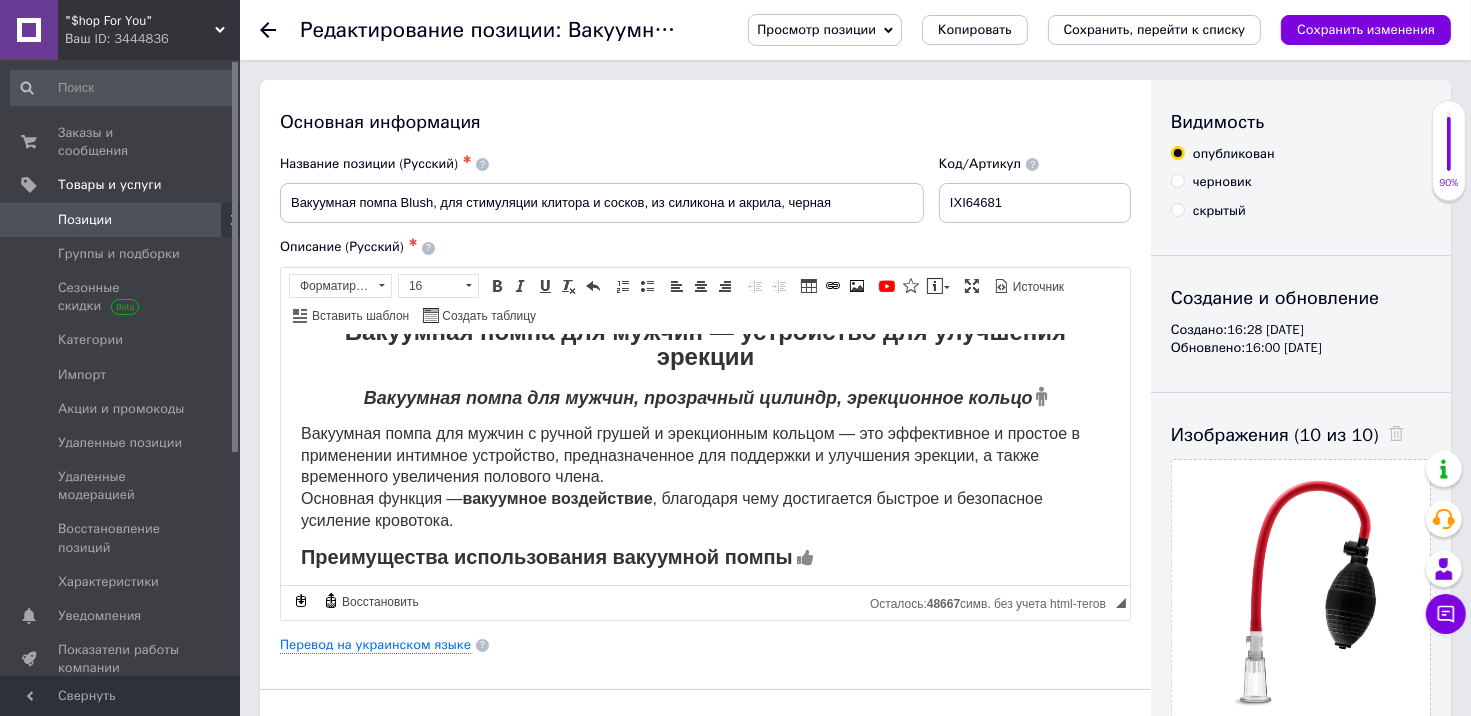 scroll, scrollTop: 0, scrollLeft: 0, axis: both 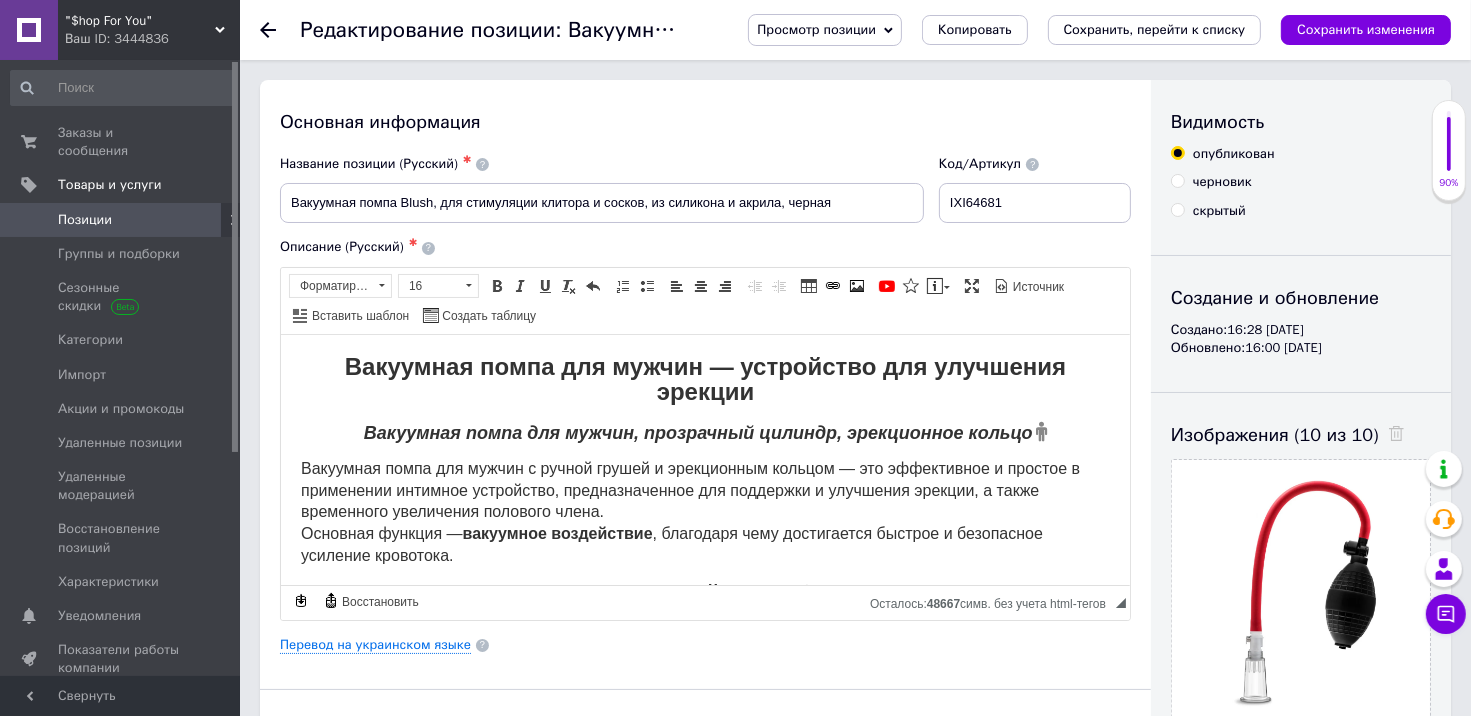 click on "Вакуумная помпа для мужчин — устройство для улучшения эрекции Вакуумная помпа для мужчин, прозрачный цилиндр, эрекционное кольцо    Вакуумная помпа для мужчин с ручной грушей и эрекционным кольцом — это эффективное и простое в применении интимное устройство, предназначенное для поддержки и улучшения эрекции, а также временного увеличения полового члена. Основная функция —  вакуумное воздействие , благодаря чему достигается быстрое и безопасное усиление кровотока.  Преимущества использования вакуумной помпы   Как использовать вакуумную помпу" at bounding box center (704, 671) 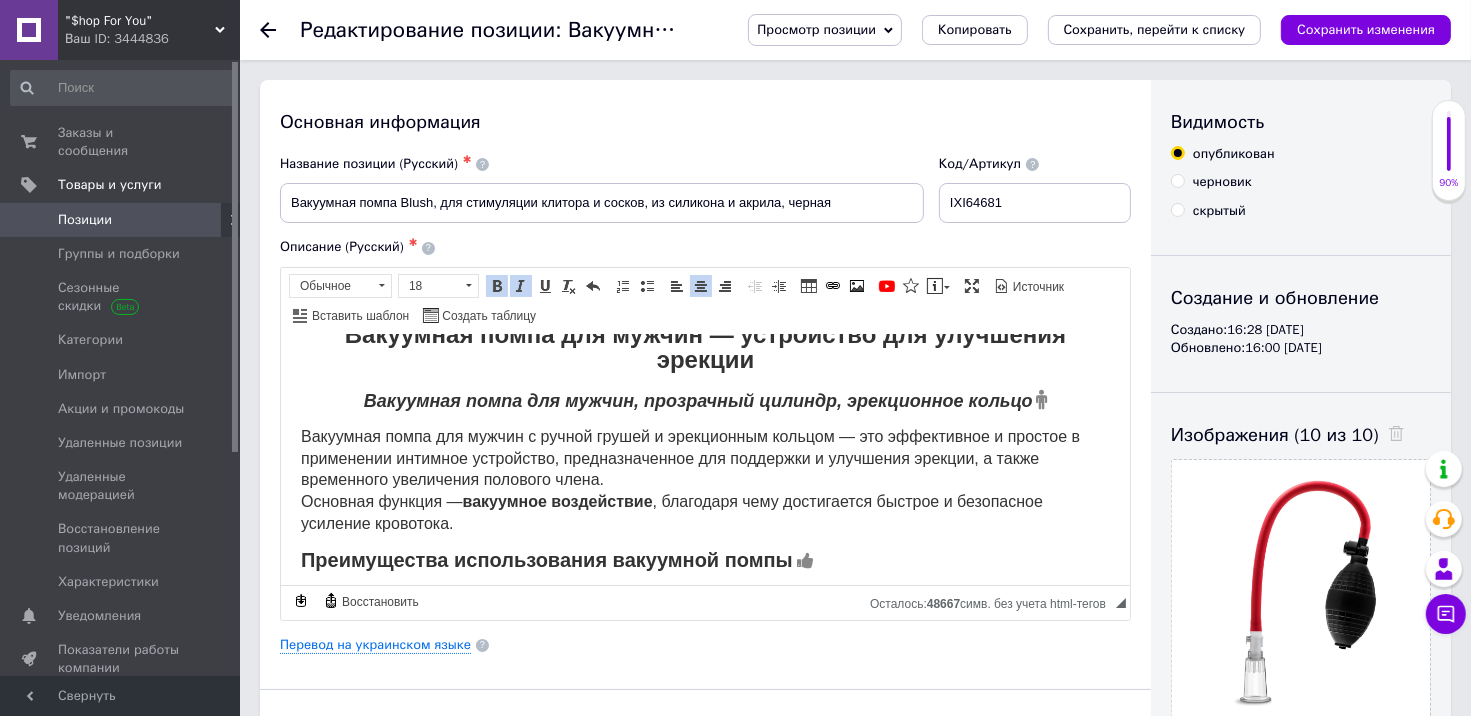 scroll, scrollTop: 0, scrollLeft: 0, axis: both 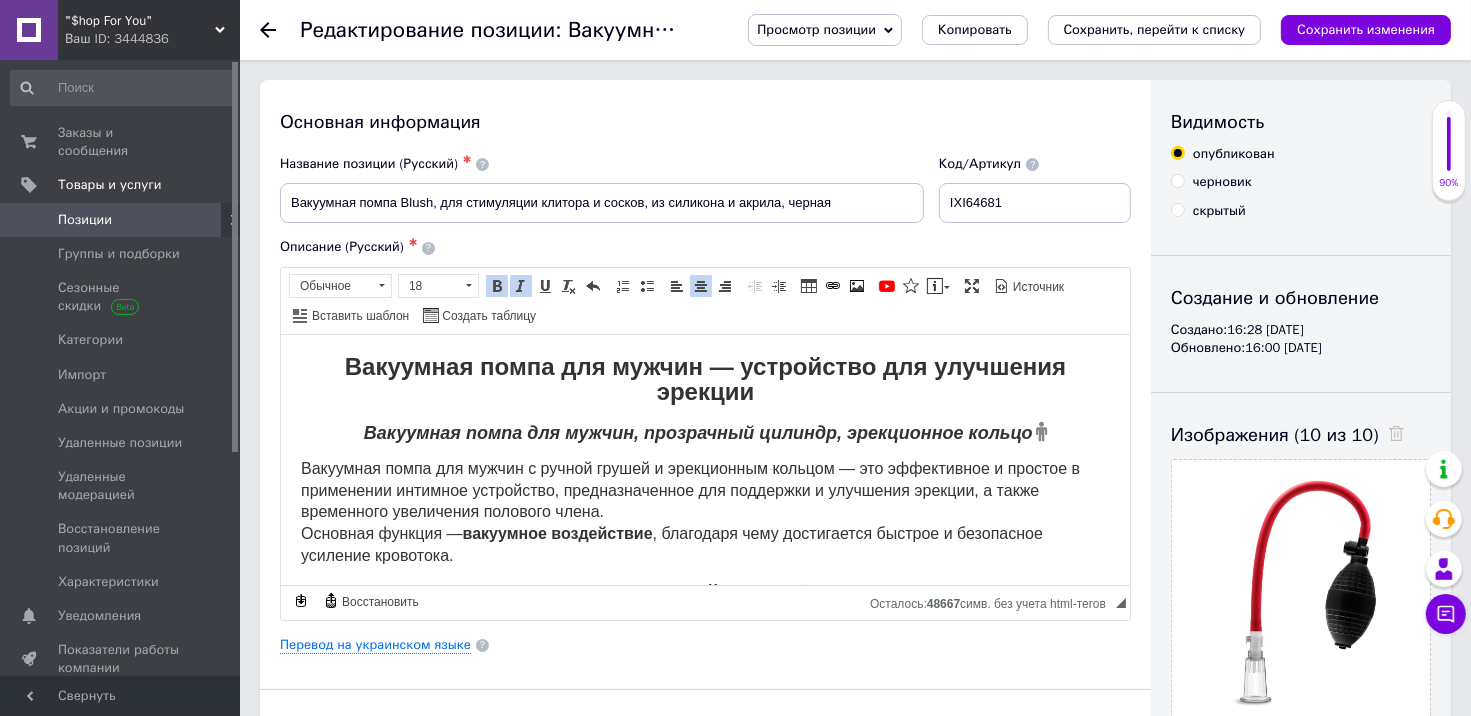 click on "Вакуумная помпа для мужчин, прозрачный цилиндр, эрекционное кольцо" at bounding box center [697, 432] 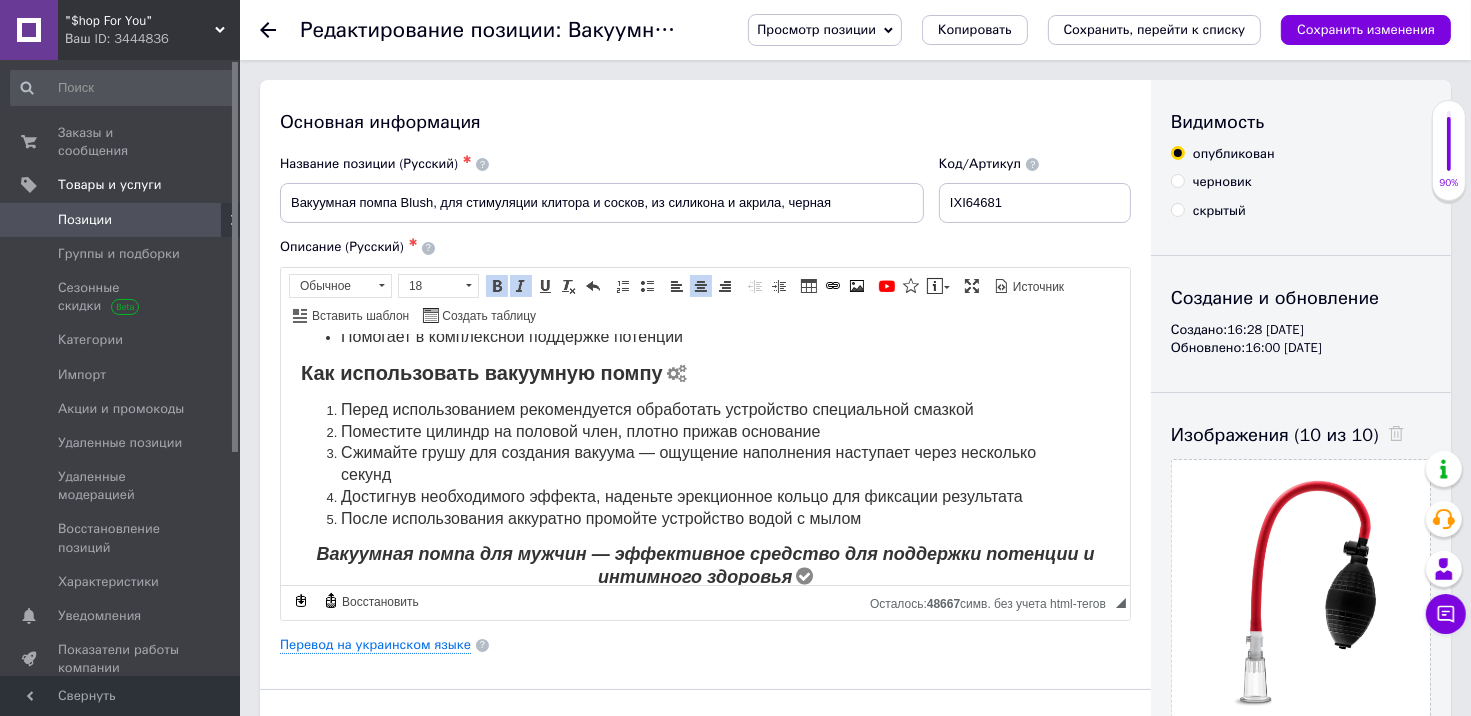 scroll, scrollTop: 417, scrollLeft: 0, axis: vertical 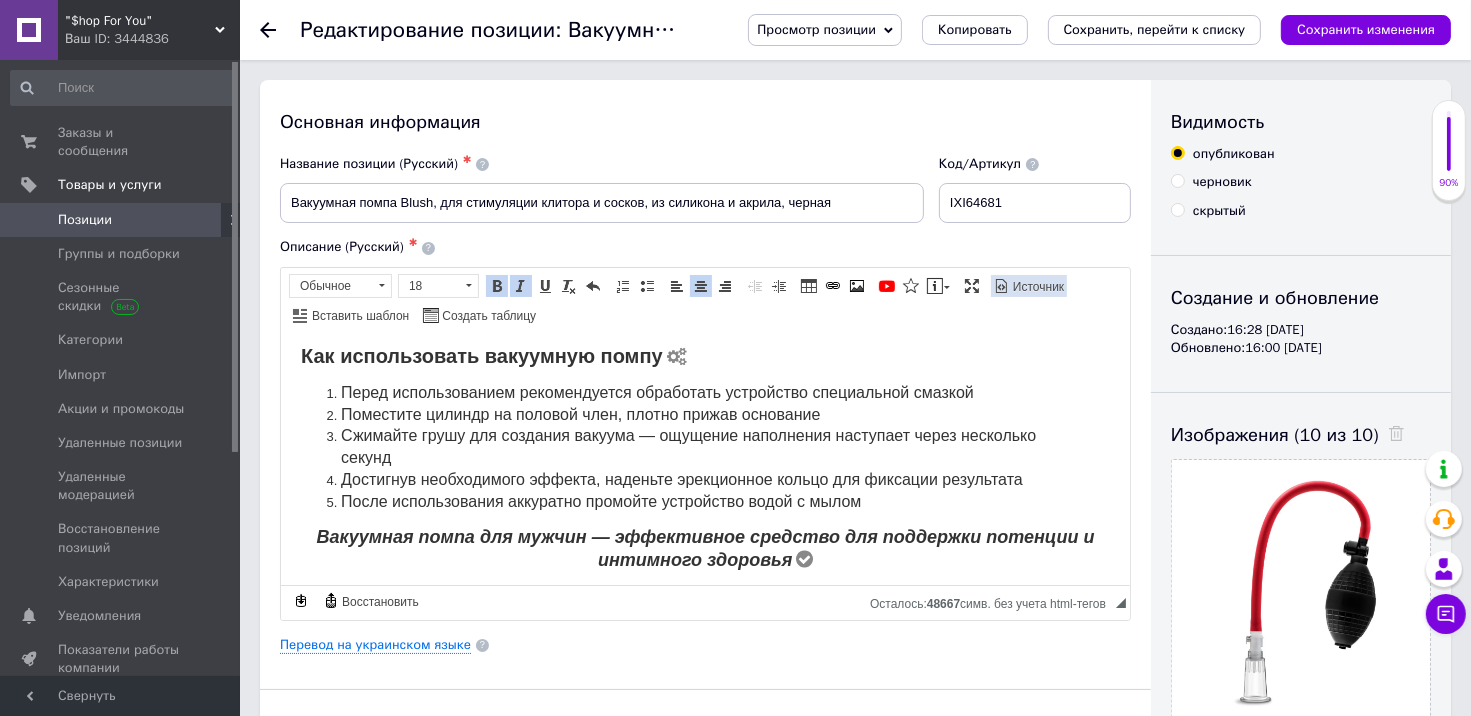 click on "Источник" at bounding box center [1037, 287] 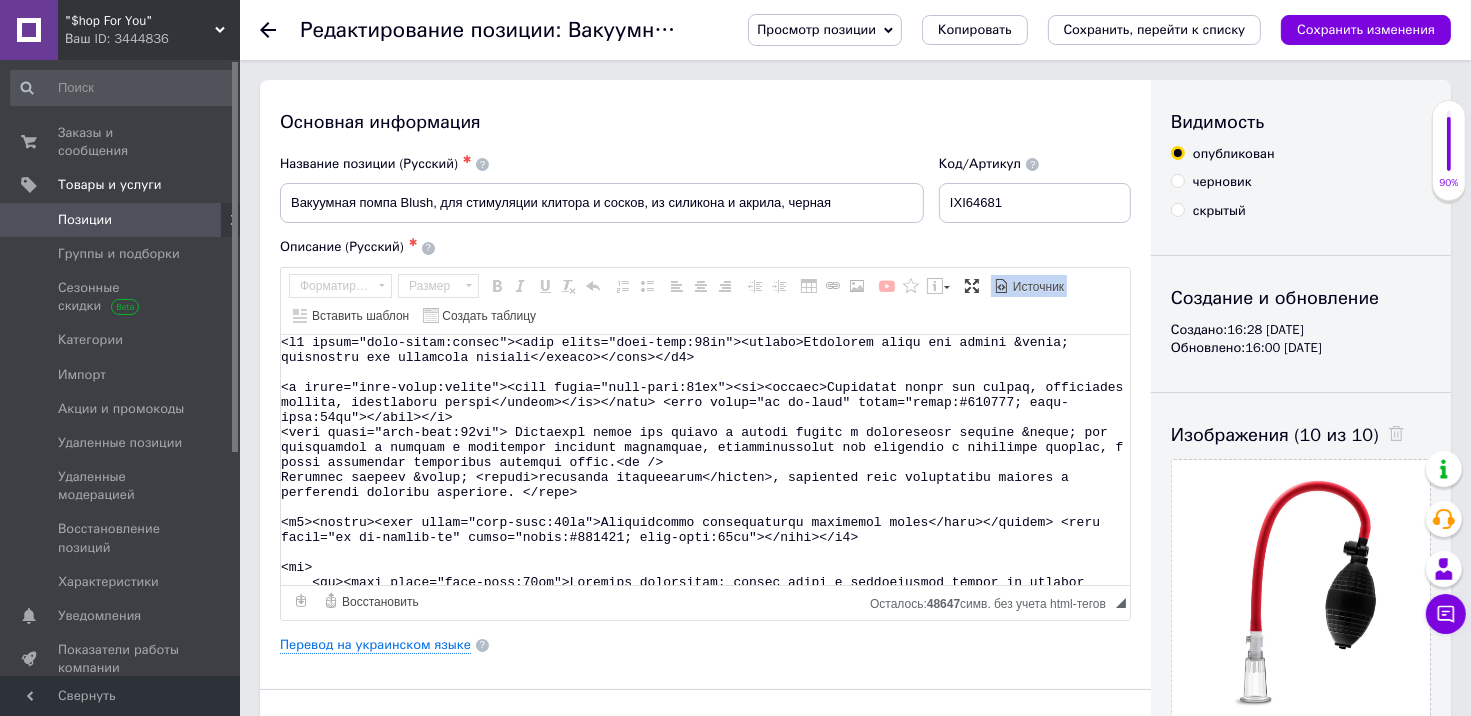click at bounding box center [705, 460] 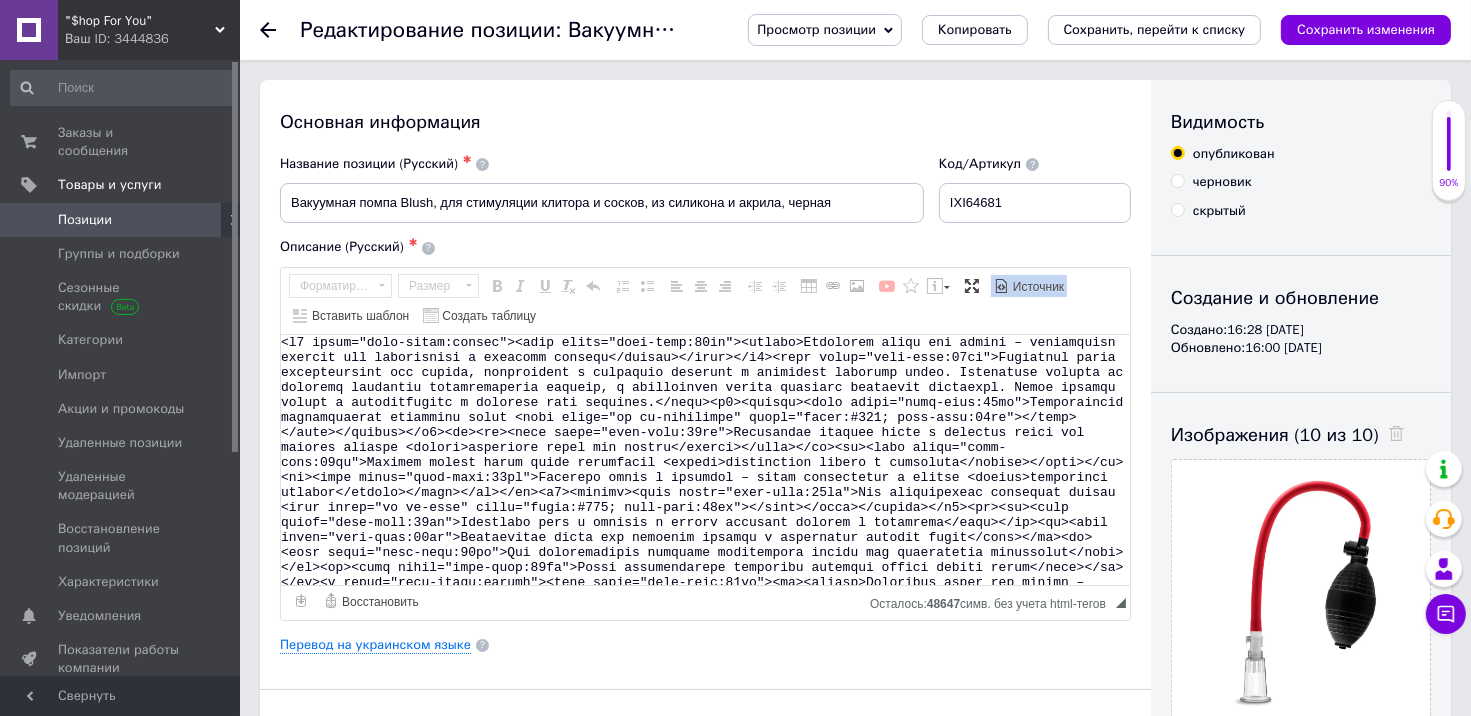 scroll, scrollTop: 342, scrollLeft: 0, axis: vertical 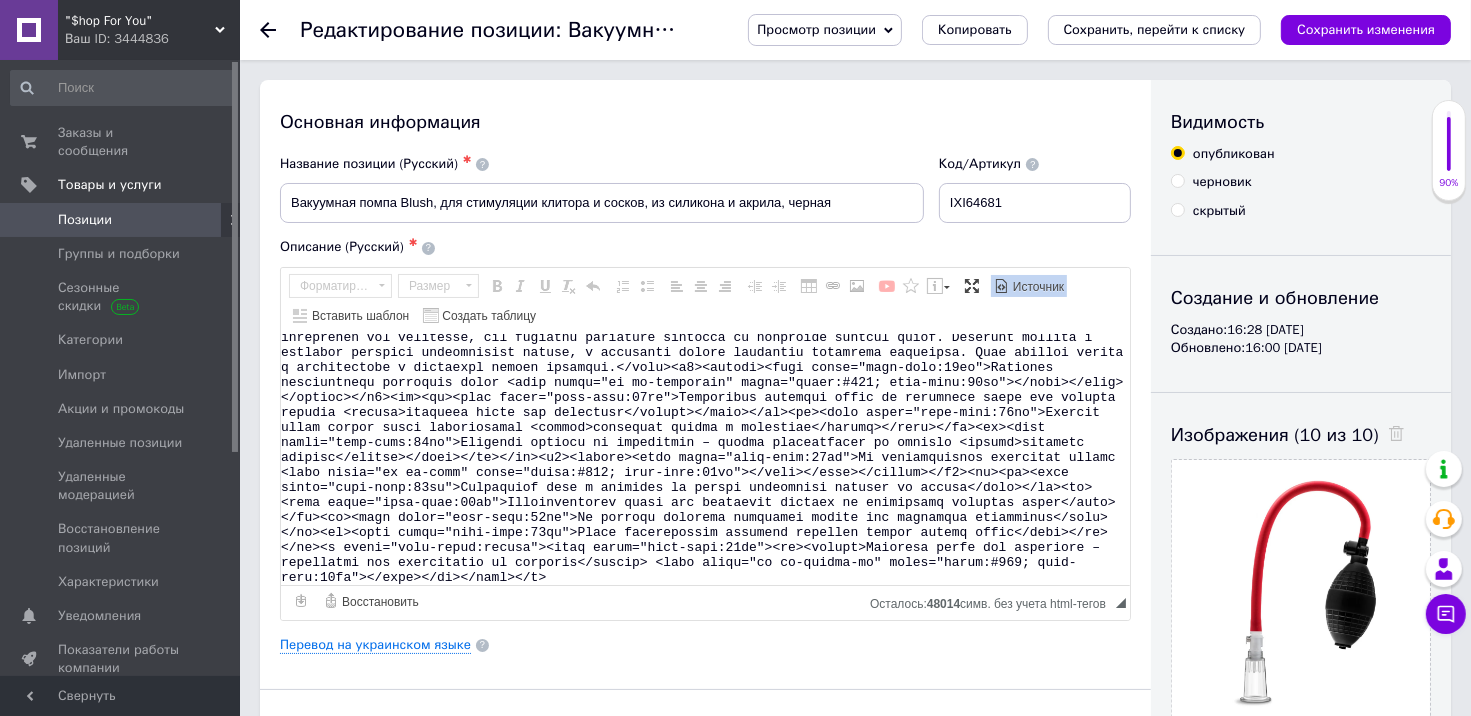 click on "Источник" at bounding box center (1037, 287) 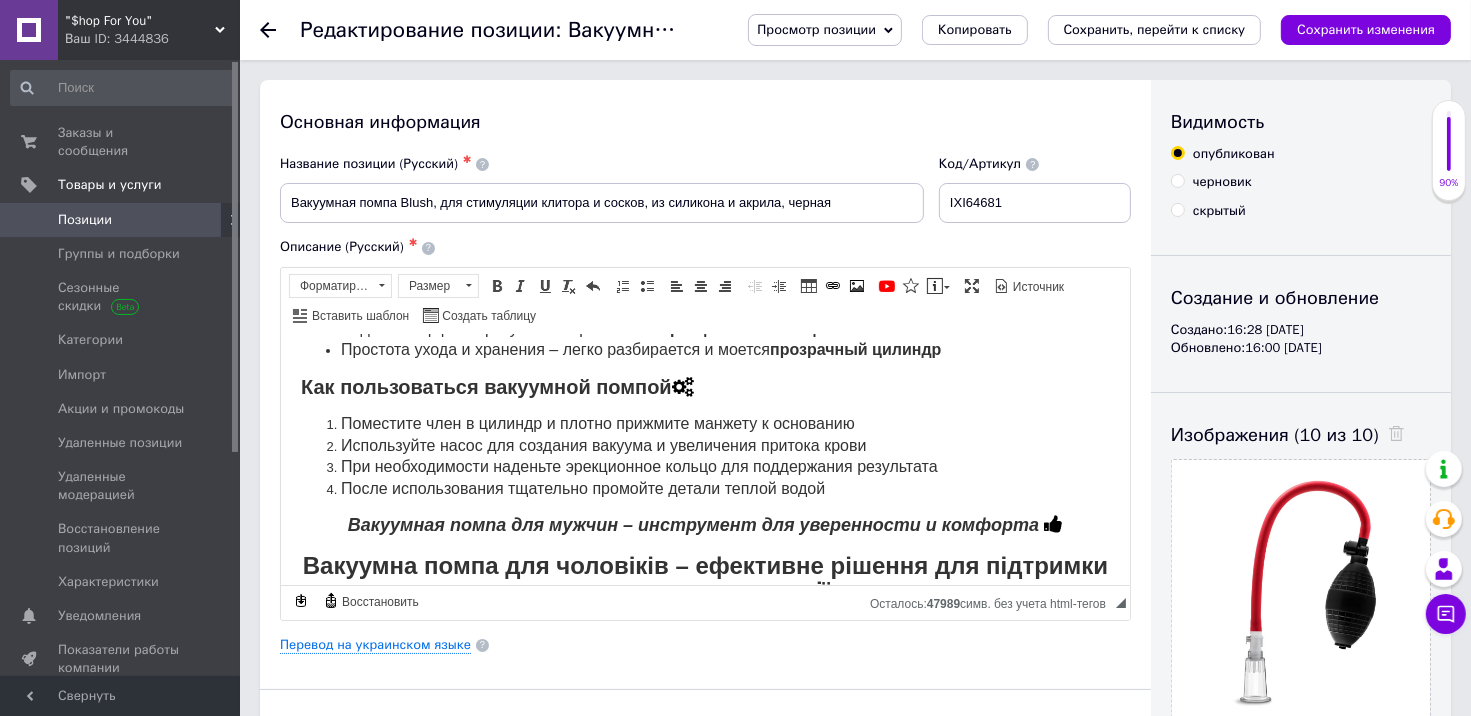 scroll, scrollTop: 300, scrollLeft: 0, axis: vertical 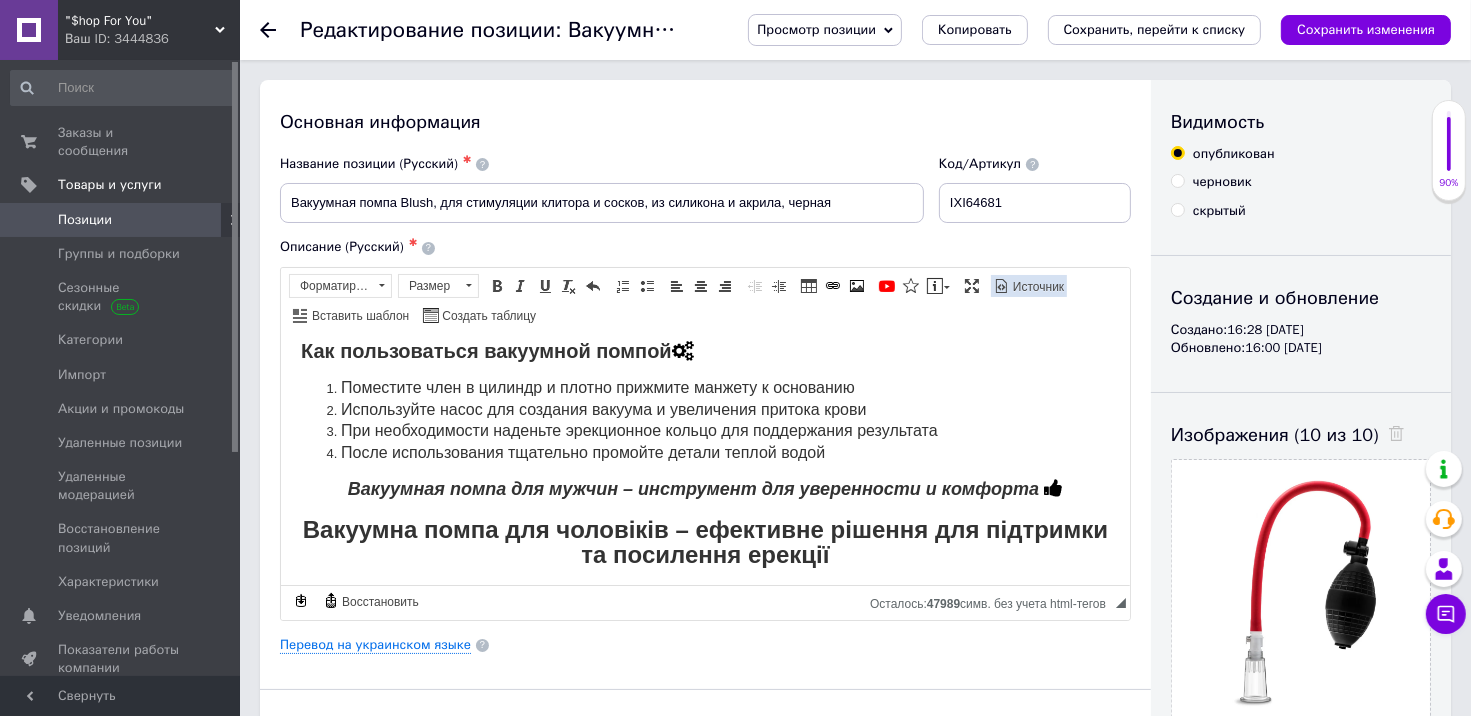click on "Источник" at bounding box center [1037, 287] 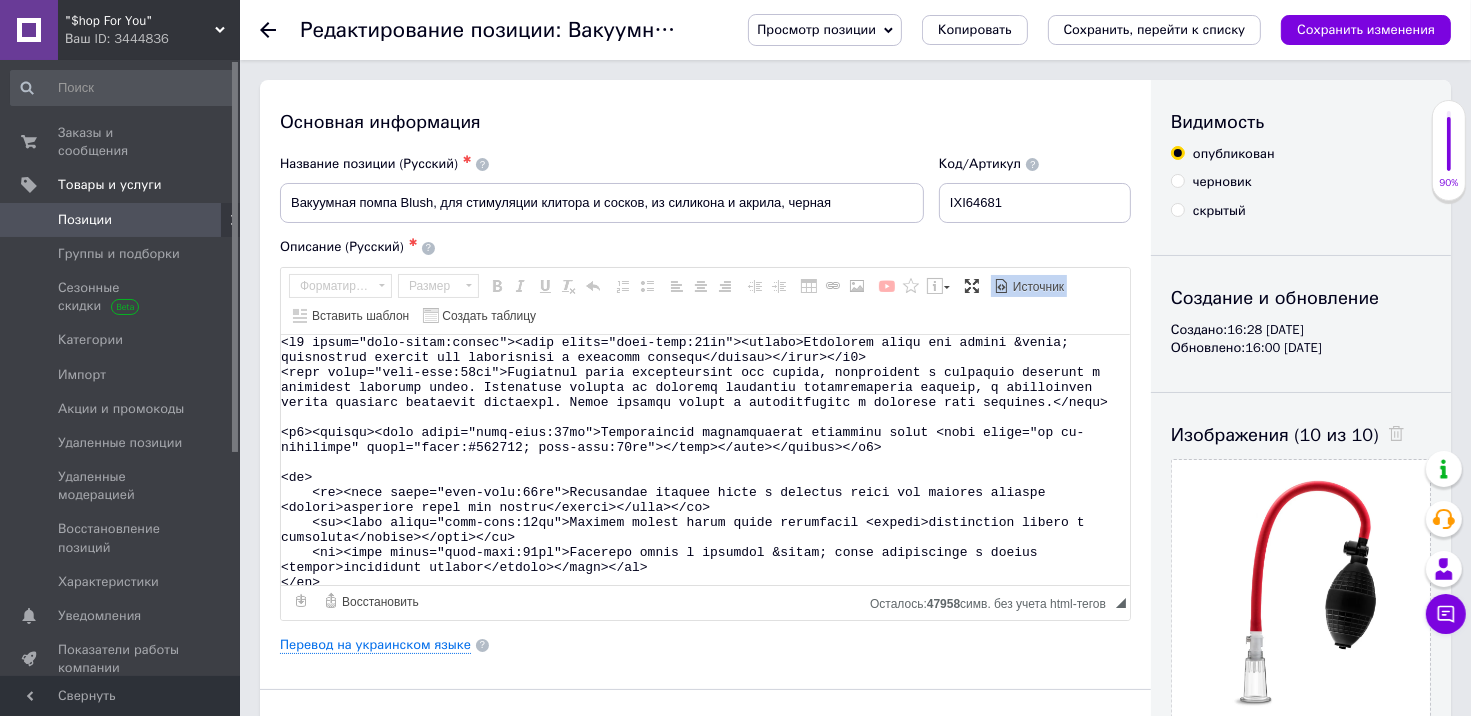 click at bounding box center (705, 460) 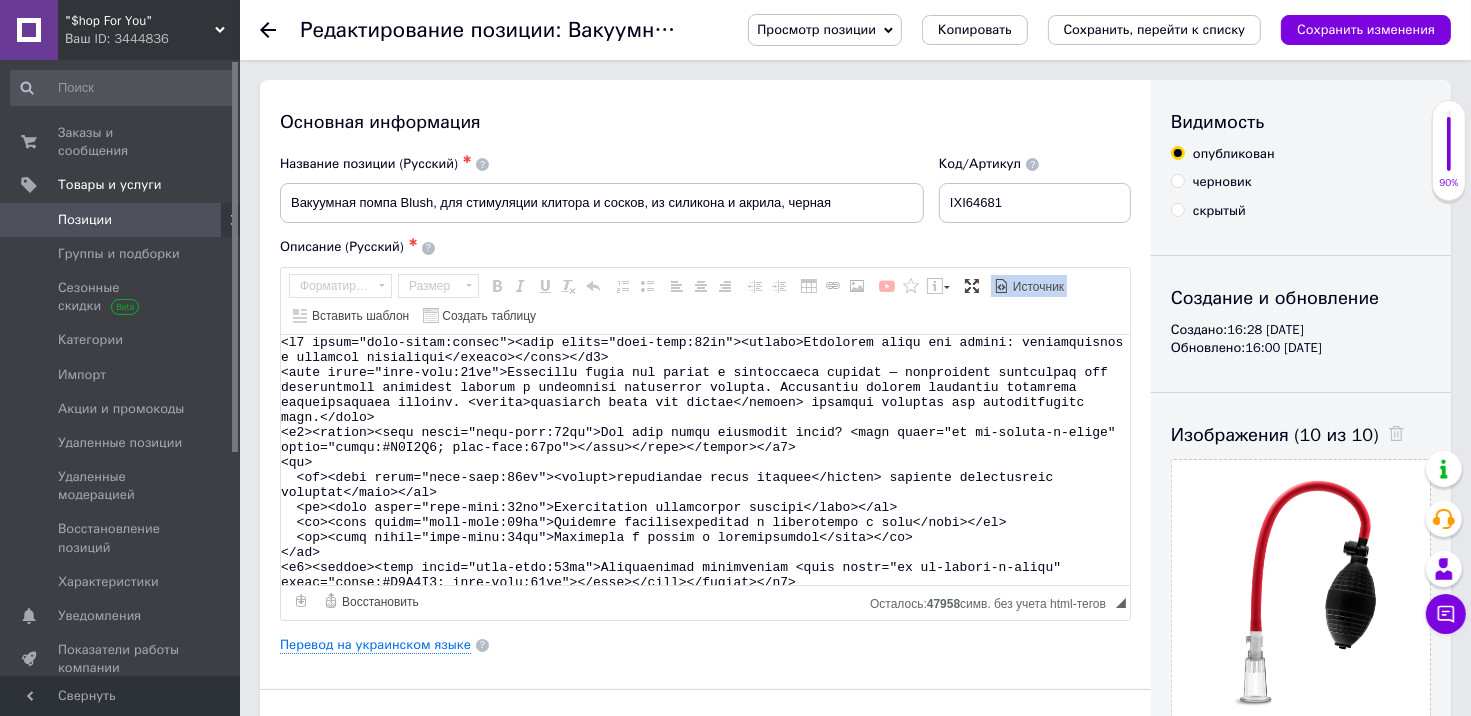 scroll, scrollTop: 296, scrollLeft: 0, axis: vertical 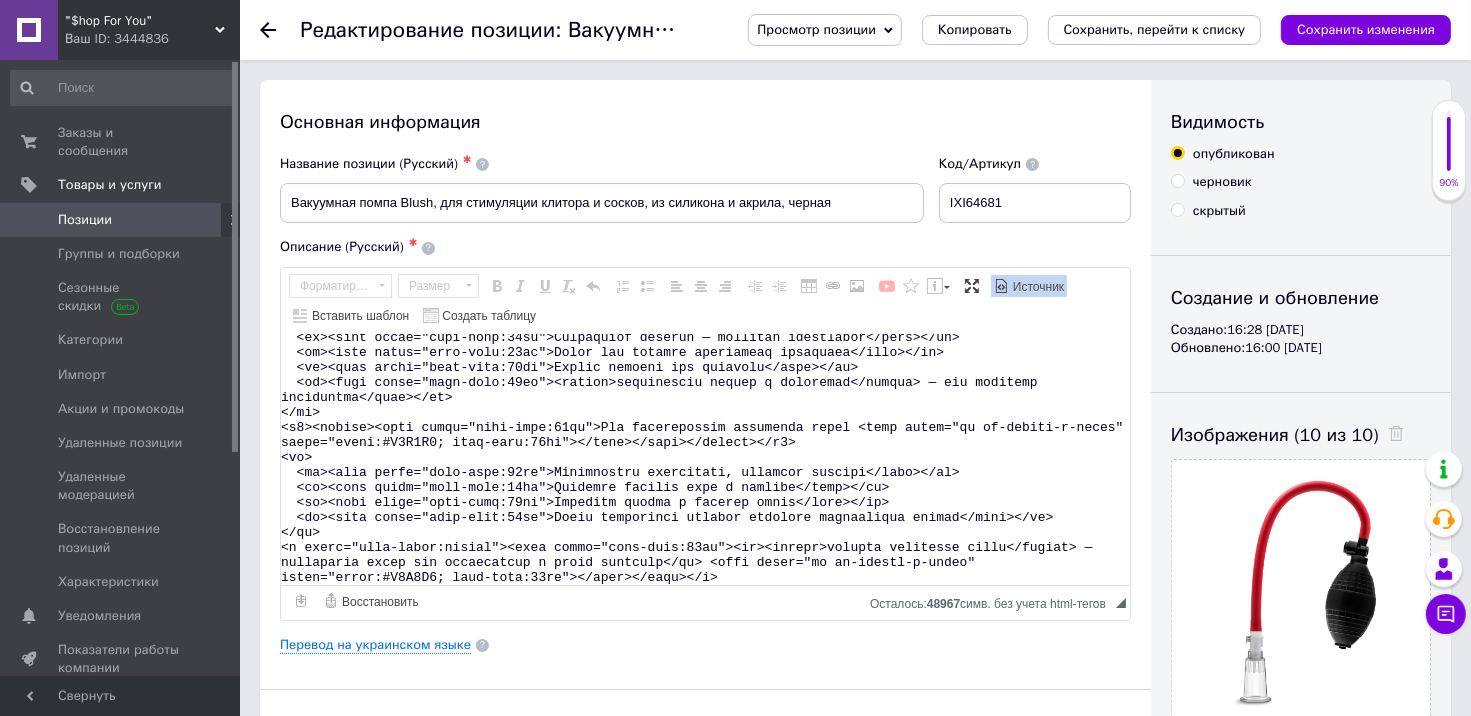 click on "Источник" at bounding box center (1037, 287) 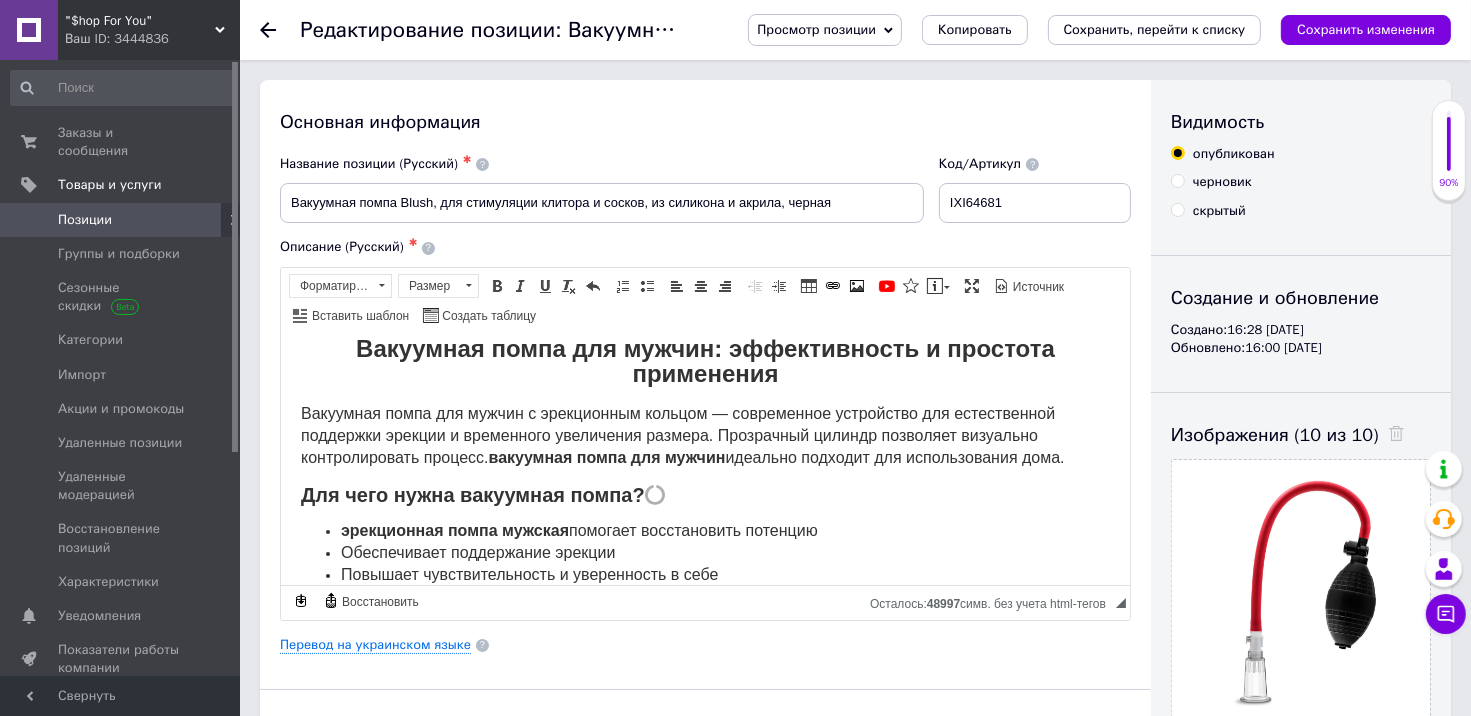scroll, scrollTop: 0, scrollLeft: 0, axis: both 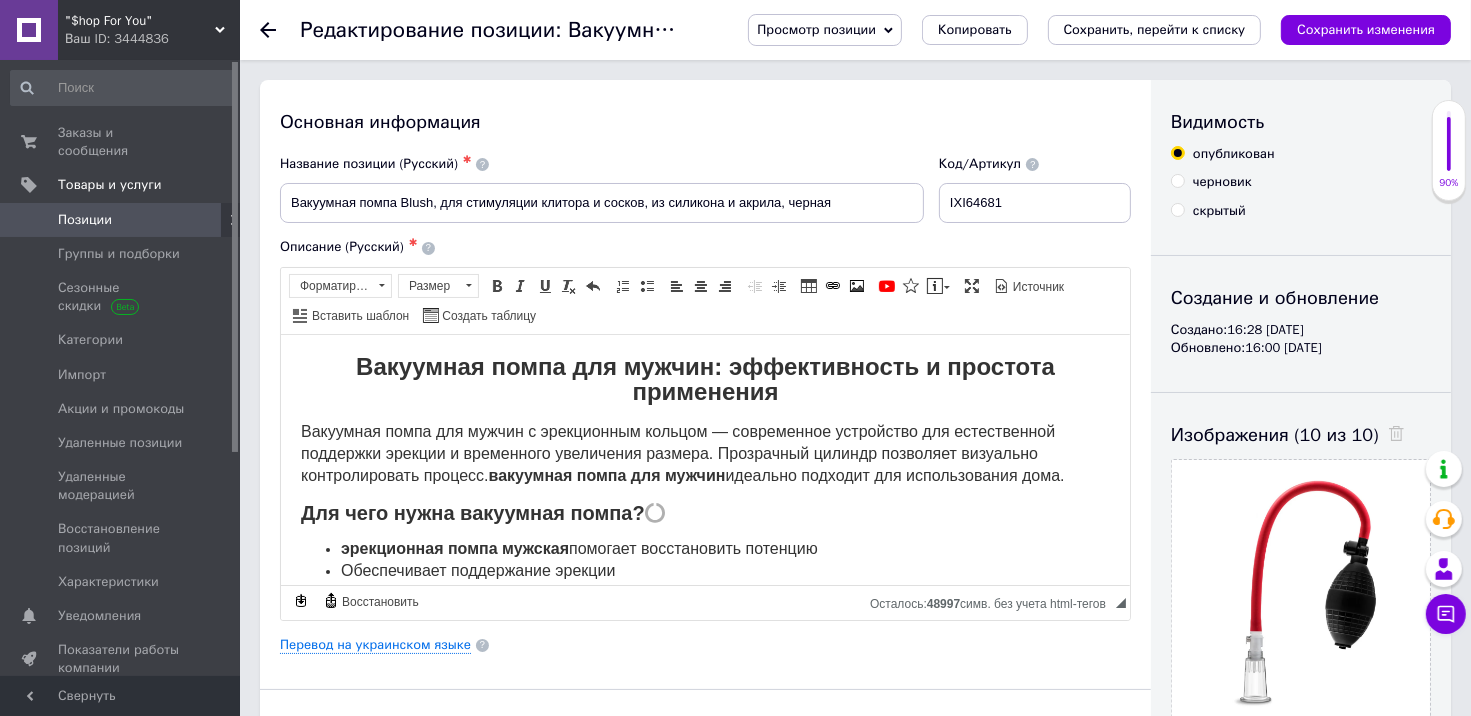 click on "Для чего нужна вакуумная помпа?" at bounding box center (704, 512) 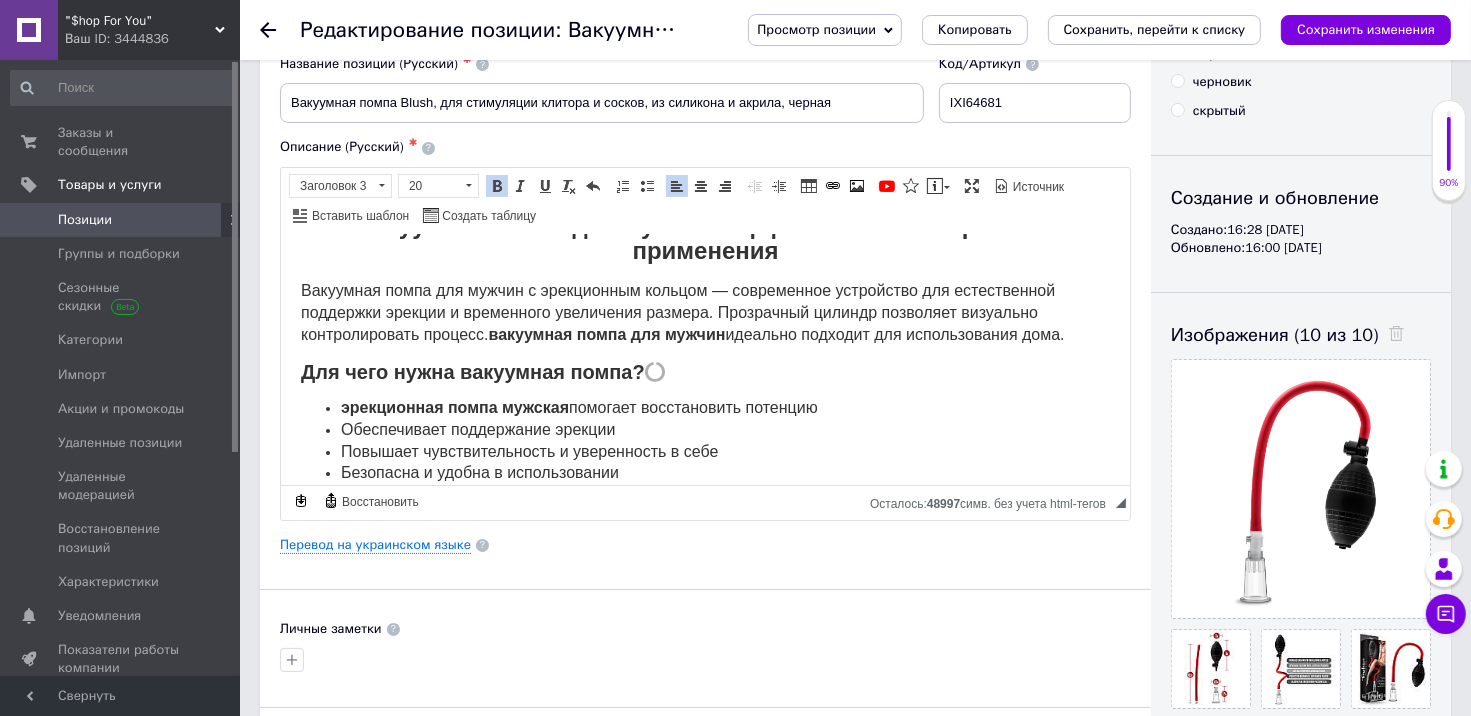 scroll, scrollTop: 0, scrollLeft: 0, axis: both 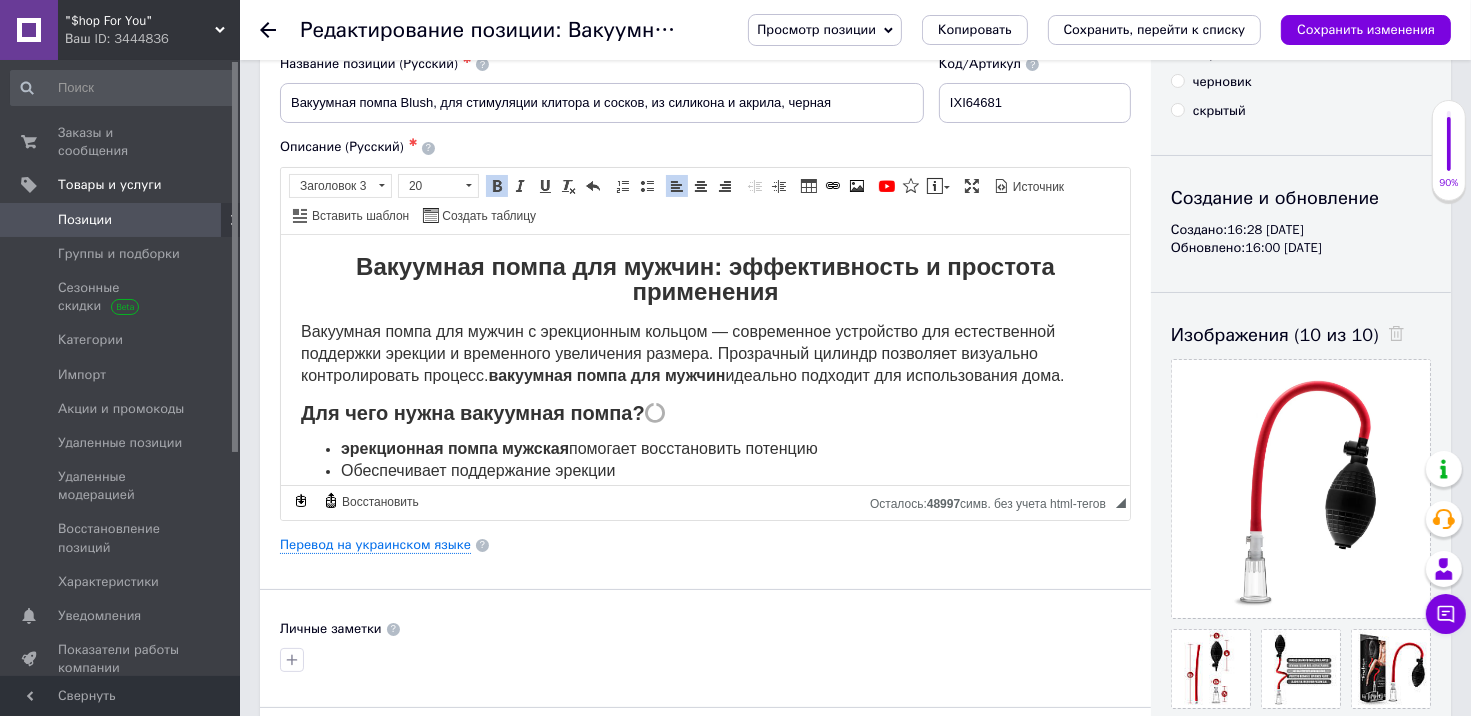 click on "Для чего нужна вакуумная помпа?" at bounding box center (482, 412) 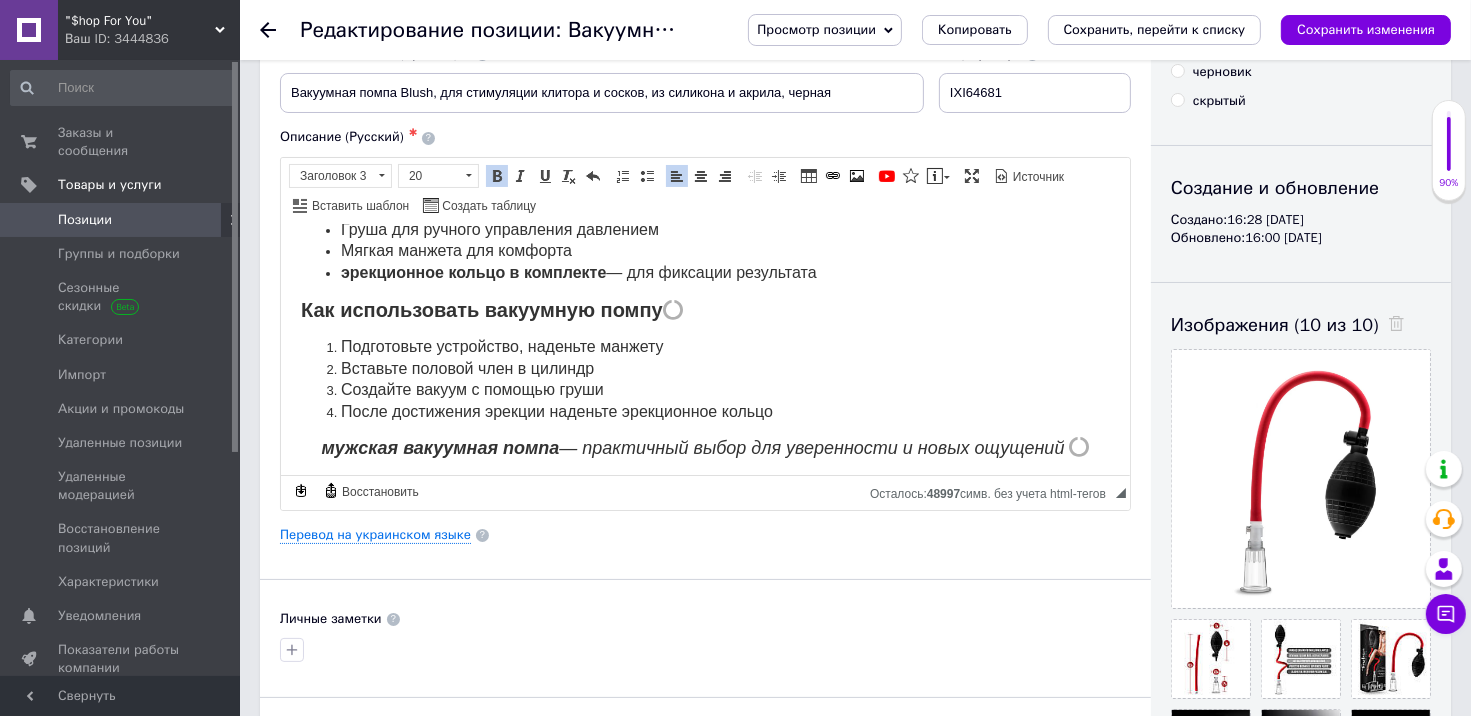 scroll, scrollTop: 100, scrollLeft: 0, axis: vertical 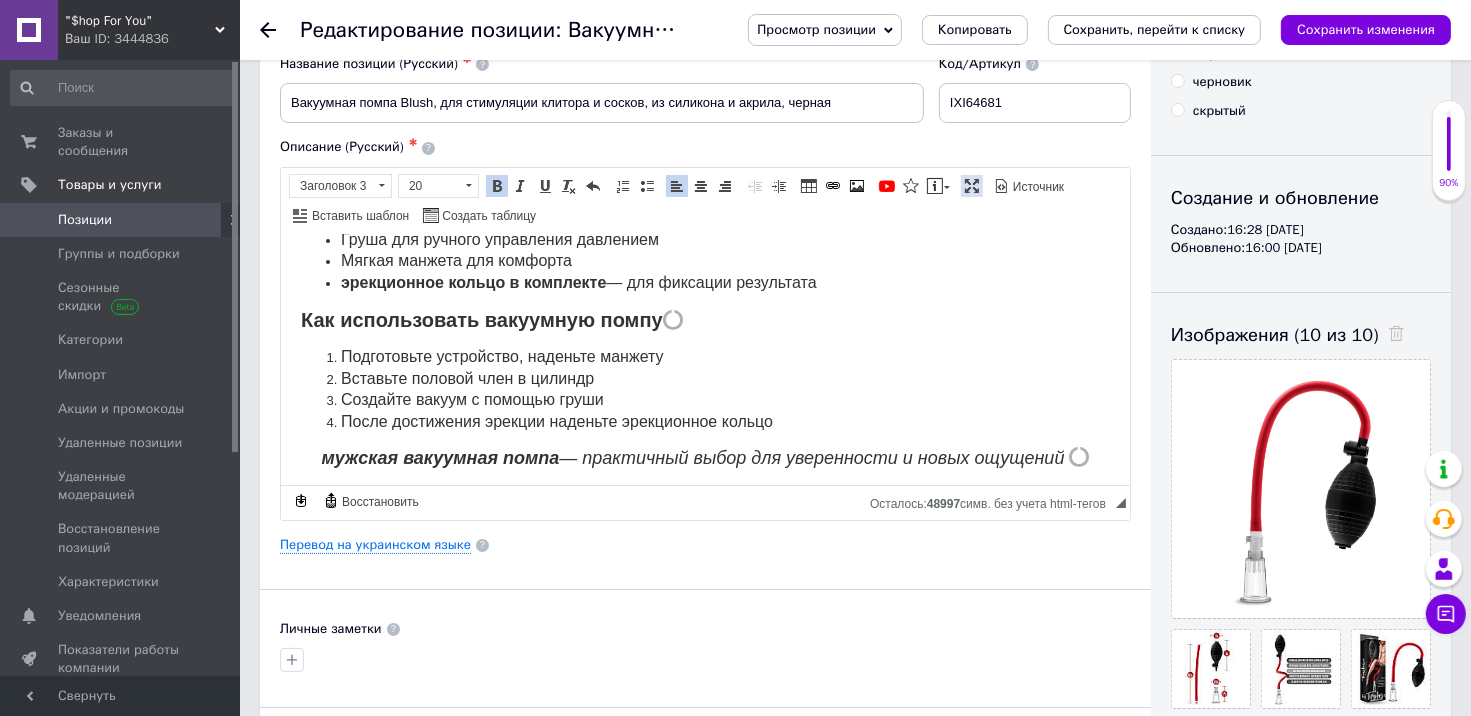 click on "Развернуть" at bounding box center (972, 186) 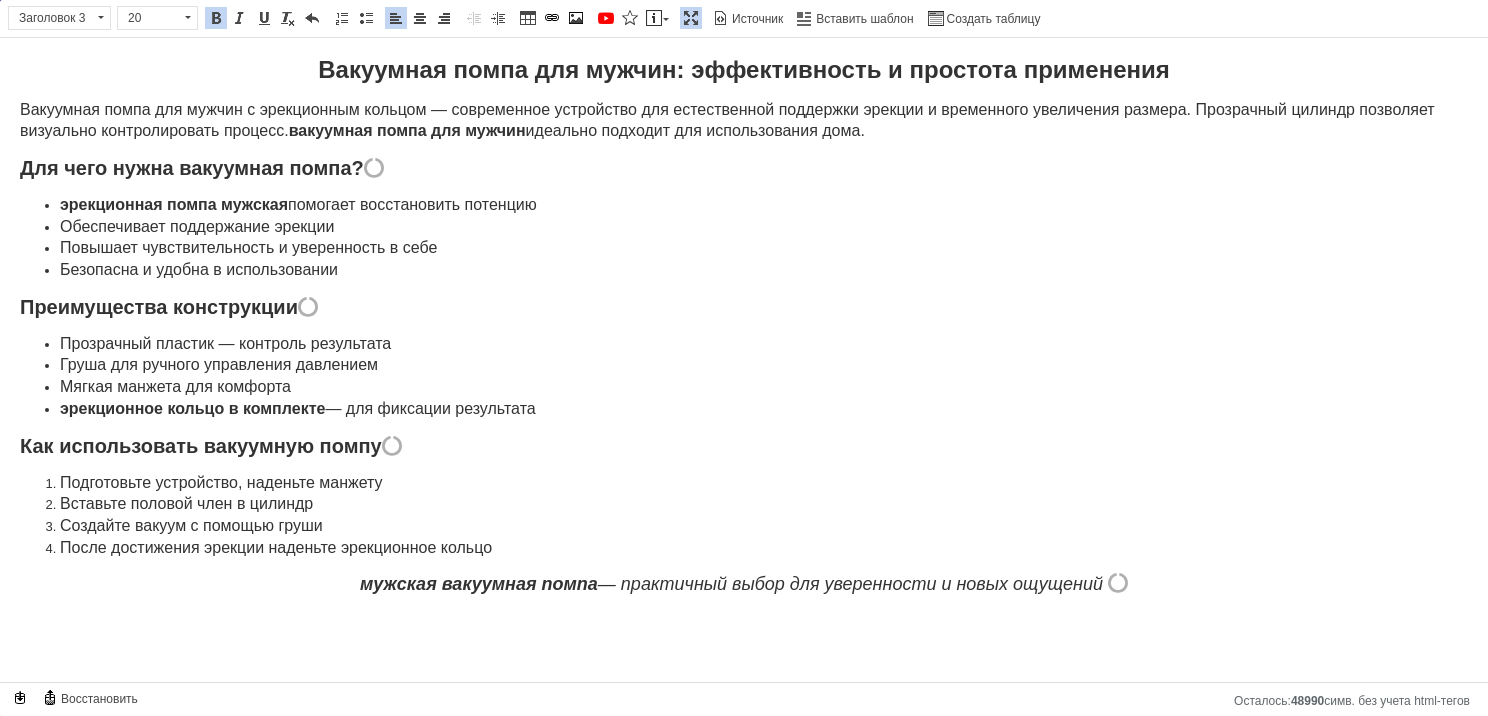 scroll, scrollTop: 0, scrollLeft: 0, axis: both 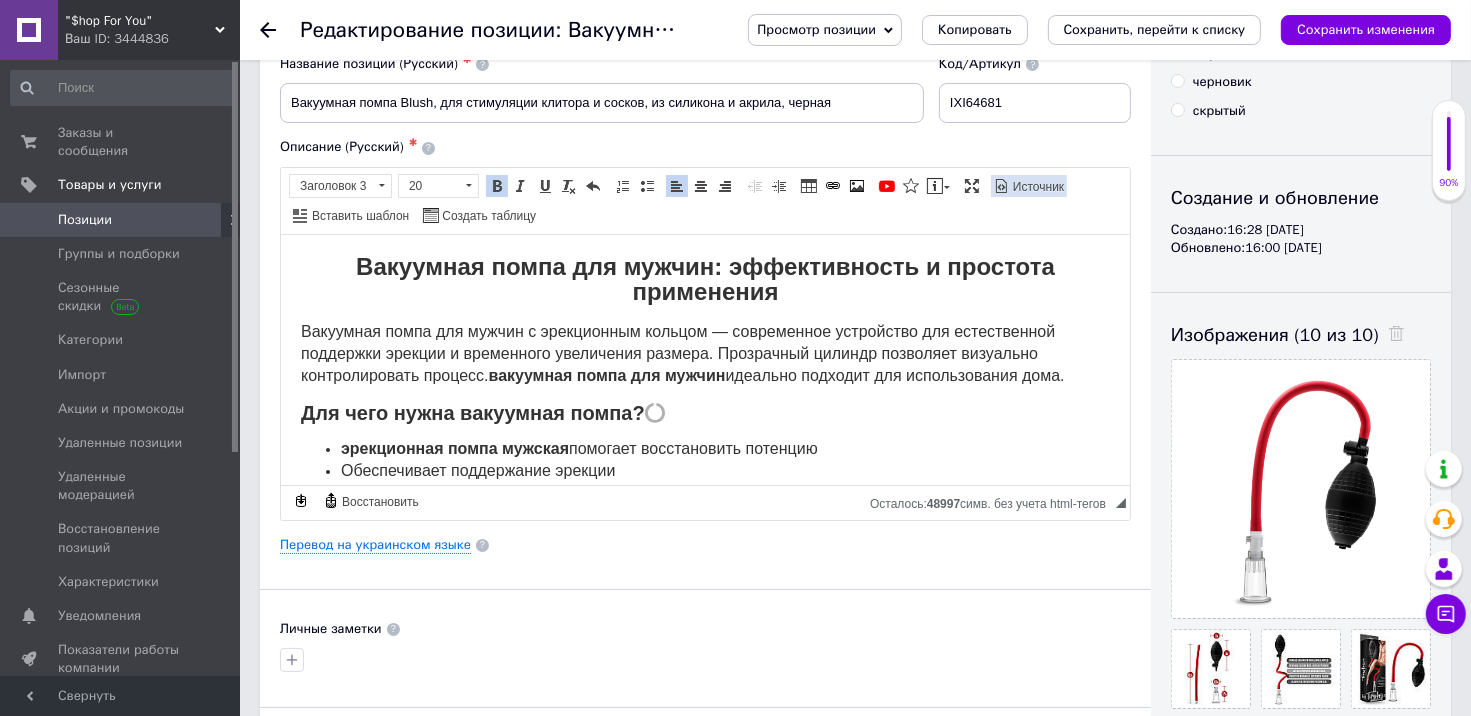 click on "Источник" at bounding box center [1037, 187] 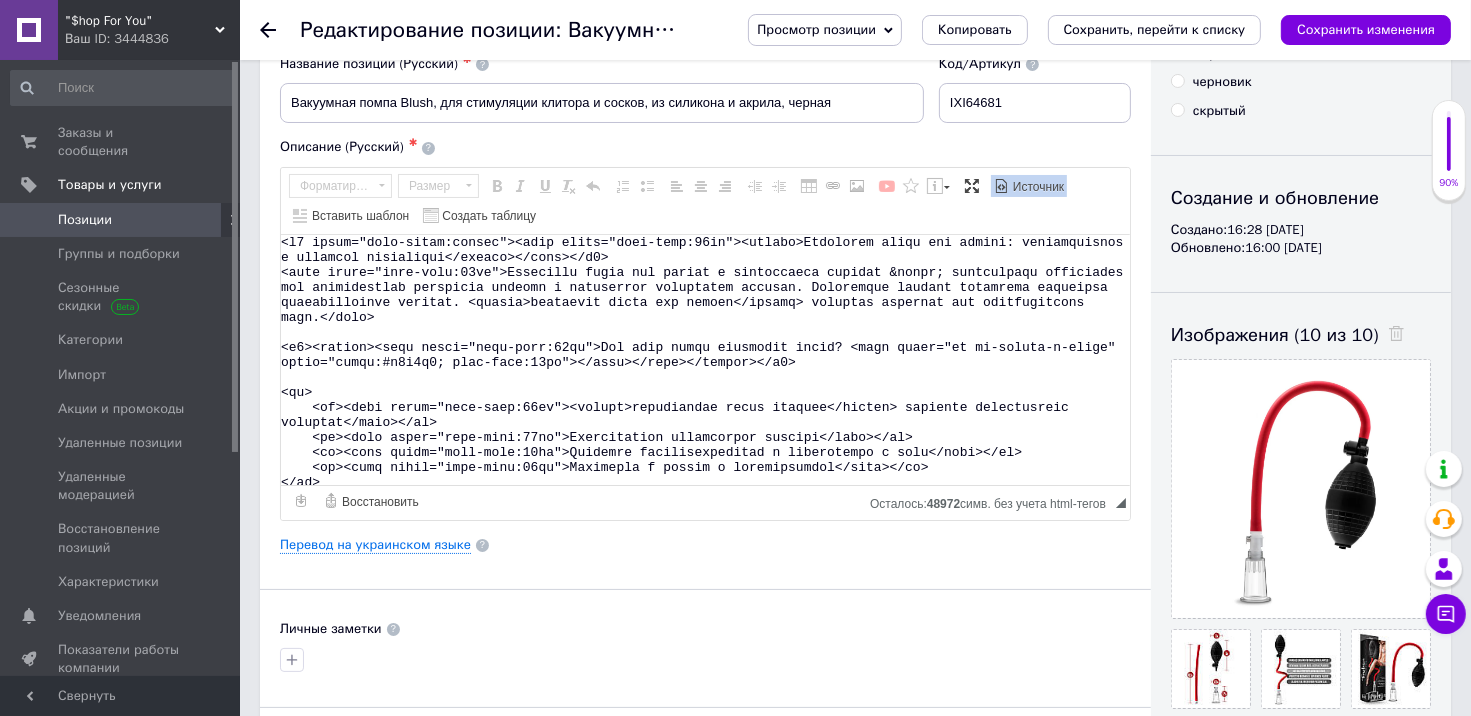 click at bounding box center (705, 360) 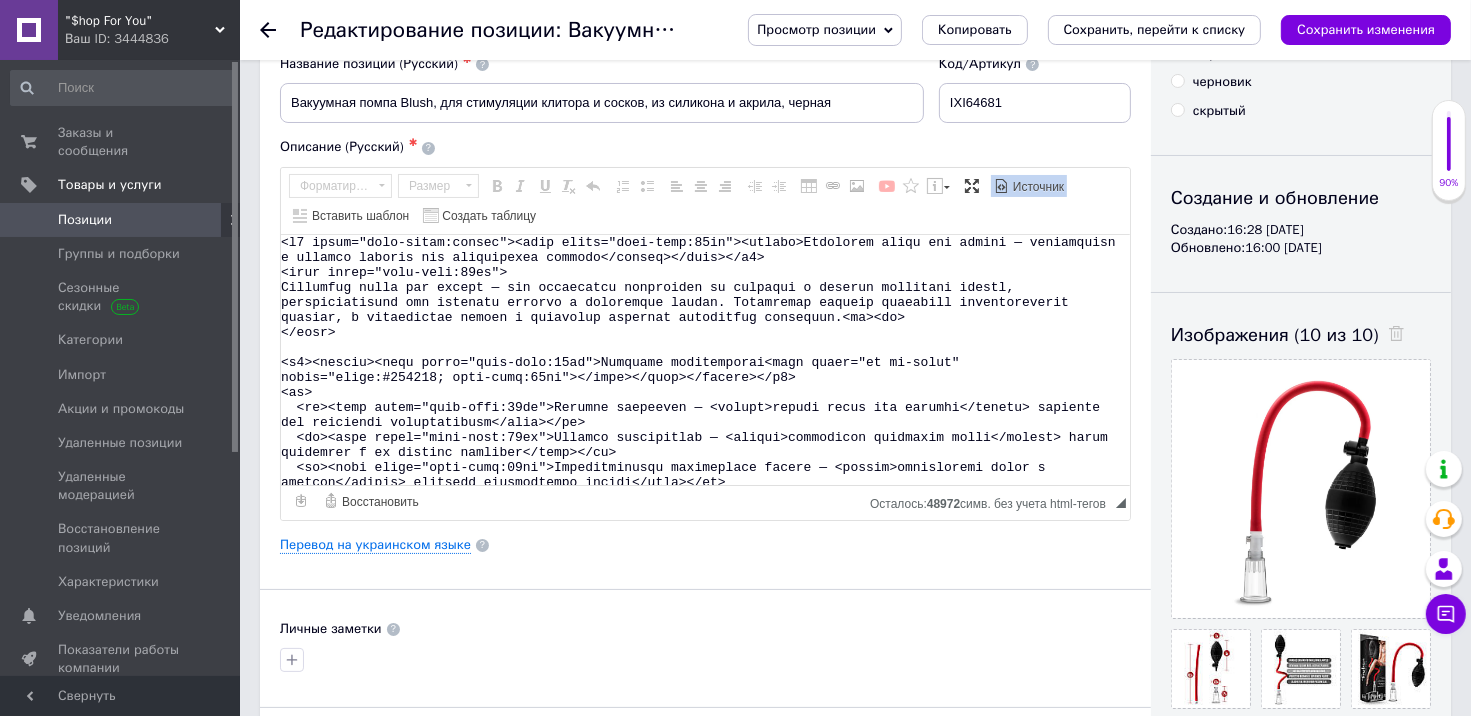scroll, scrollTop: 296, scrollLeft: 0, axis: vertical 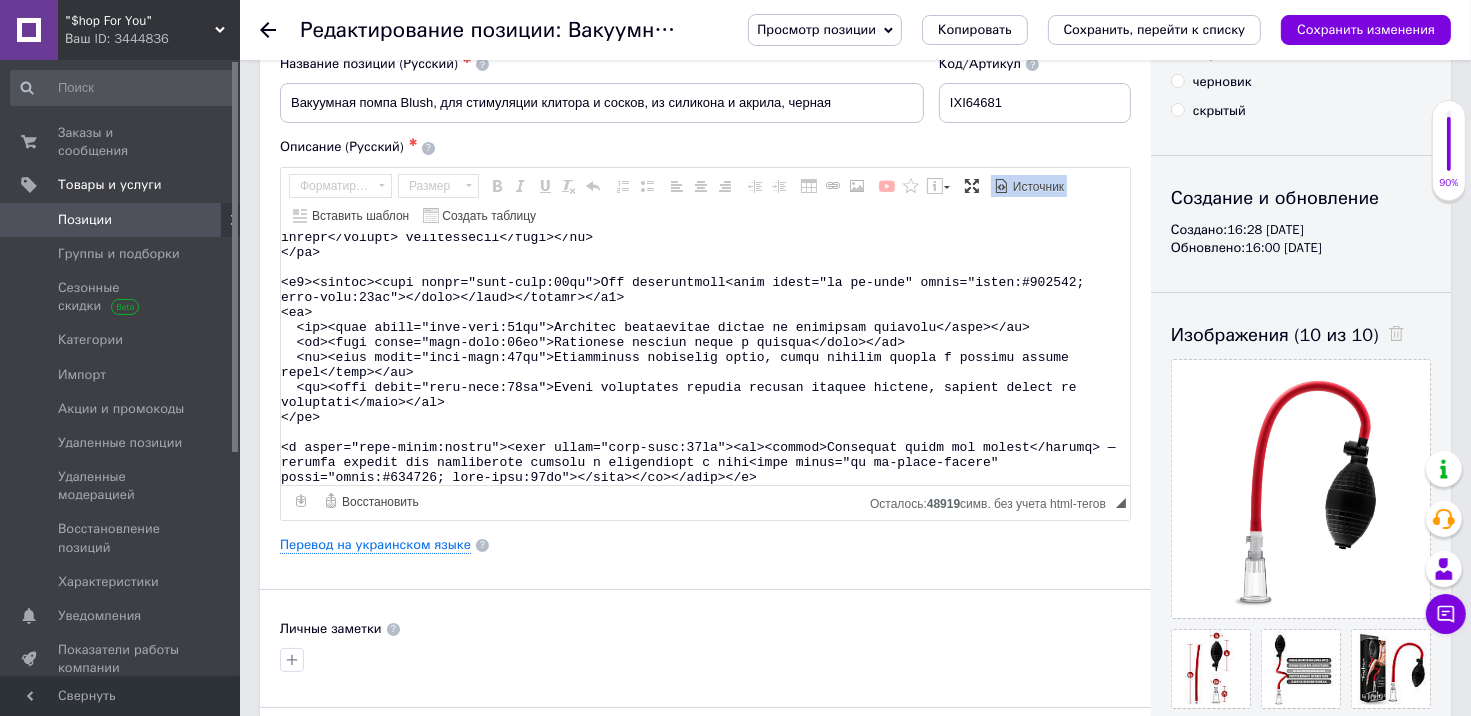 click on "Источник" at bounding box center [1037, 187] 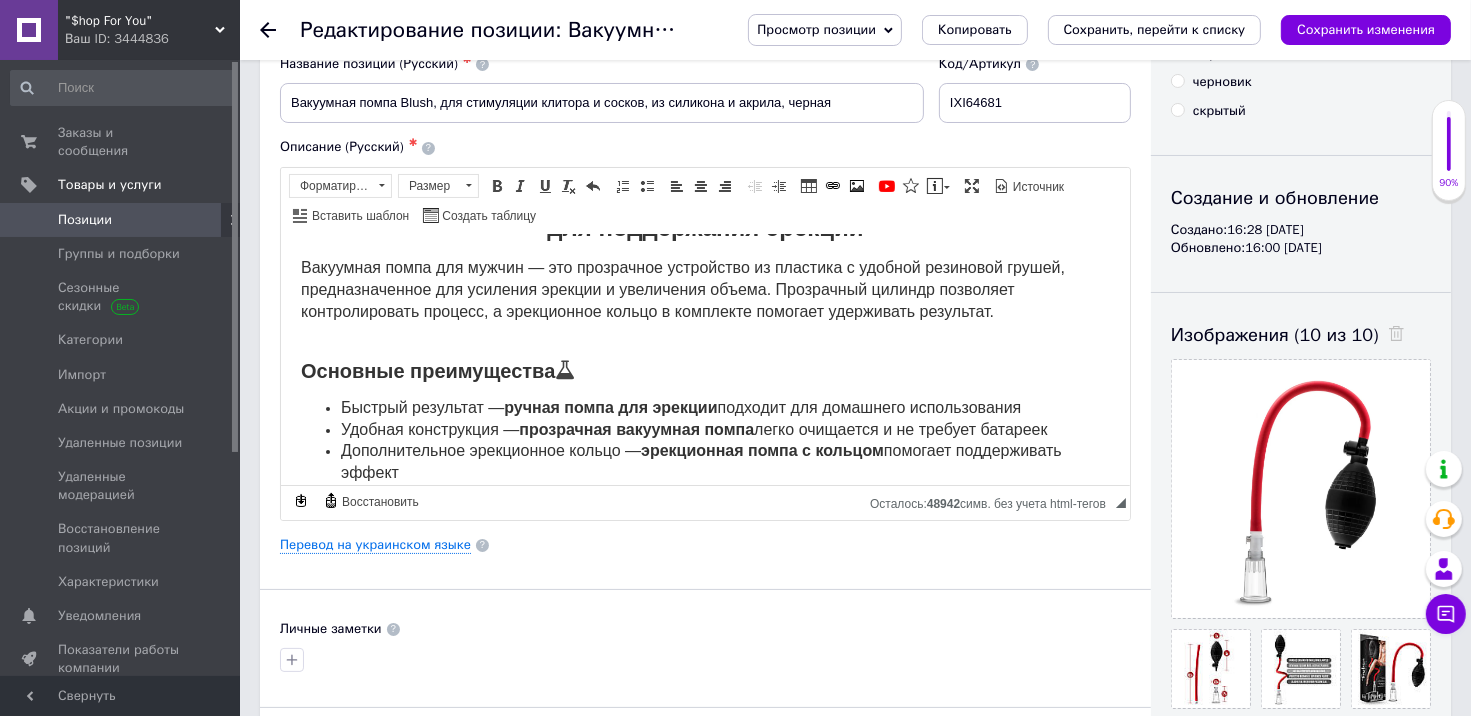 scroll, scrollTop: 100, scrollLeft: 0, axis: vertical 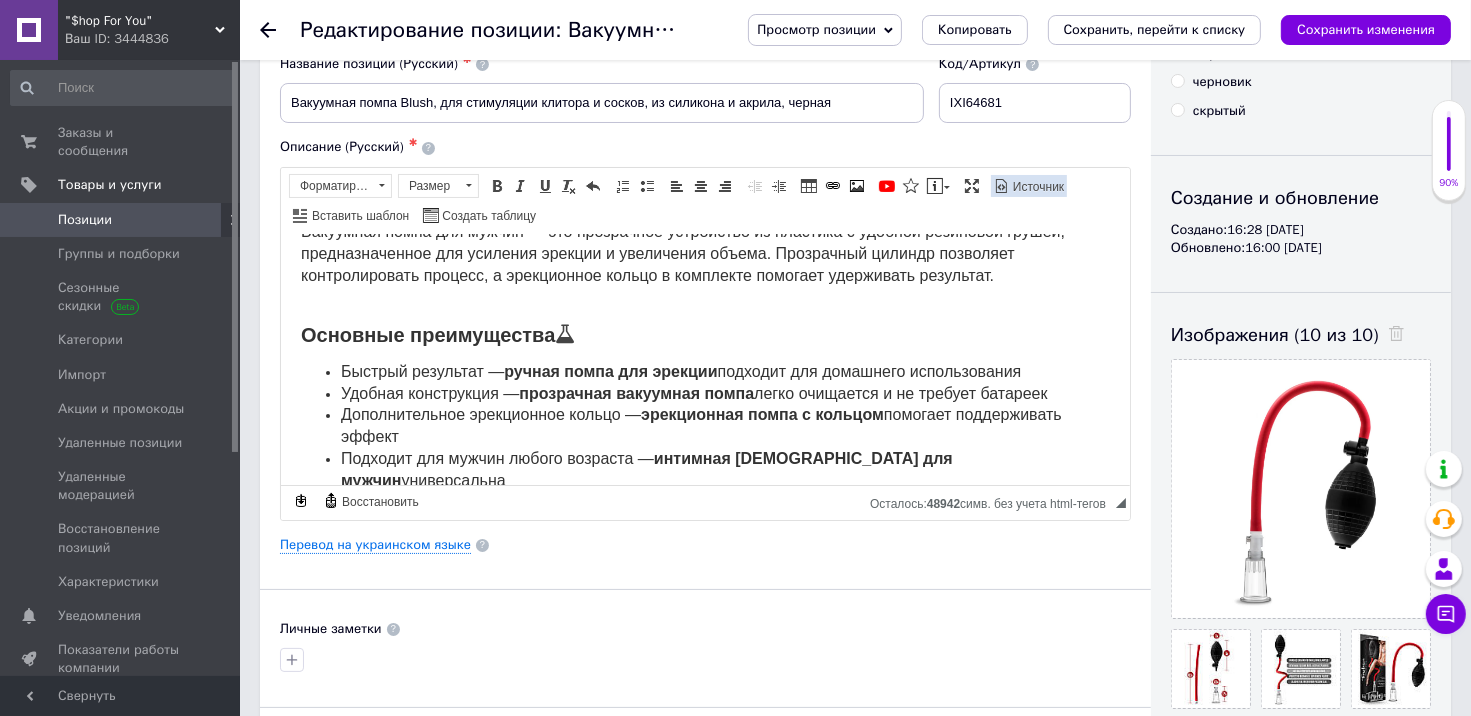 click on "Источник" at bounding box center [1037, 187] 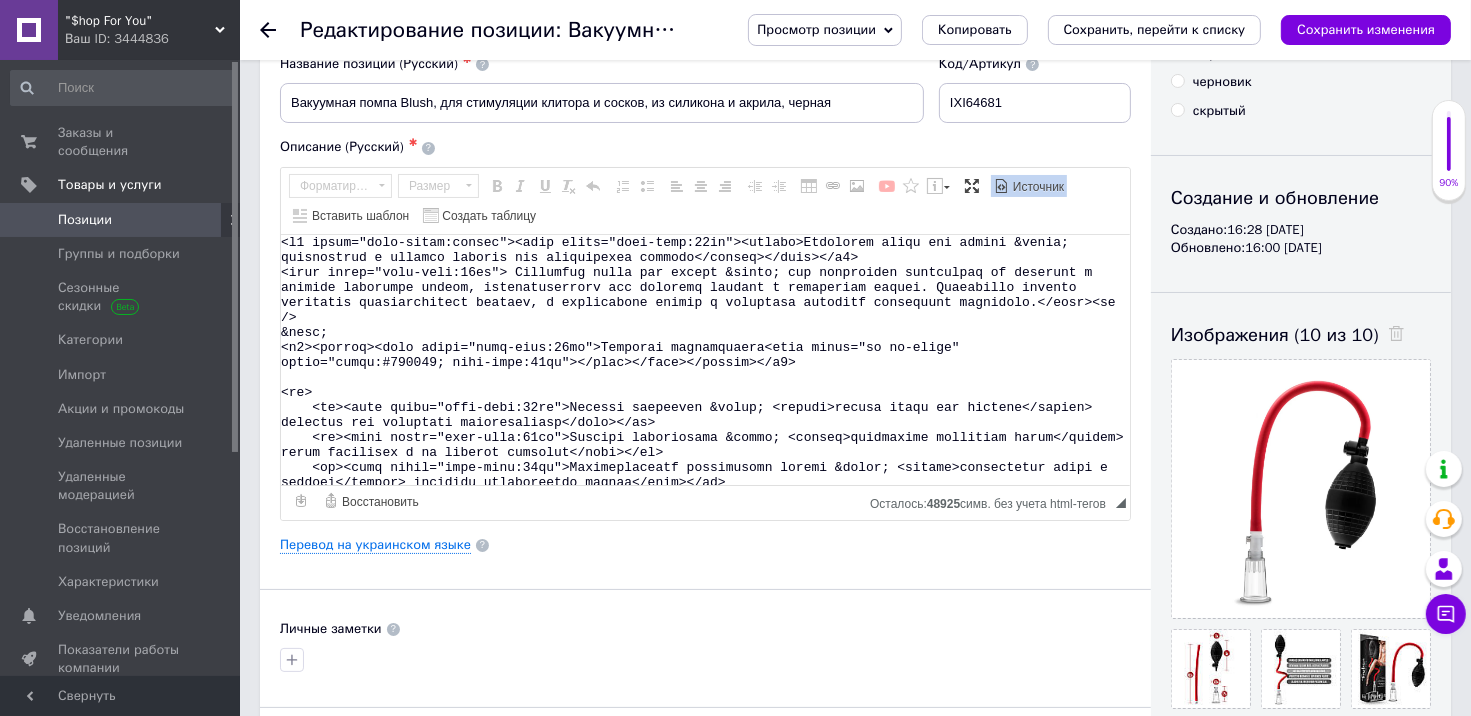 click at bounding box center (705, 360) 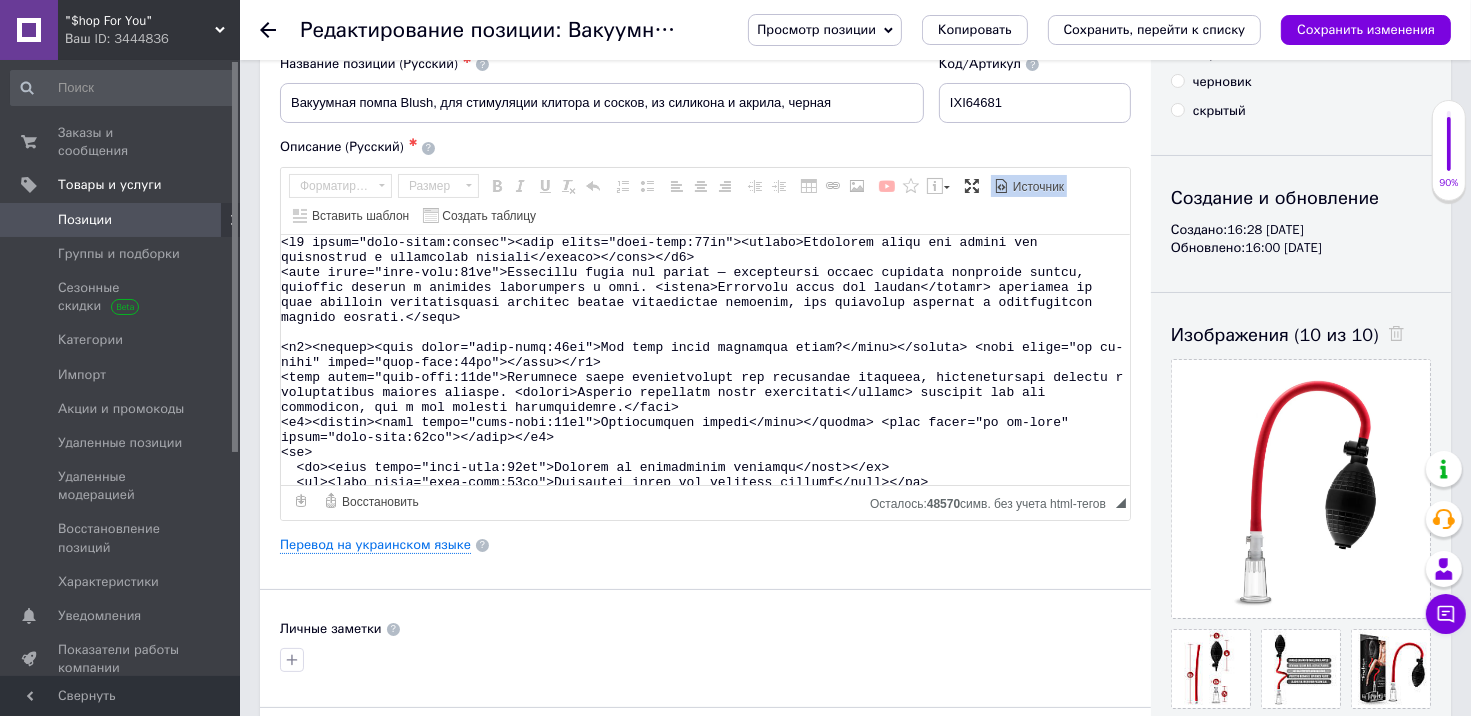 scroll, scrollTop: 418, scrollLeft: 0, axis: vertical 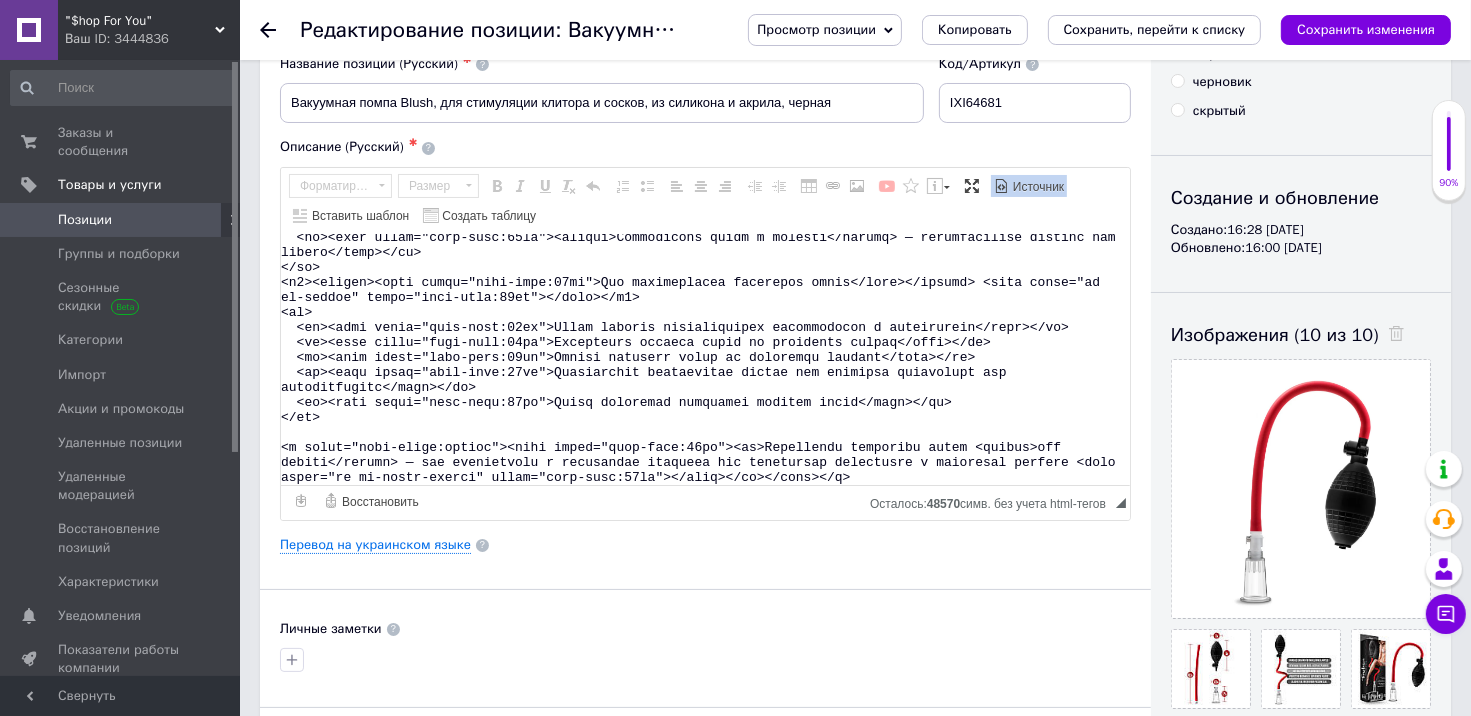 click on "Источник" at bounding box center [1037, 187] 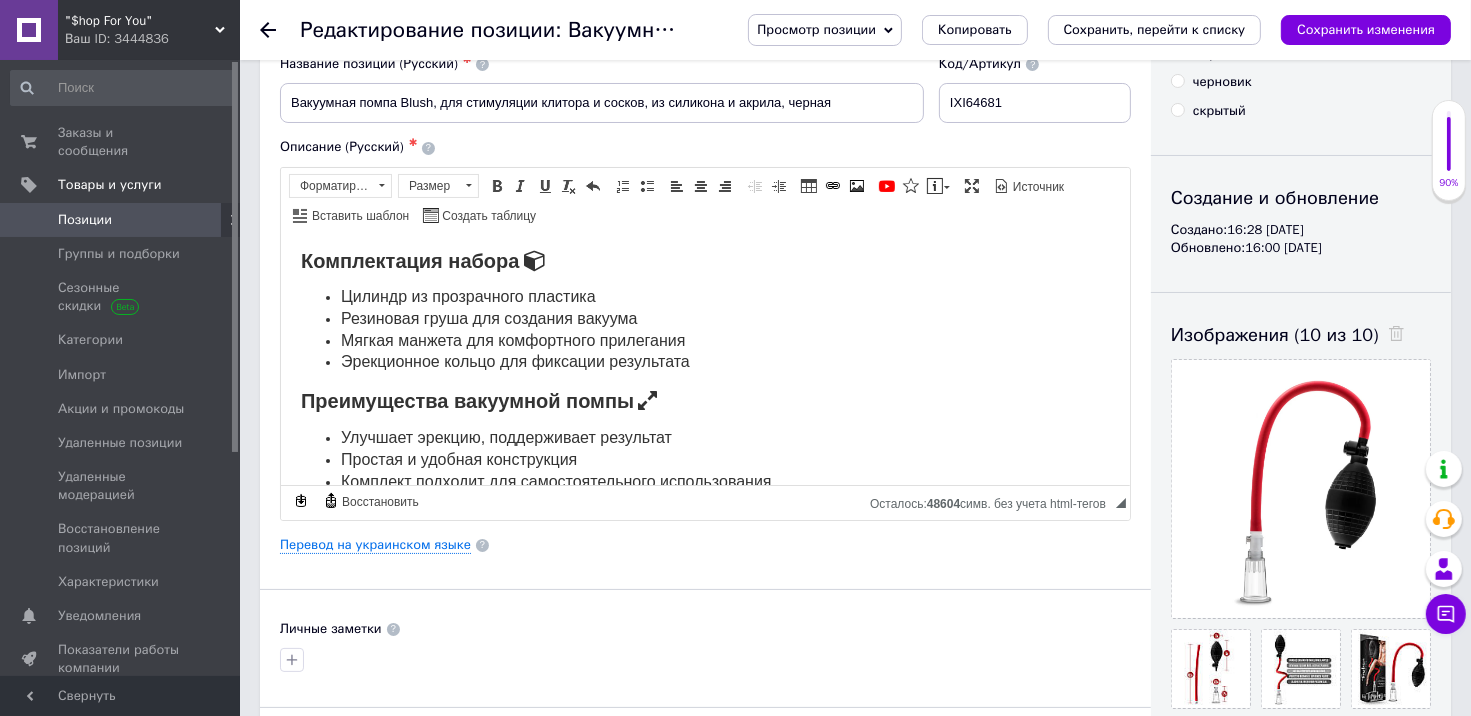 scroll, scrollTop: 300, scrollLeft: 0, axis: vertical 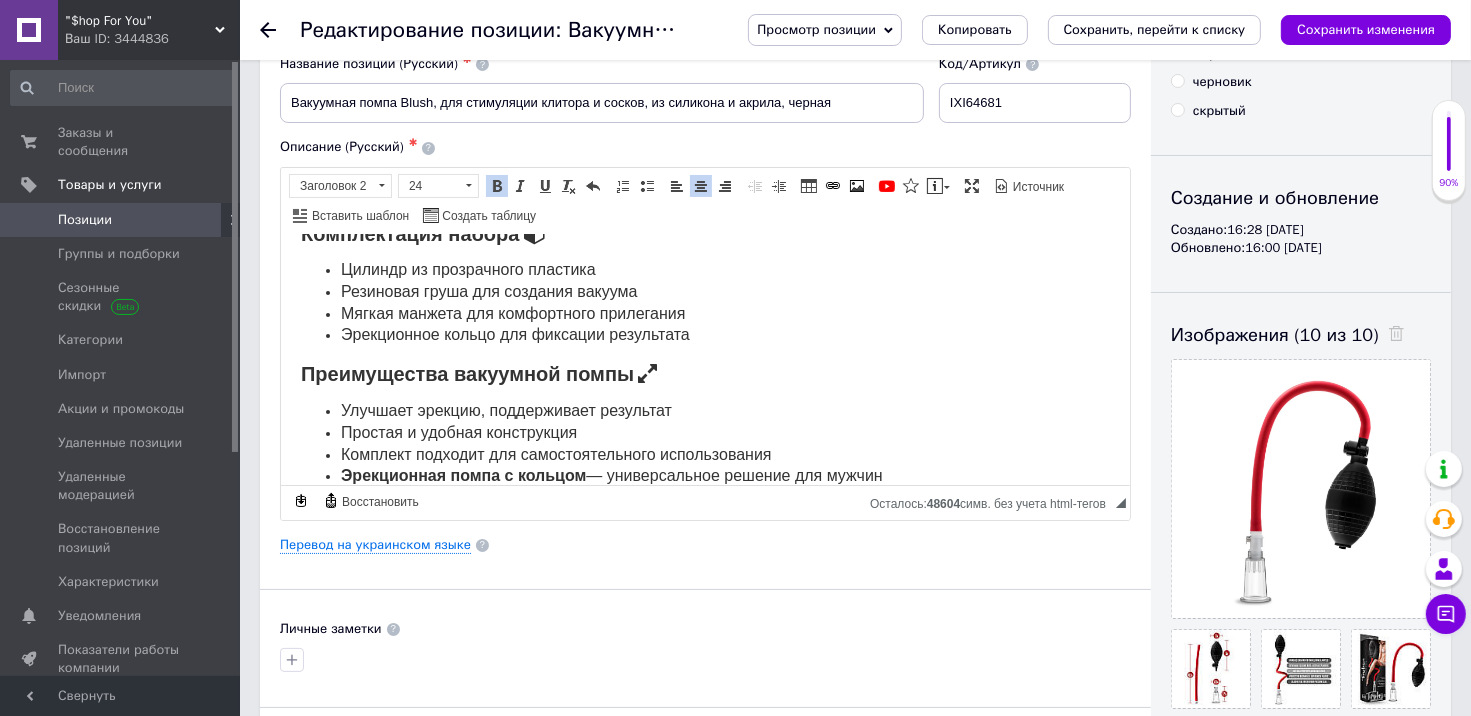 click at bounding box center [646, 372] 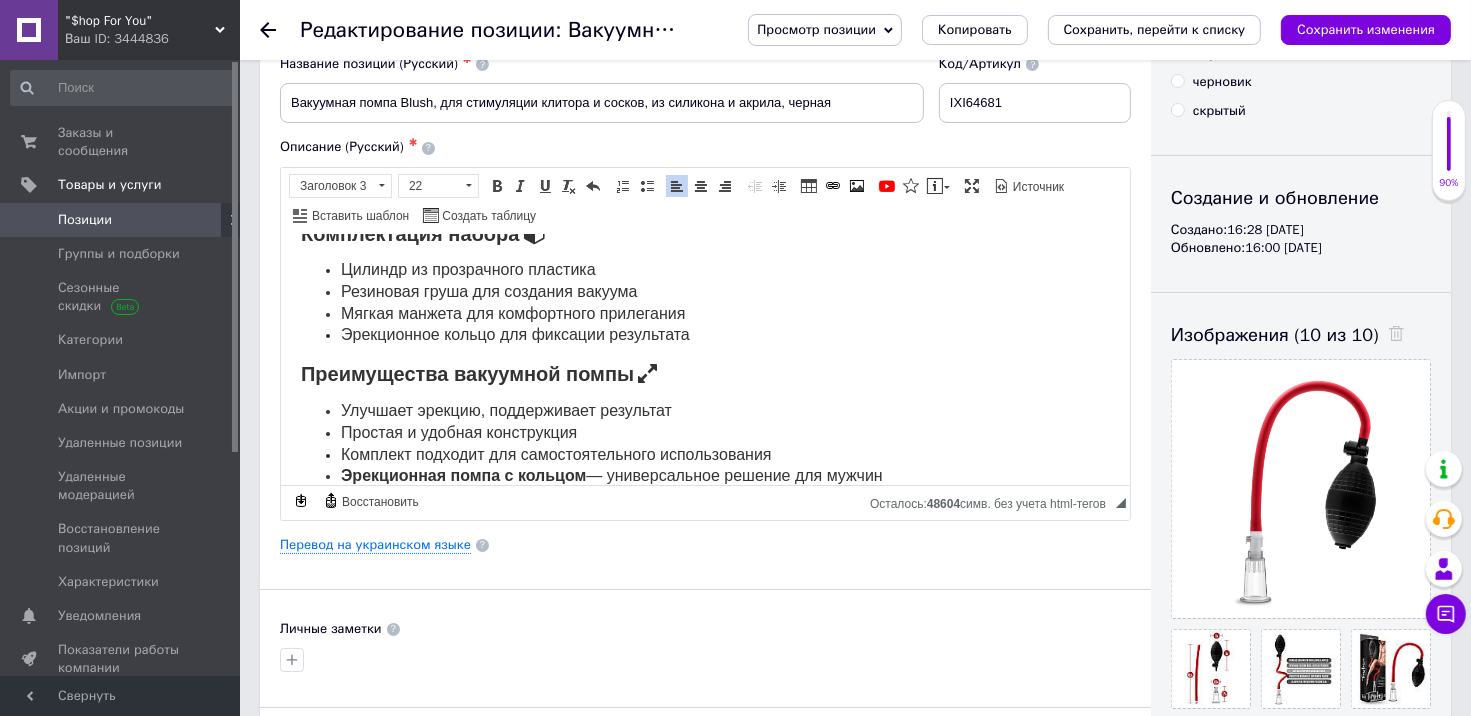 click at bounding box center (534, 232) 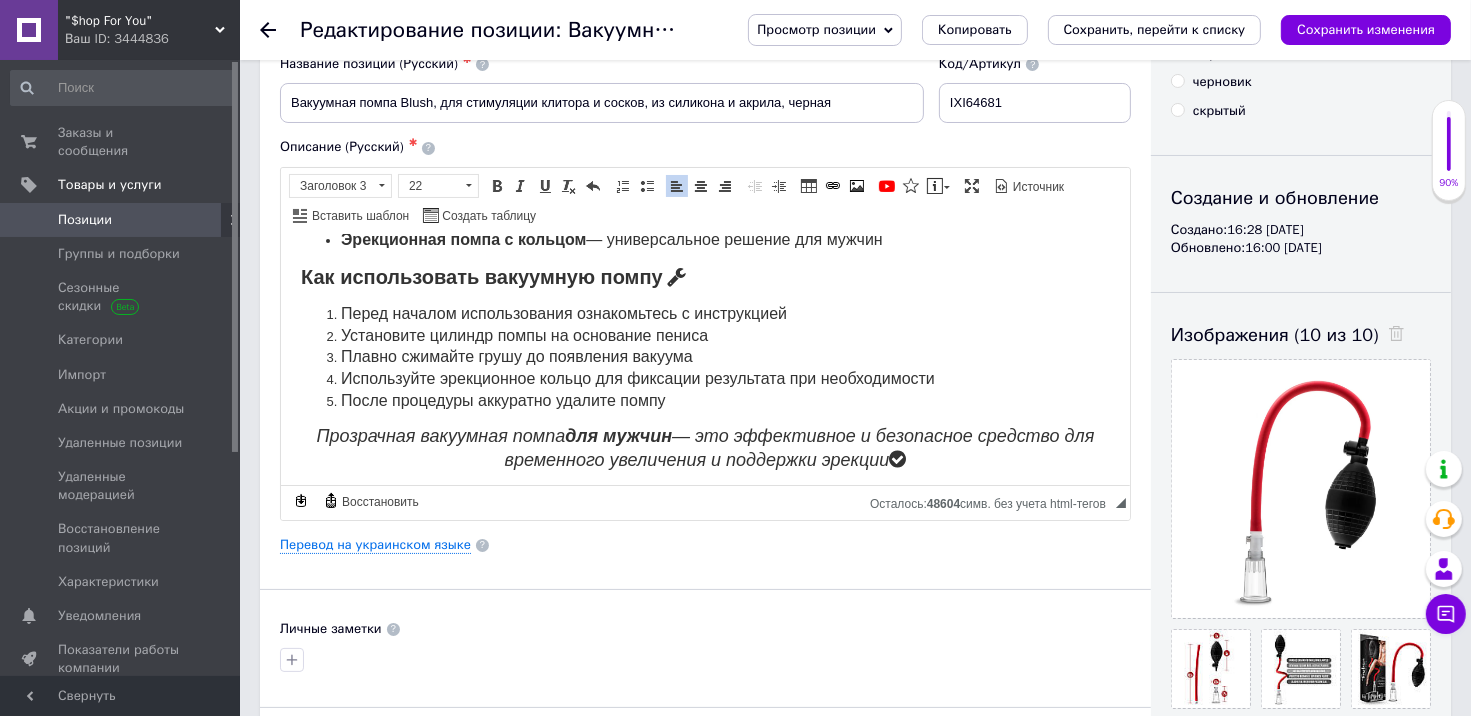scroll, scrollTop: 556, scrollLeft: 0, axis: vertical 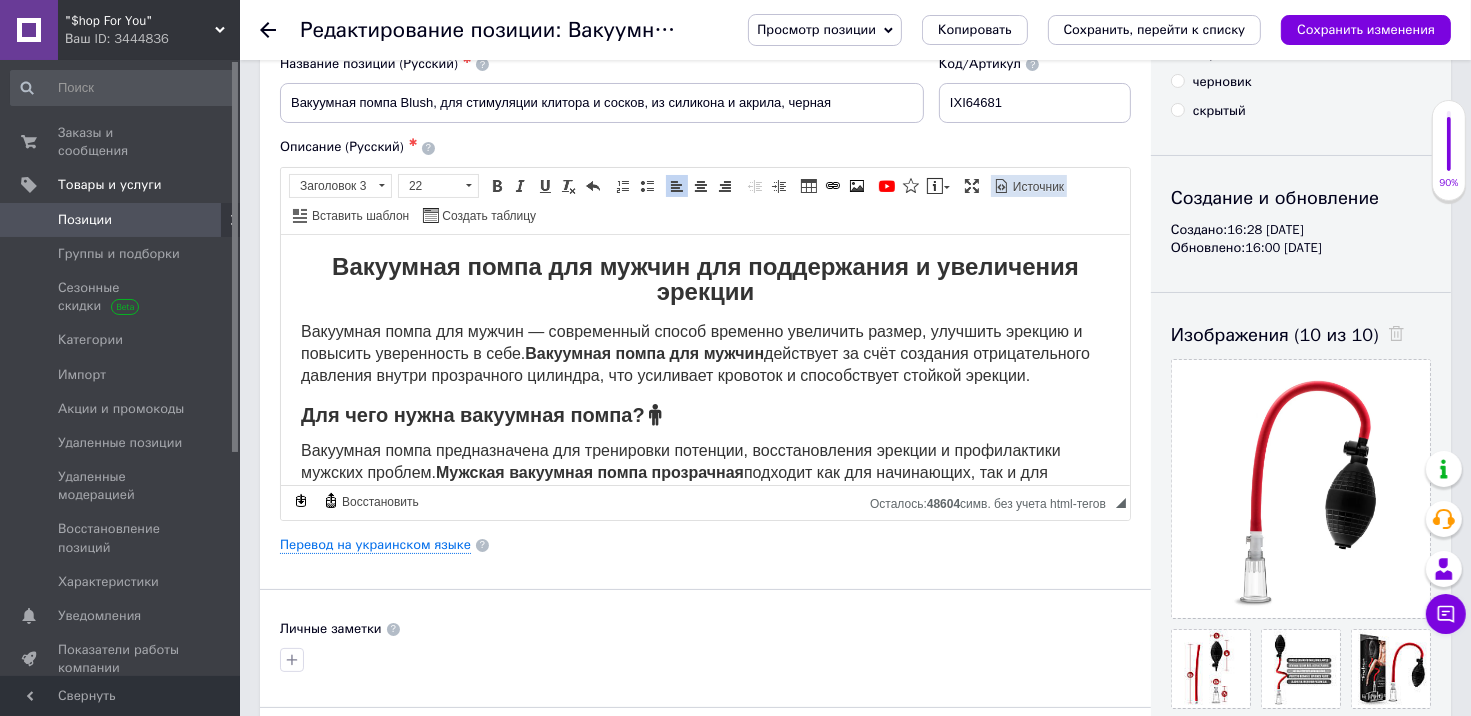 click on "Источник" at bounding box center (1029, 186) 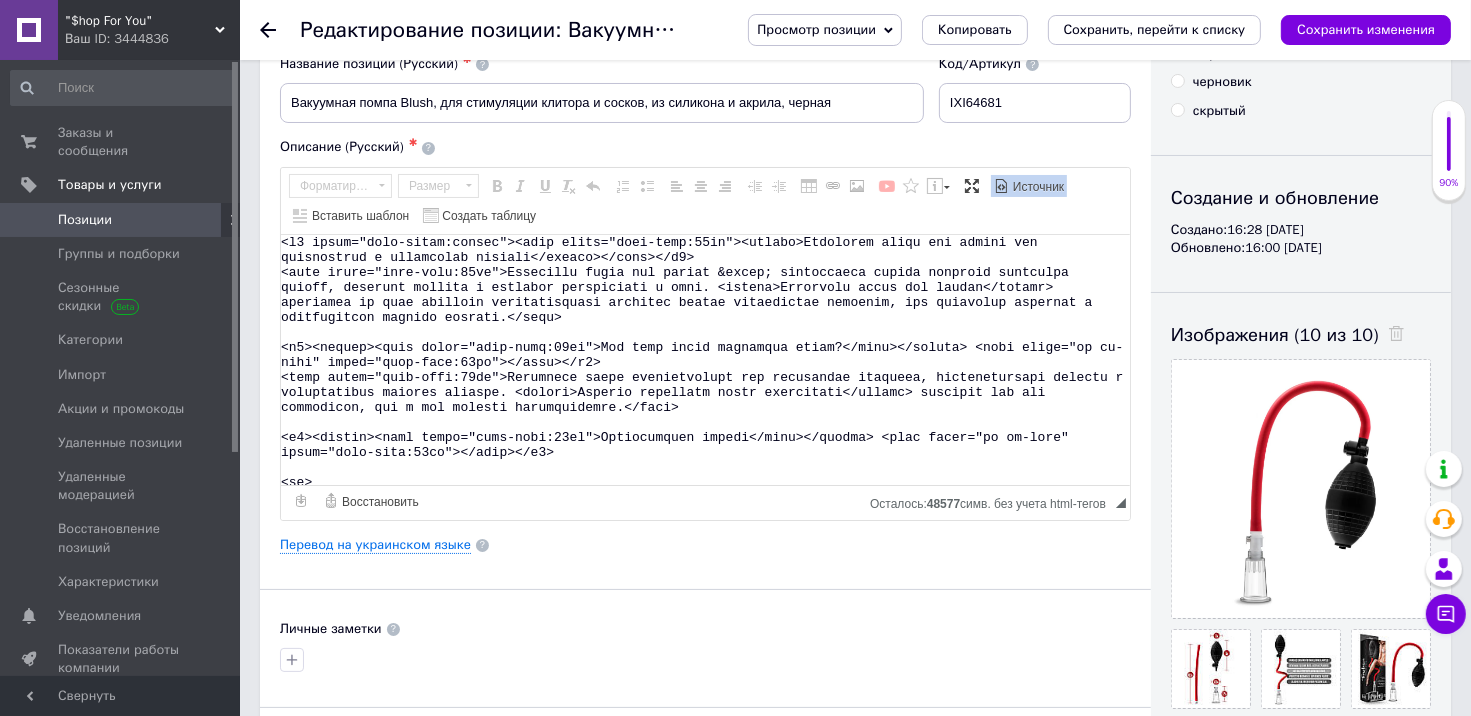 click at bounding box center [705, 360] 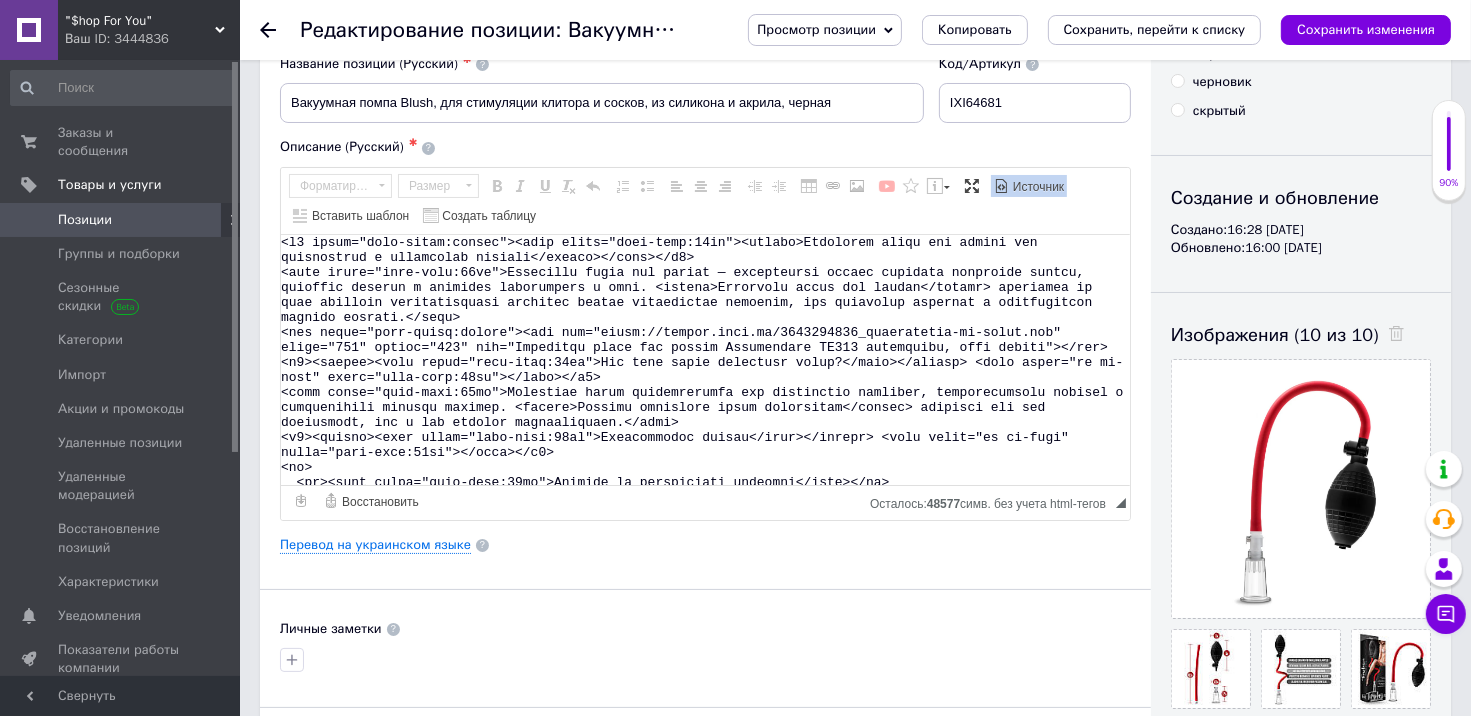 scroll, scrollTop: 464, scrollLeft: 0, axis: vertical 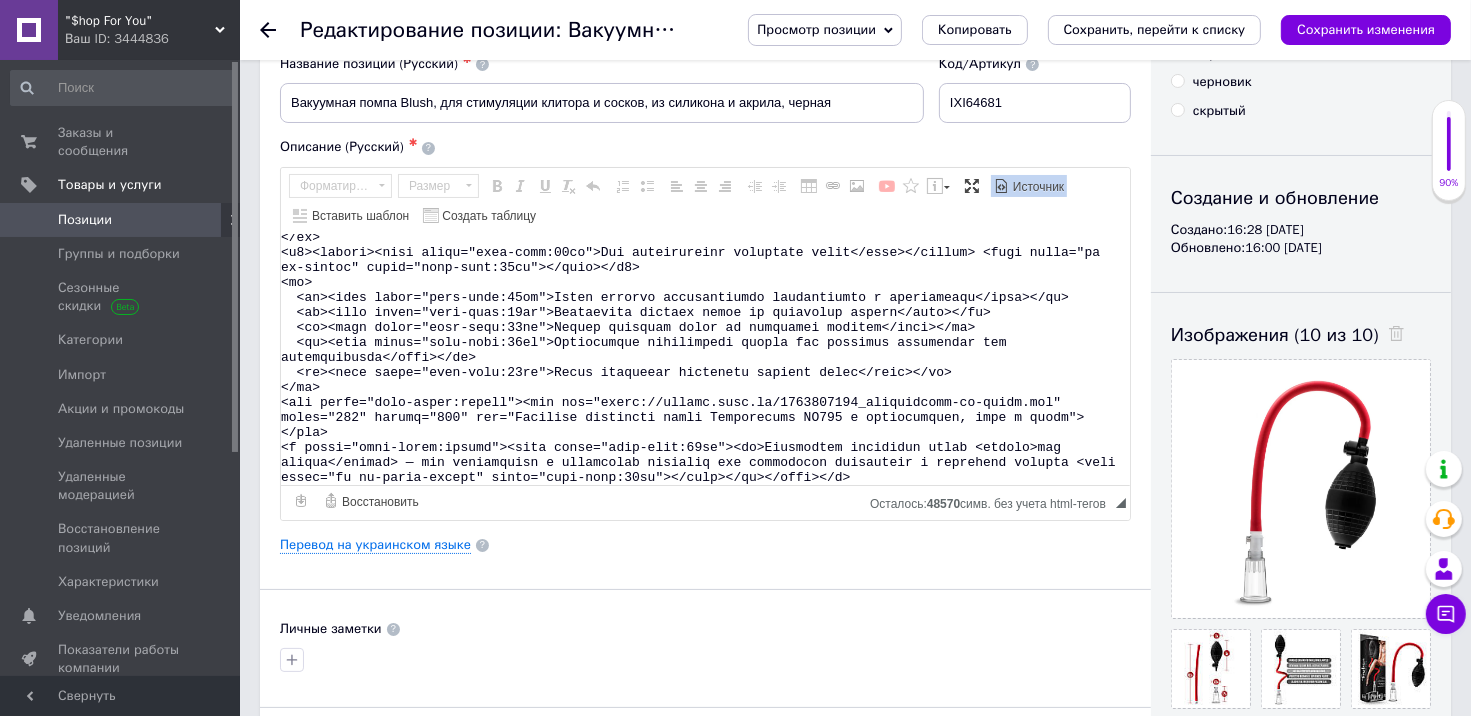 click on "Источник" at bounding box center (1037, 187) 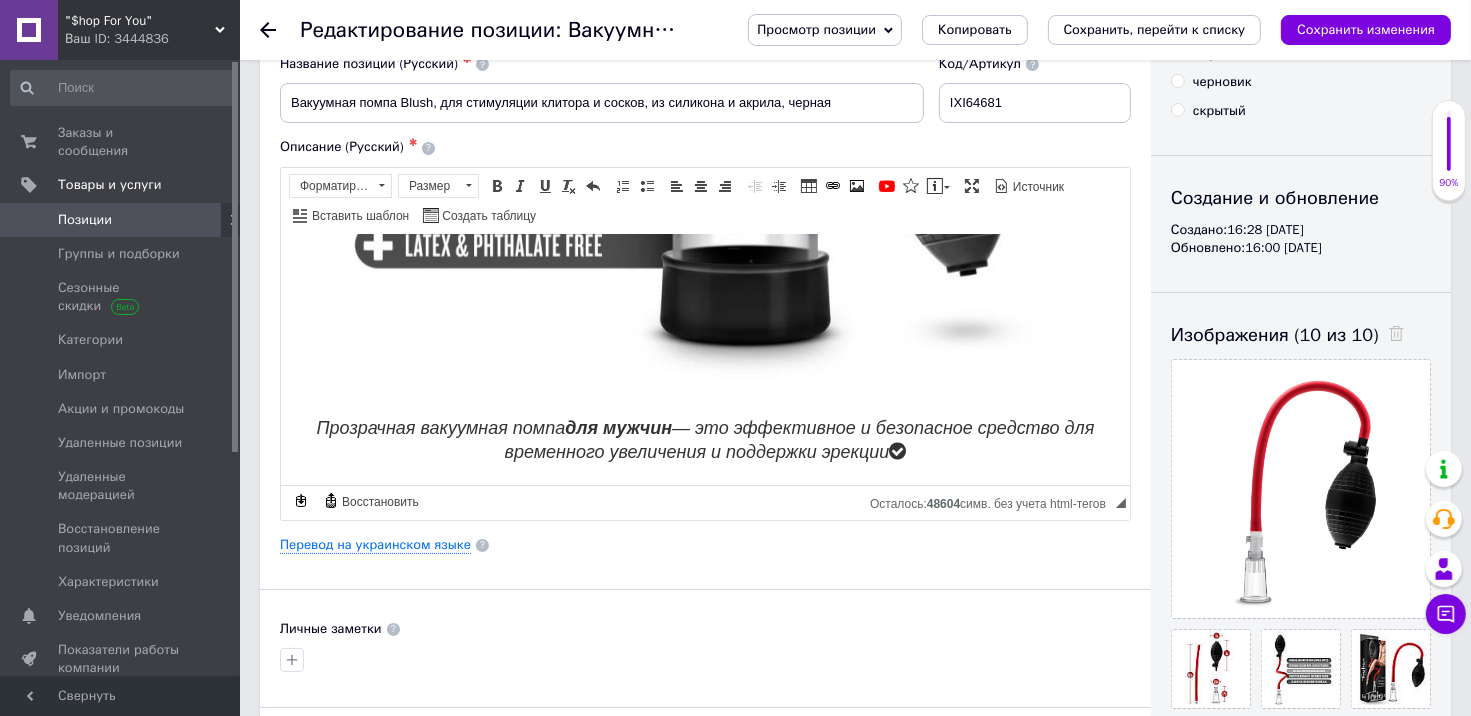 scroll, scrollTop: 2180, scrollLeft: 0, axis: vertical 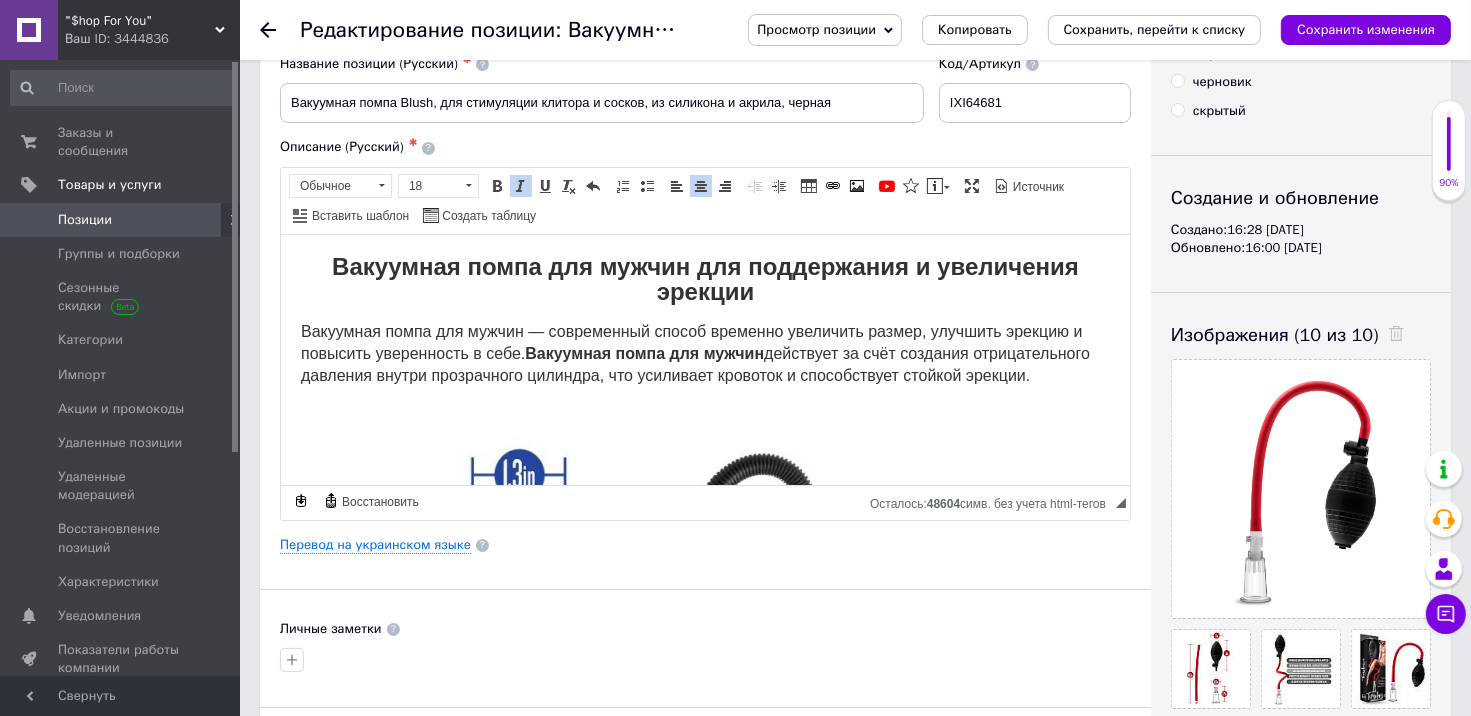 click on "Вакуумная помпа для мужчин — современный способ временно увеличить размер, улучшить эрекцию и повысить уверенность в себе.  Вакуумная помпа для мужчин  действует за счёт создания отрицательного давления внутри прозрачного цилиндра, что усиливает кровоток и способствует стойкой эрекции." at bounding box center (694, 352) 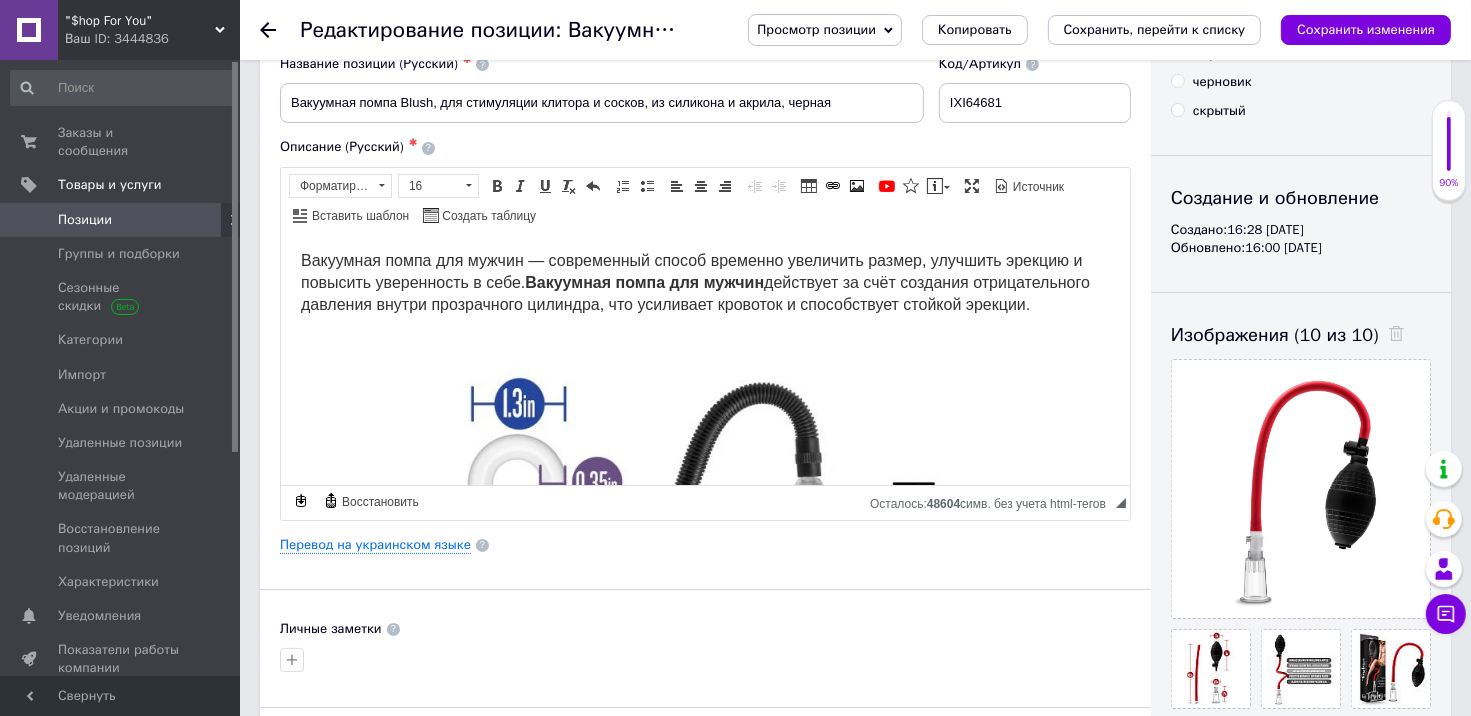 scroll, scrollTop: 0, scrollLeft: 0, axis: both 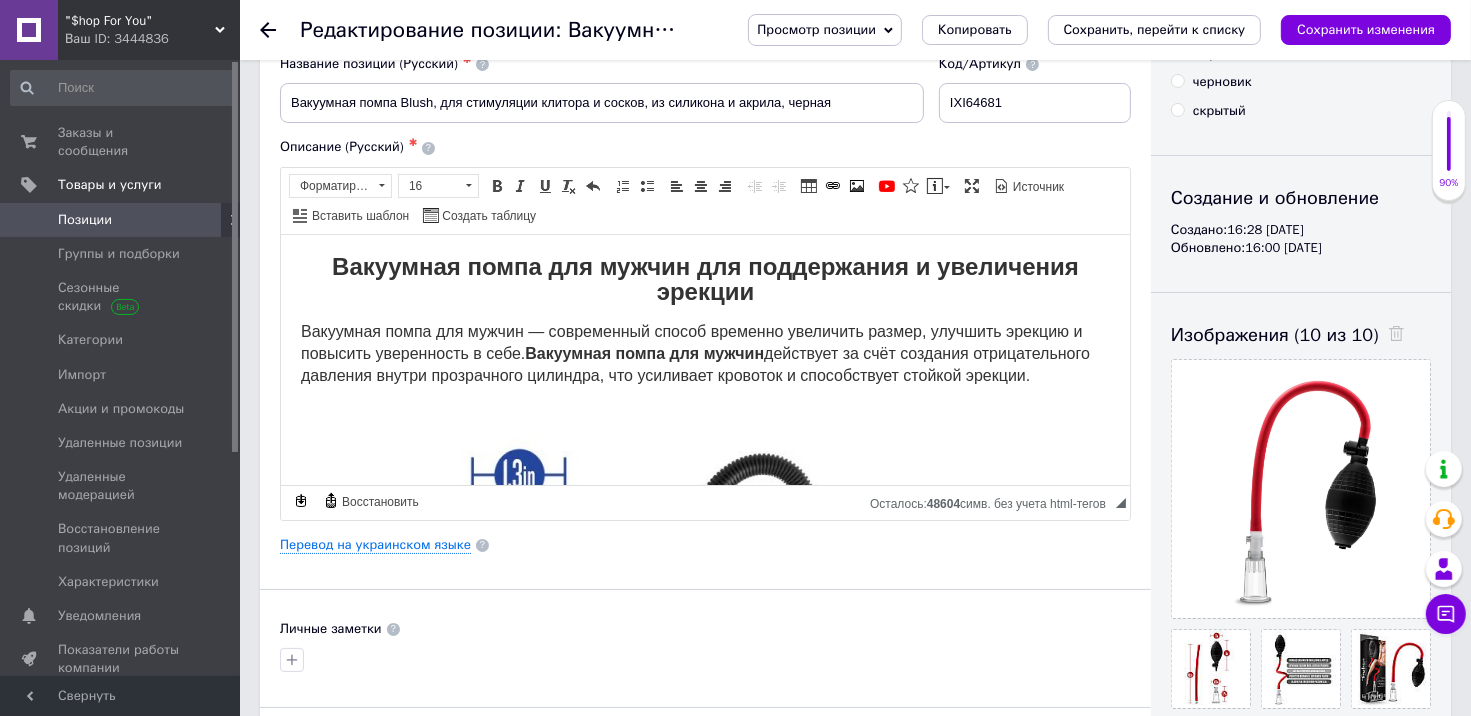 click on "Вакуумная помпа для мужчин — современный способ временно увеличить размер, улучшить эрекцию и повысить уверенность в себе.  Вакуумная помпа для мужчин  действует за счёт создания отрицательного давления внутри прозрачного цилиндра, что усиливает кровоток и способствует стойкой эрекции." at bounding box center [694, 352] 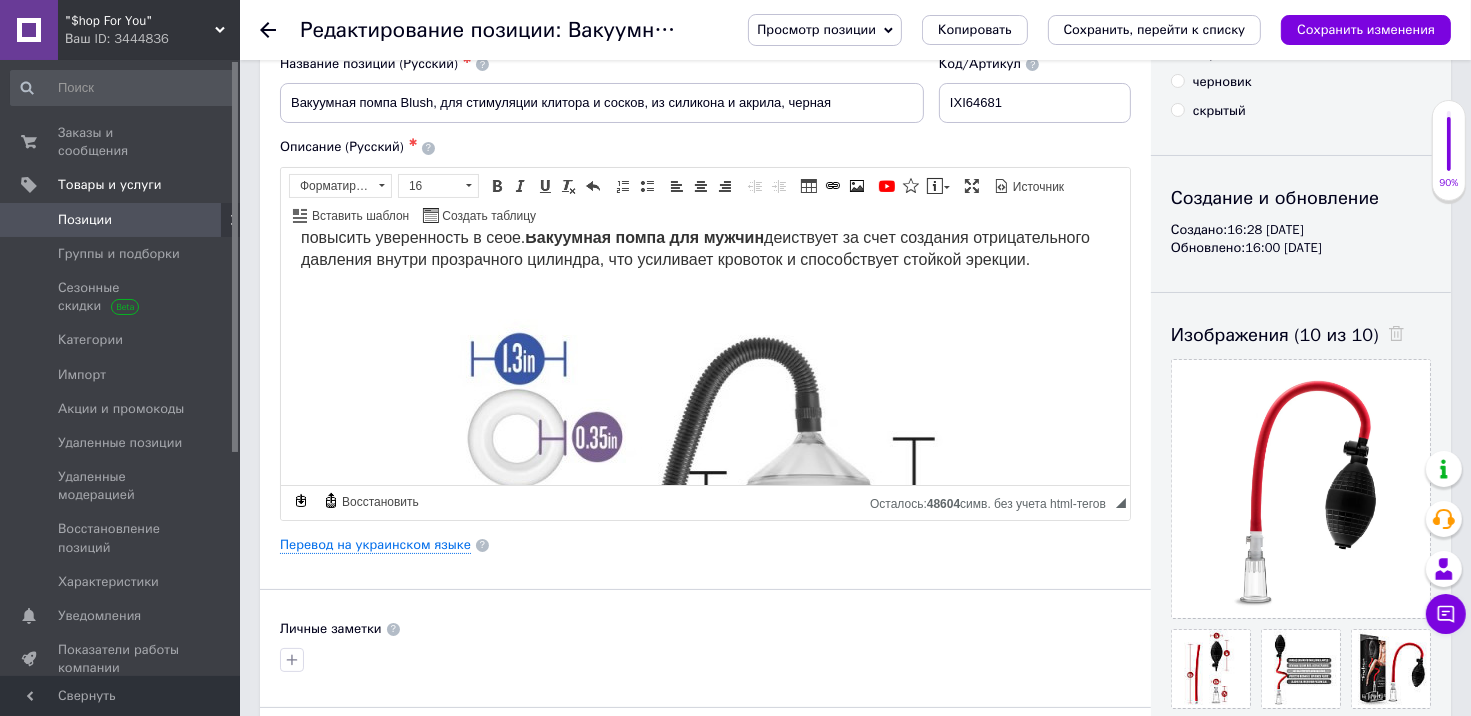 scroll, scrollTop: 0, scrollLeft: 0, axis: both 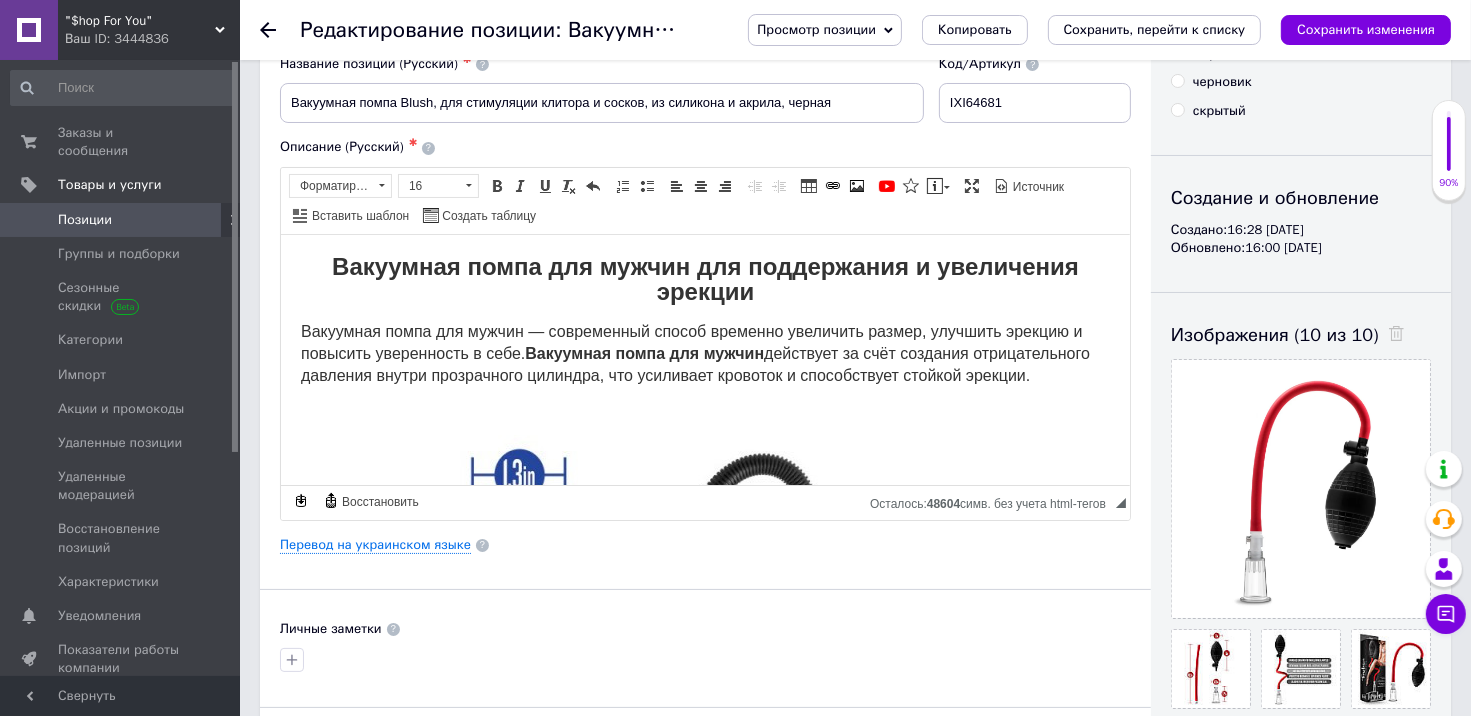 click on "Вакуумная помпа для мужчин" at bounding box center [643, 352] 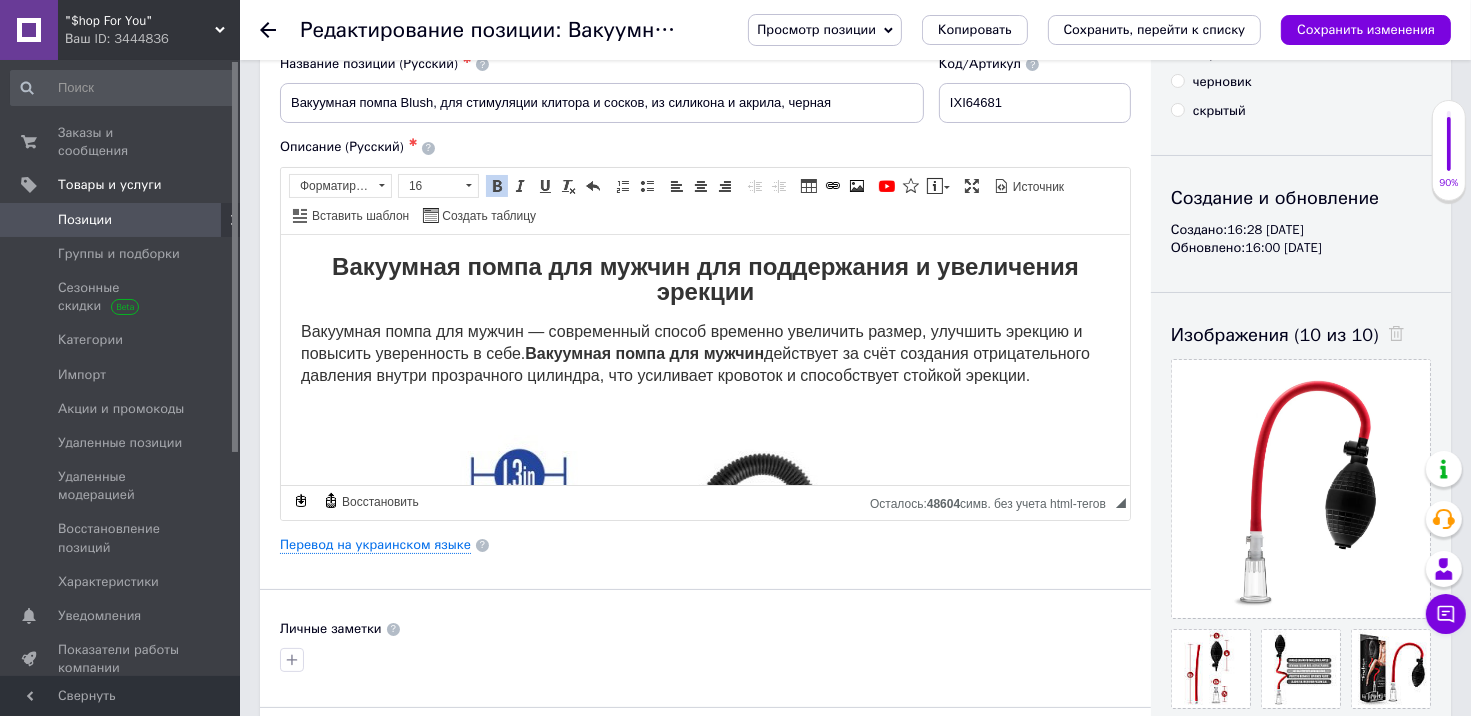 click on "Позиции" at bounding box center (121, 220) 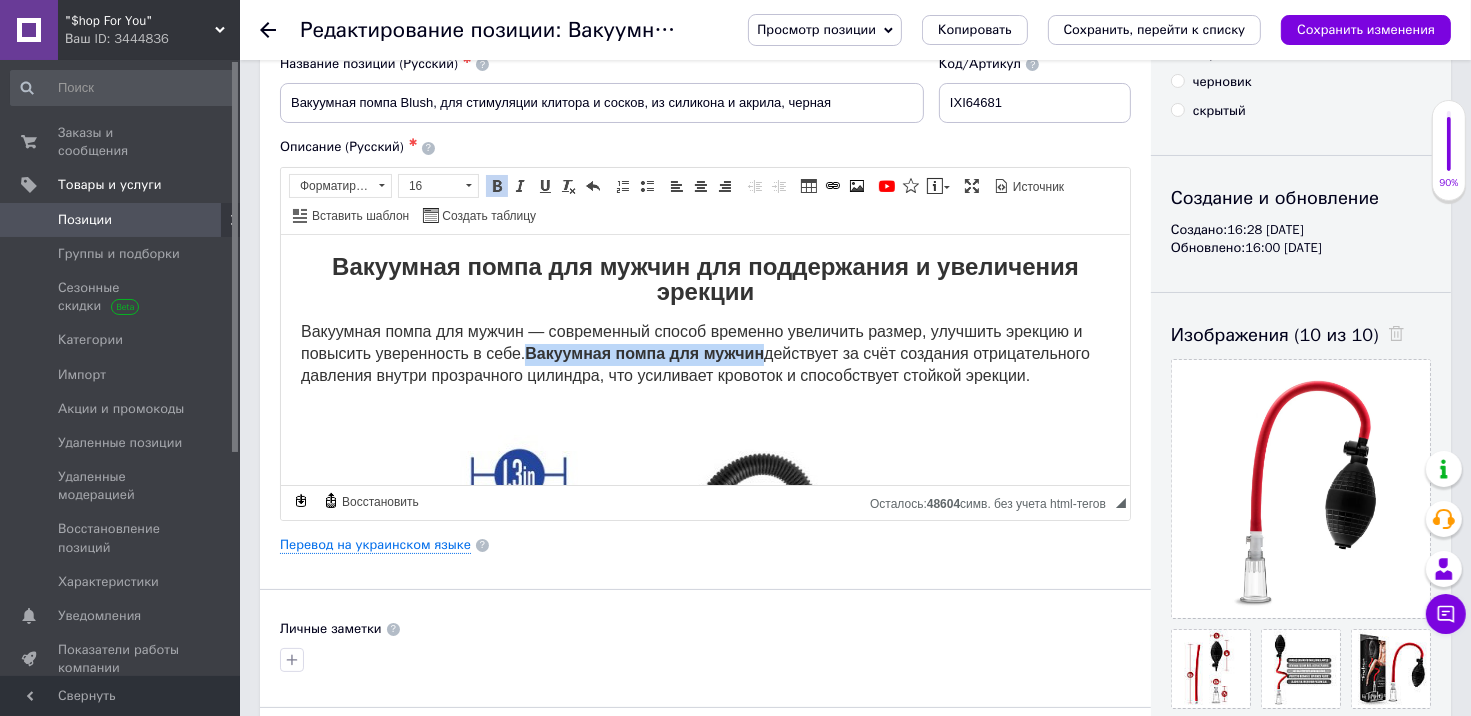 drag, startPoint x: 767, startPoint y: 349, endPoint x: 532, endPoint y: 353, distance: 235.03404 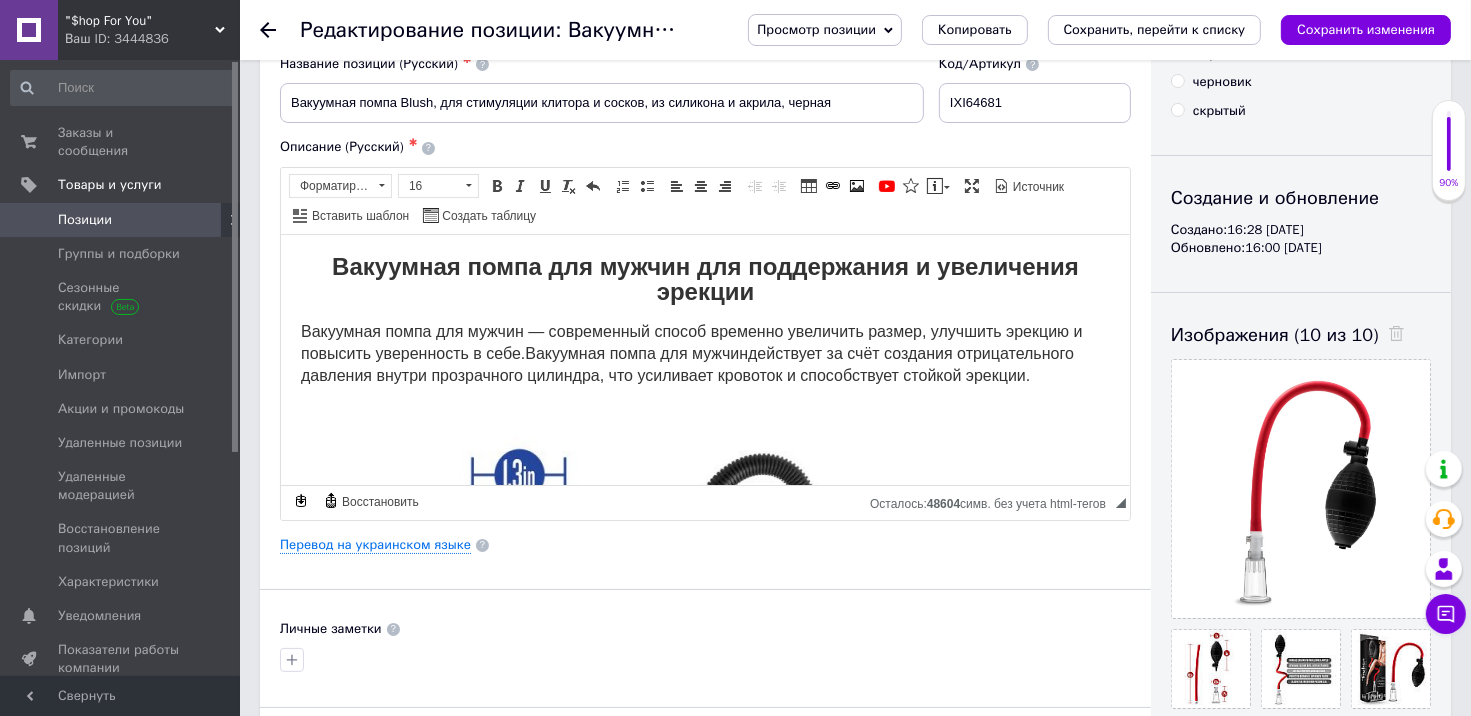 click on "Вакуумная помпа для мужчин — современный способ временно увеличить размер, улучшить эрекцию и повысить уверенность в себе.  Вакуумная помпа для мужчин  действует за счёт создания отрицательного давления внутри прозрачного цилиндра, что усиливает кровоток и способствует стойкой эрекции." at bounding box center [691, 352] 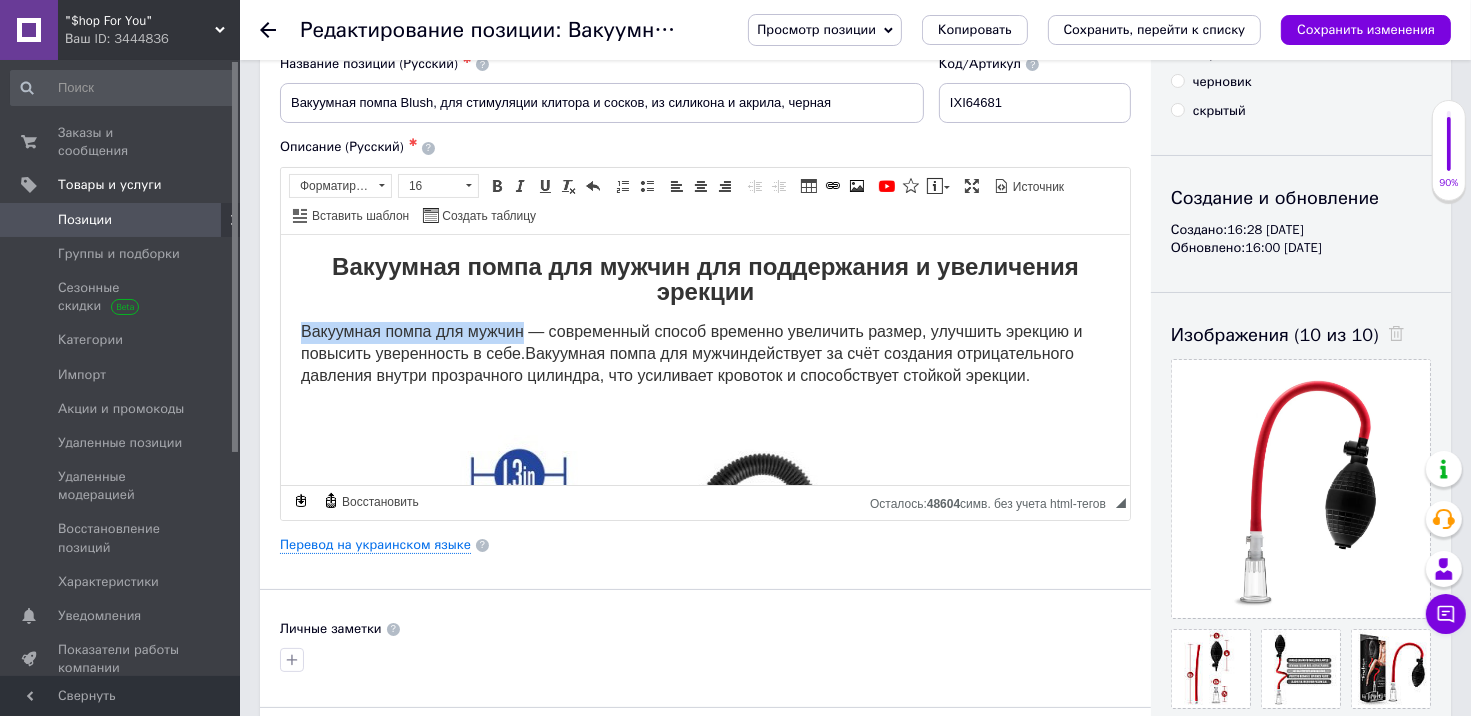 drag, startPoint x: 521, startPoint y: 329, endPoint x: 559, endPoint y: 555, distance: 229.17242 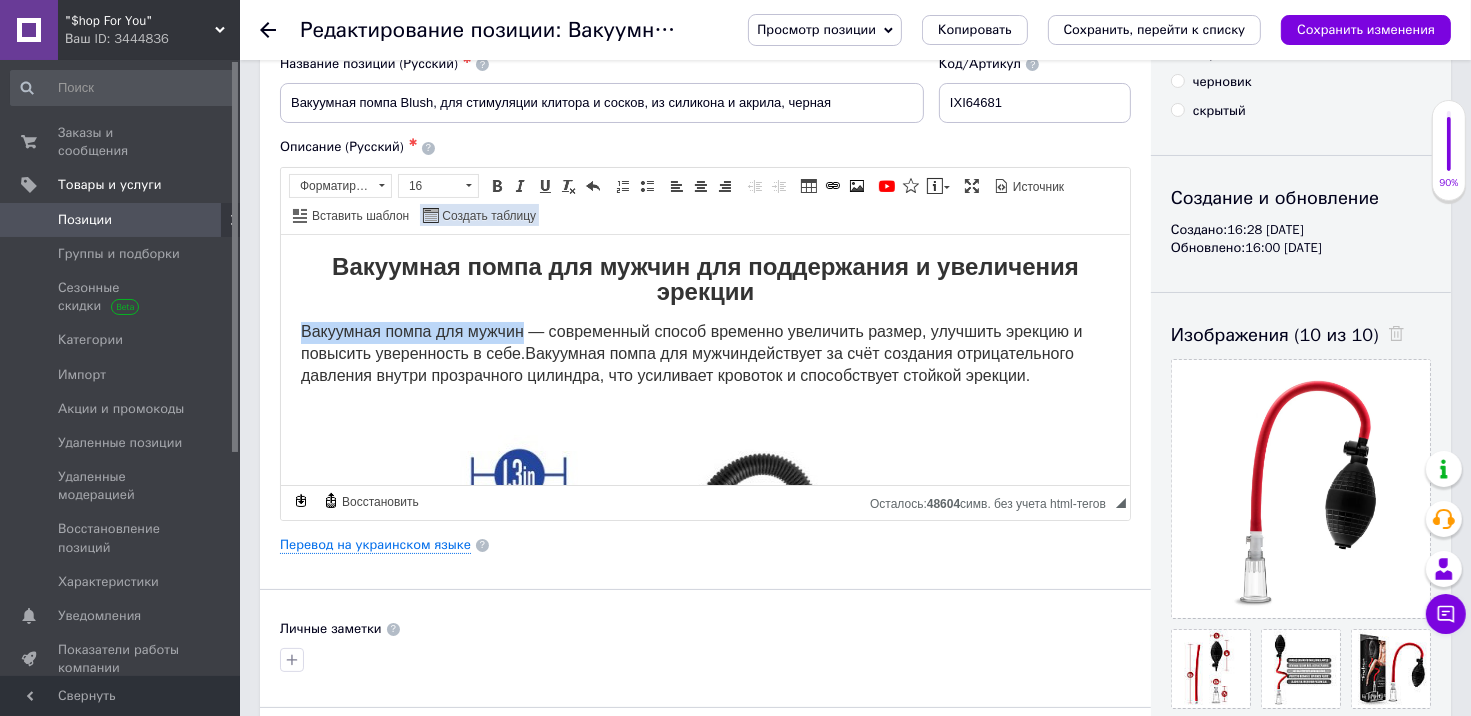 drag, startPoint x: 496, startPoint y: 186, endPoint x: 505, endPoint y: 209, distance: 24.698177 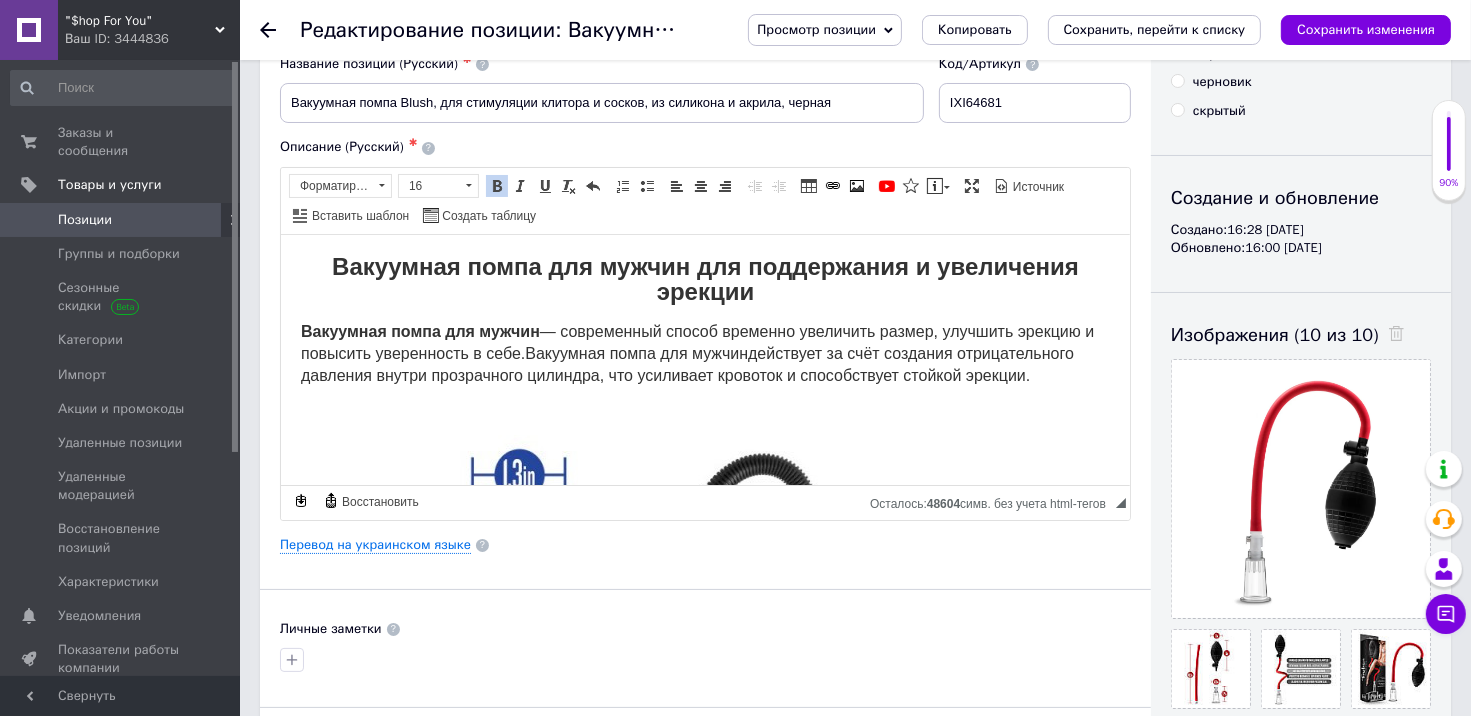 click on "Вакуумная помпа для мужчин для поддержания и увеличения эрекции Вакуумная помпа для мужчин  — современный способ временно увеличить размер, улучшить эрекцию и повысить уверенность в себе.  Вакуумная помпа для мужчин  действует за счёт создания отрицательного давления внутри прозрачного цилиндра, что усиливает кровоток и способствует стойкой эрекции. Для чего нужна вакуумная помпа?     Вакуумная помпа предназначена для тренировки потенции, восстановления эрекции и профилактики мужских проблем.  Мужская вакуумная помпа прозрачная Комплектация набора" at bounding box center [704, 1444] 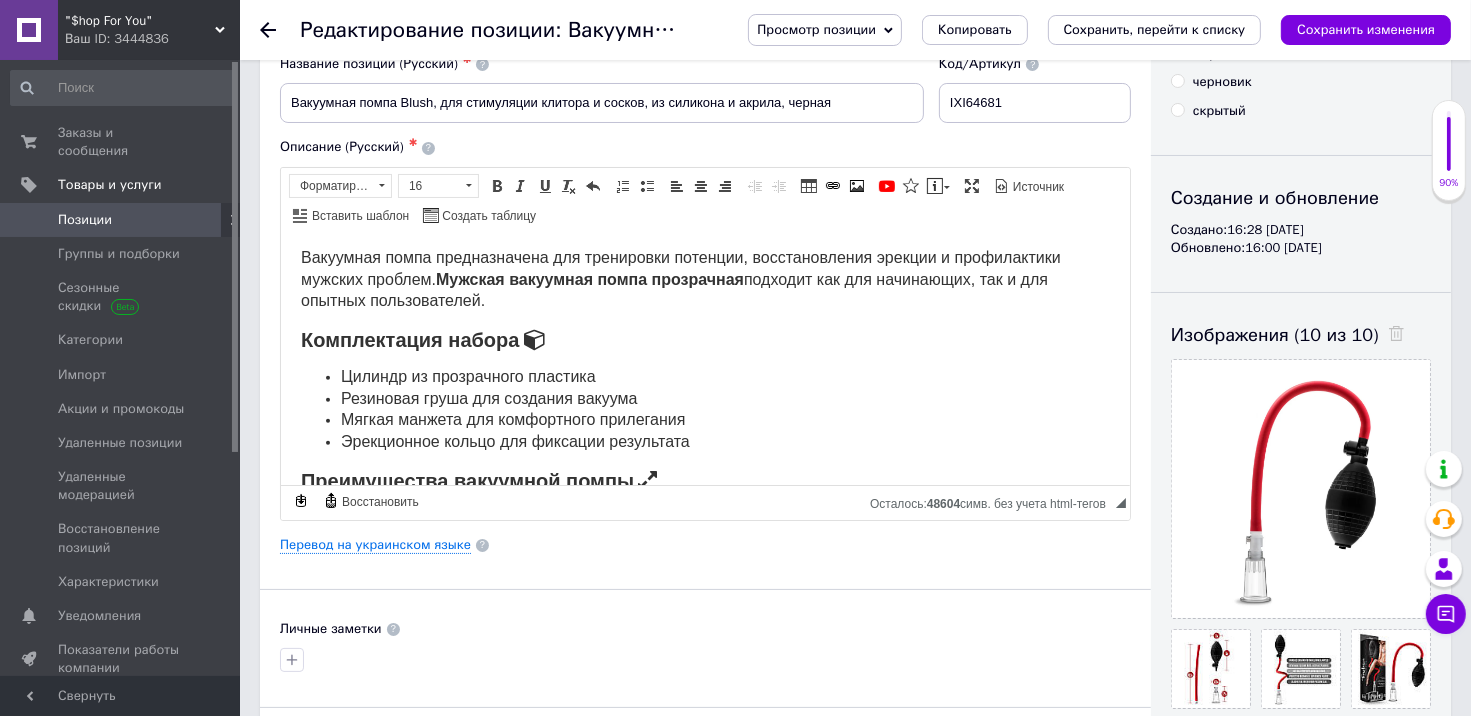 scroll, scrollTop: 900, scrollLeft: 0, axis: vertical 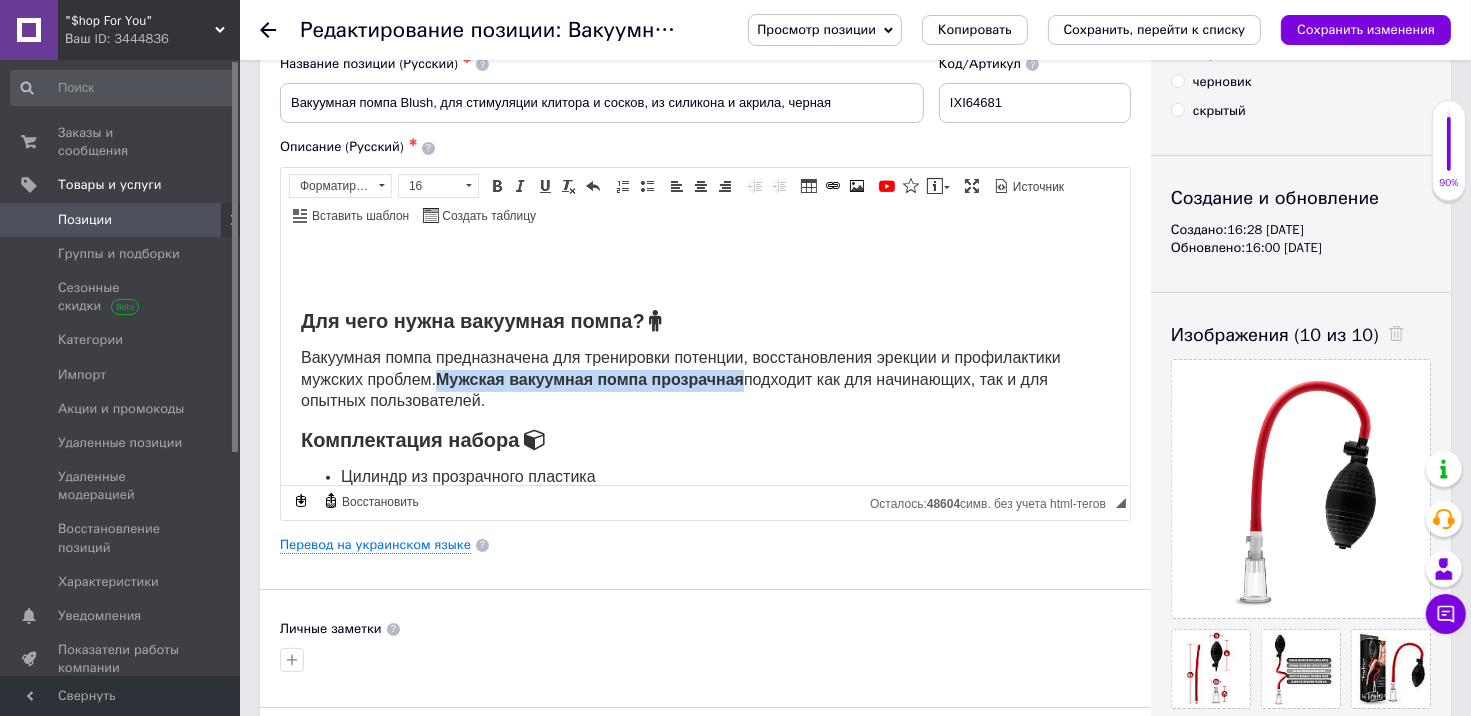 drag, startPoint x: 747, startPoint y: 397, endPoint x: 442, endPoint y: 397, distance: 305 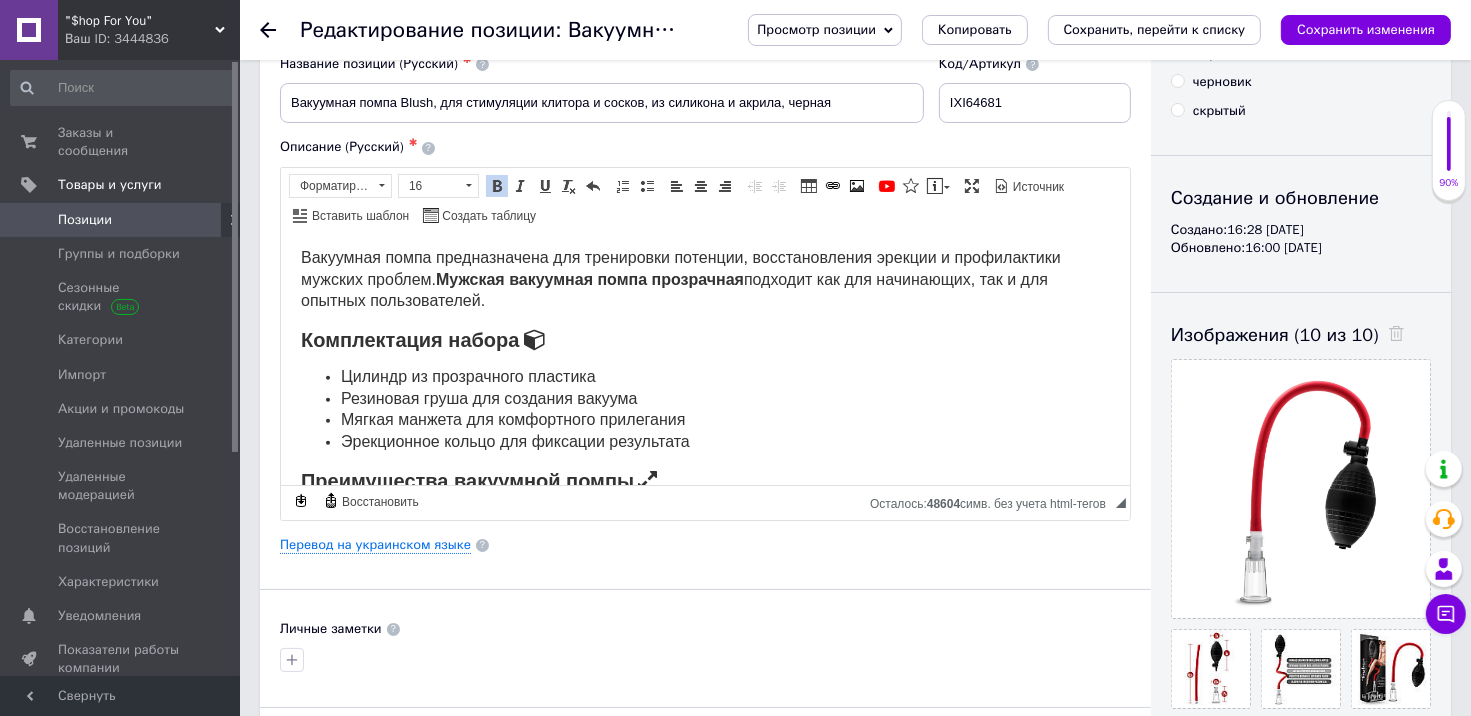 click on "Комплектация набора" at bounding box center (704, 338) 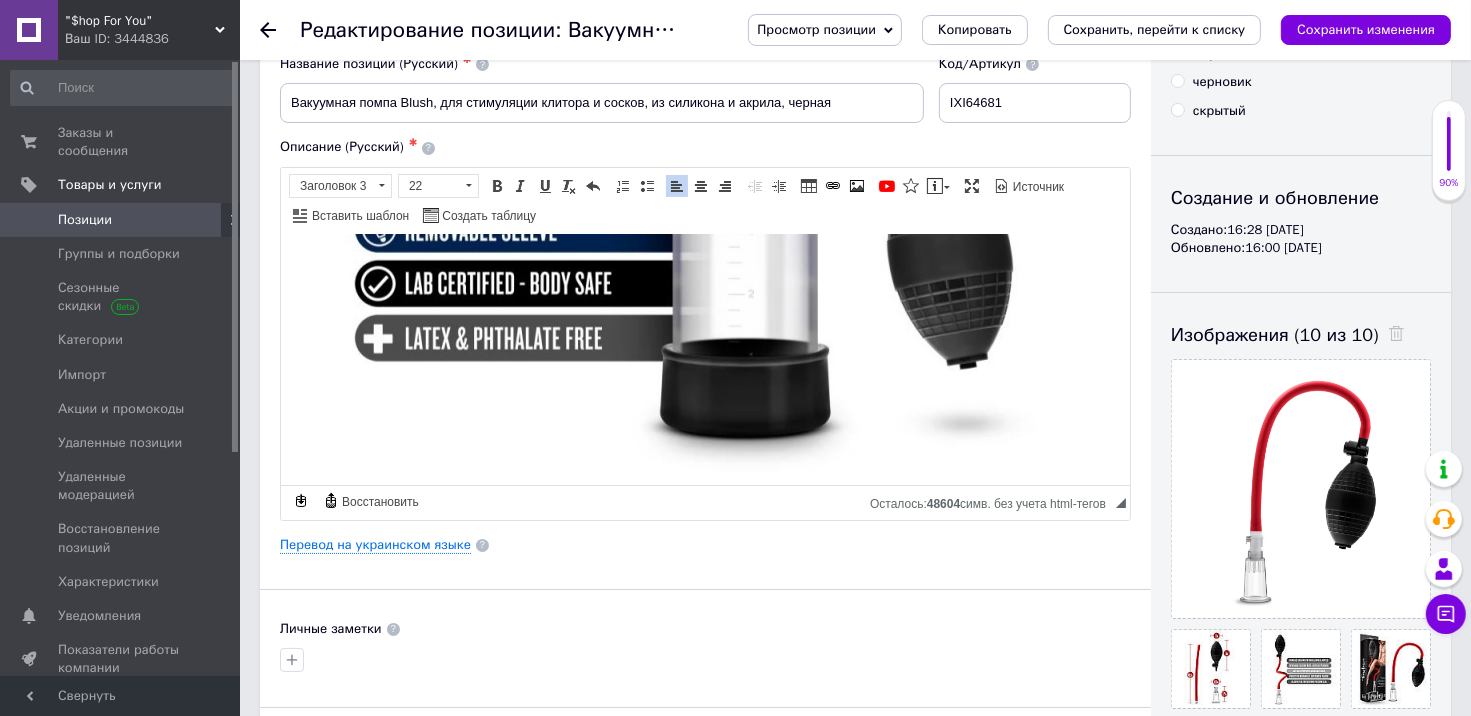 scroll, scrollTop: 2180, scrollLeft: 0, axis: vertical 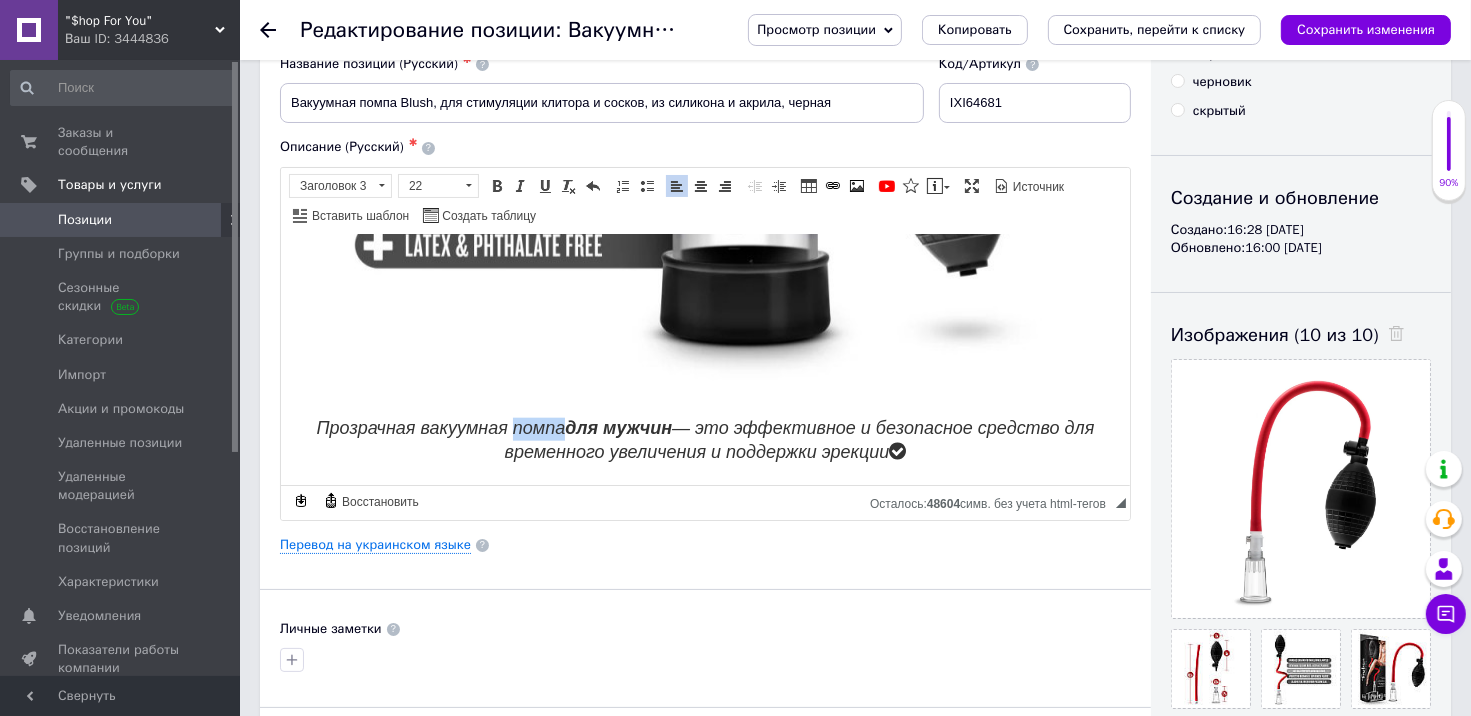 drag, startPoint x: 547, startPoint y: 427, endPoint x: 502, endPoint y: 429, distance: 45.044422 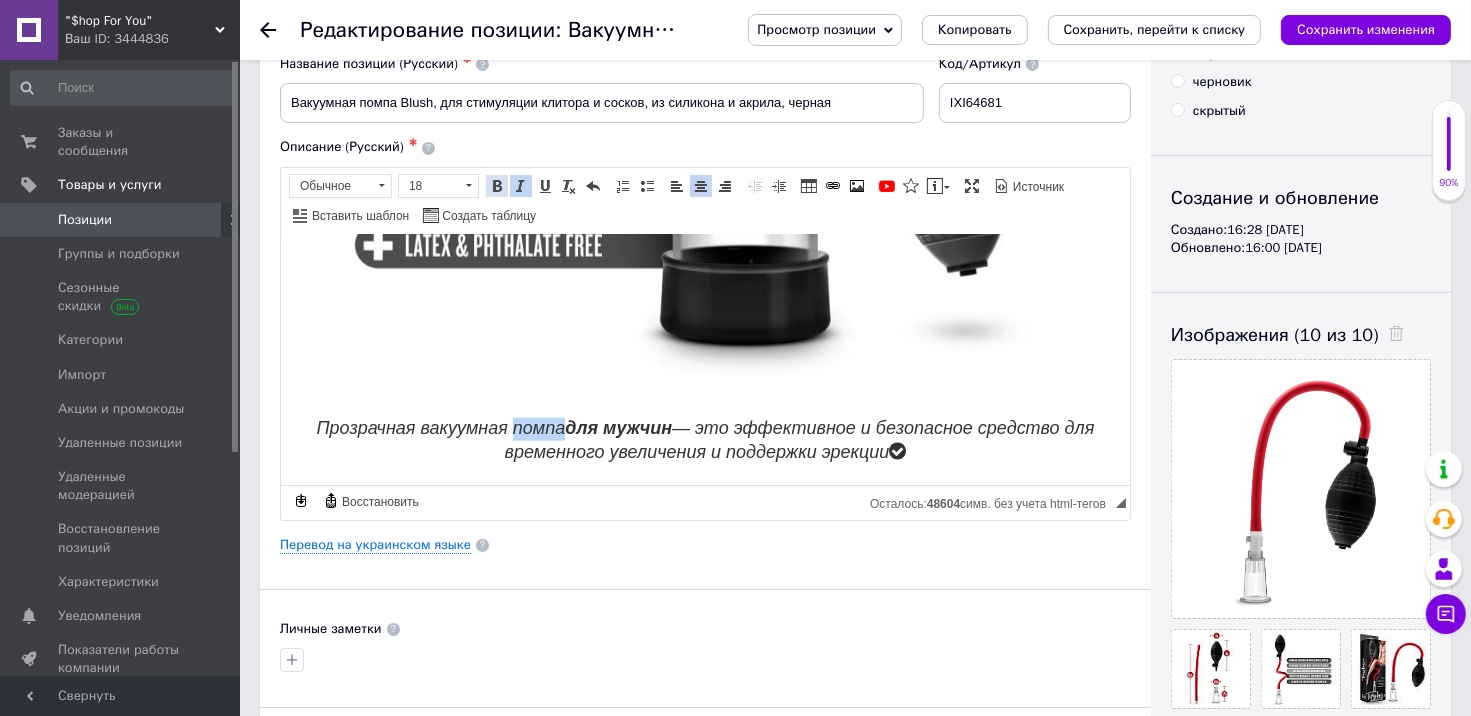 click at bounding box center (497, 186) 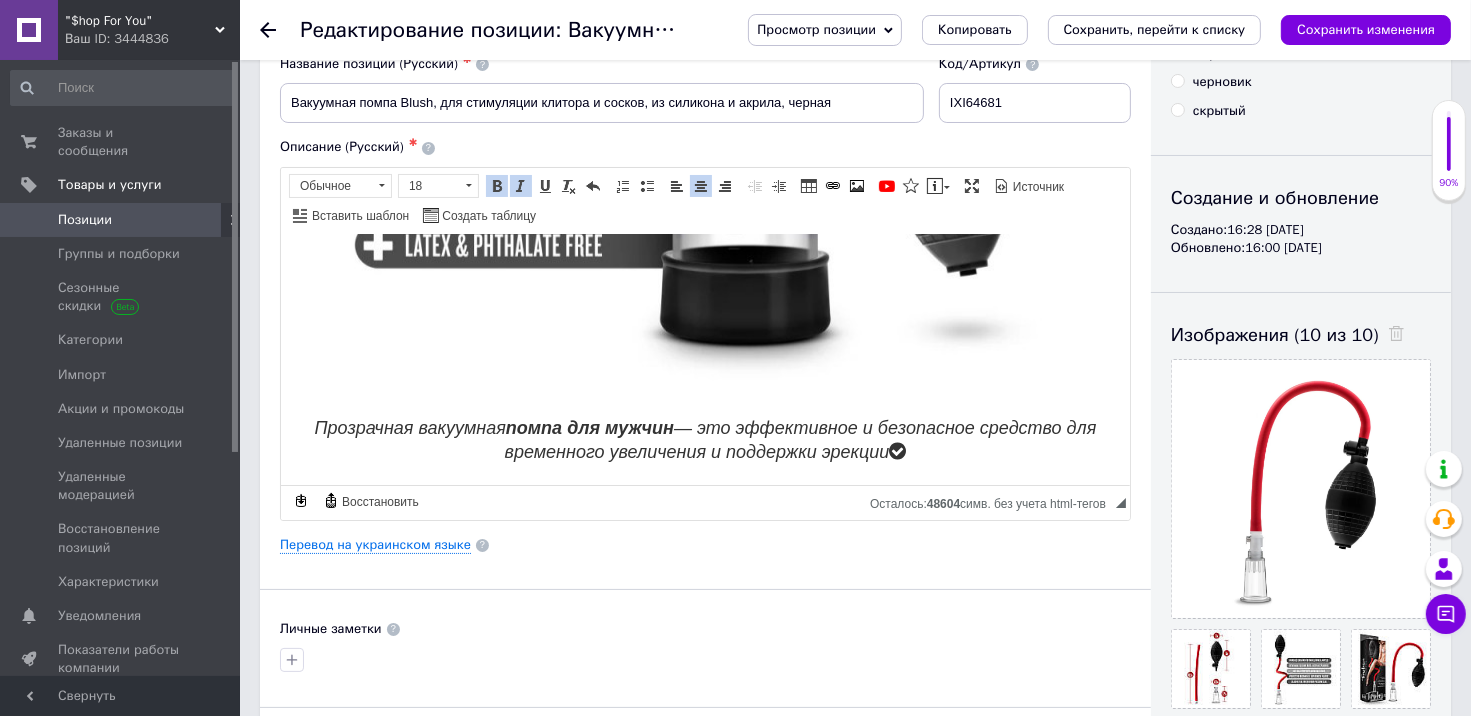 click on "Прозрачная вакуумная  помпа   для мужчин  — это эффективное и безопасное средство для временного увеличения и поддержки эрекции" at bounding box center [705, 439] 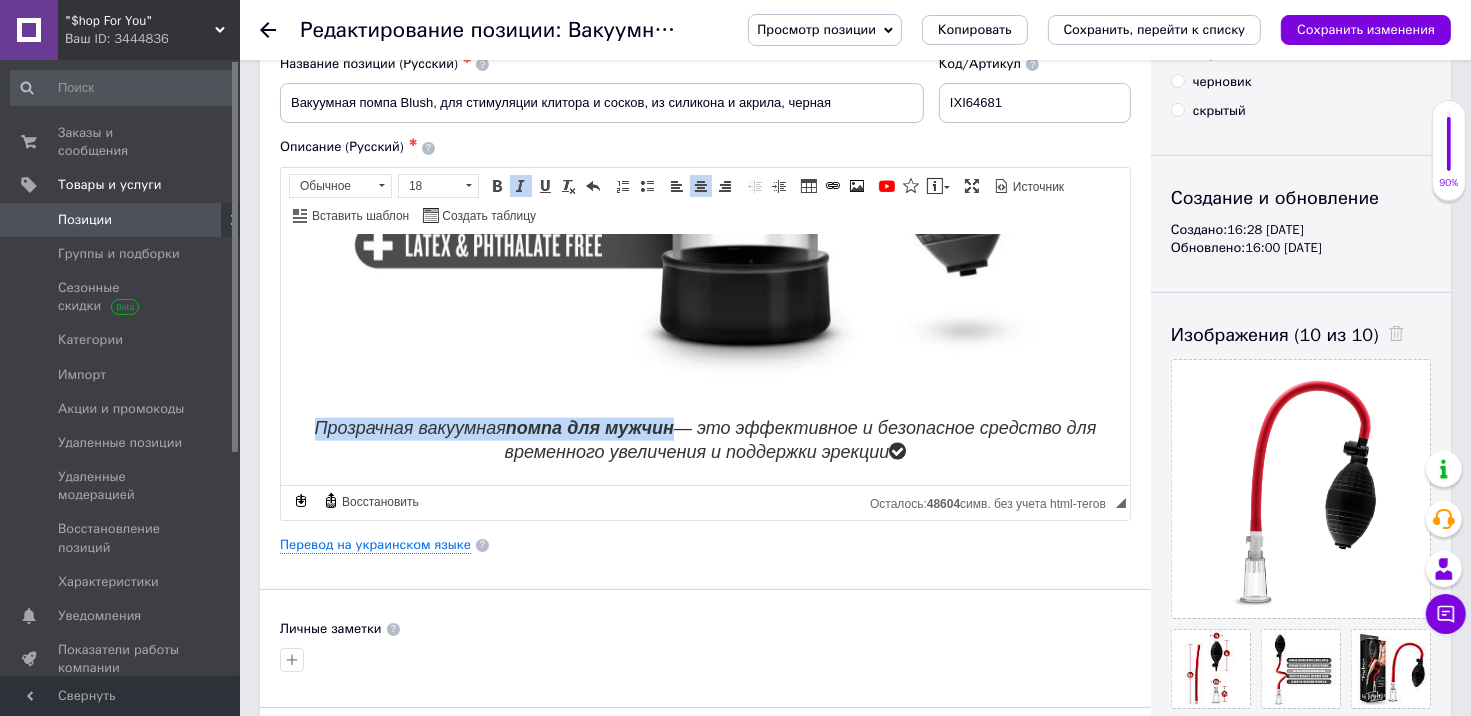 drag, startPoint x: 668, startPoint y: 427, endPoint x: 316, endPoint y: 417, distance: 352.14203 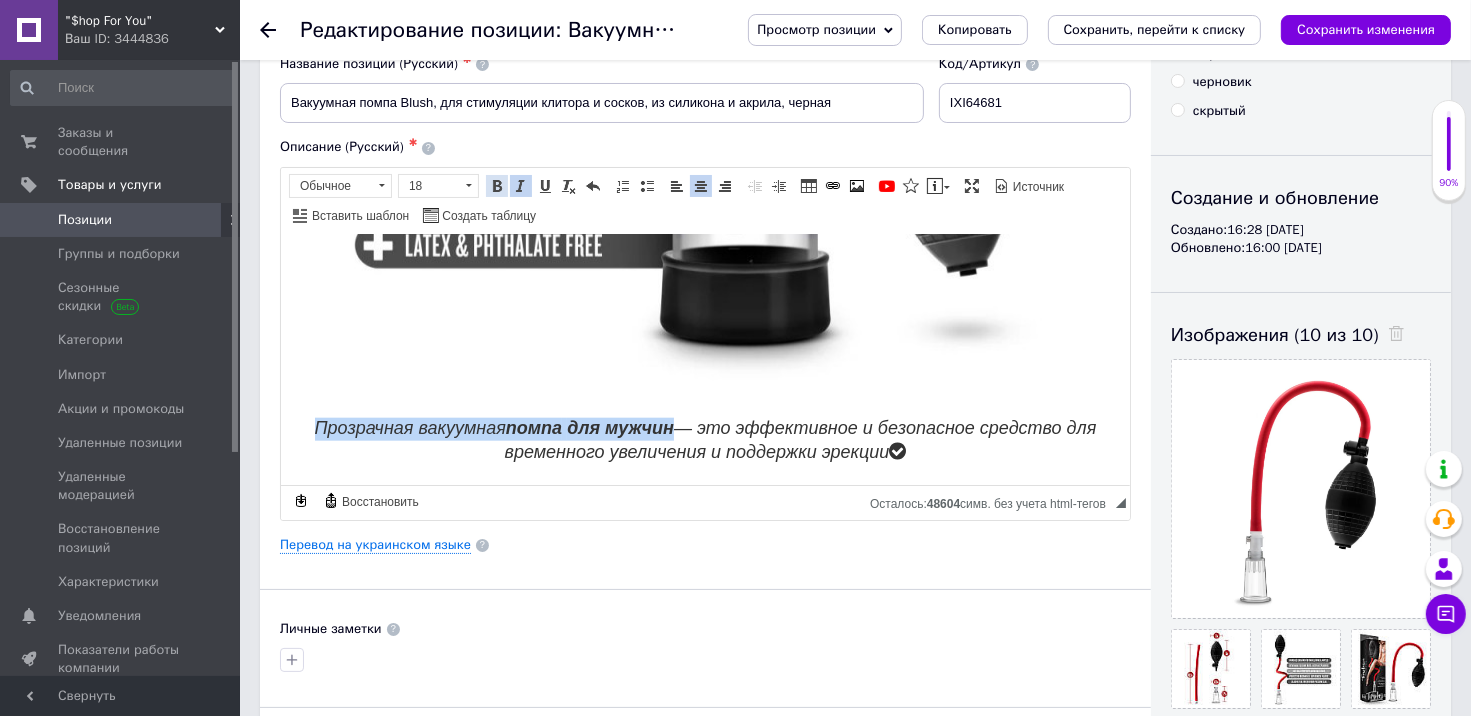 click at bounding box center [497, 186] 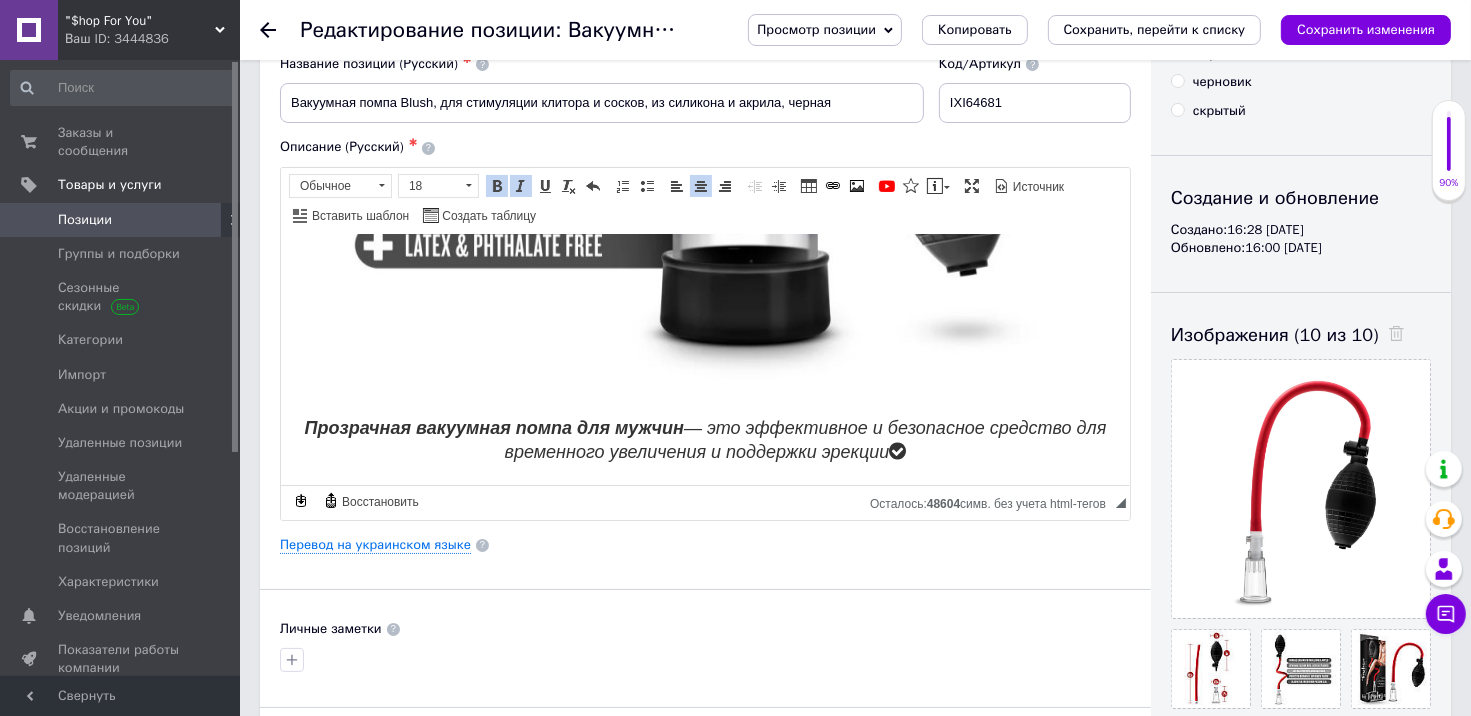 click on "Вакуумная помпа для мужчин для поддержания и увеличения эрекции Вакуумная помпа для мужчин  — современный способ временно увеличить размер, улучшить эрекцию и повысить уверенность в себе.  Вакуумная помпа для мужчин  действует за счёт создания отрицательного давления внутри прозрачного цилиндра, что усиливает кровоток и способствует стойкой эрекции. Для чего нужна вакуумная помпа?     Вакуумная помпа предназначена для тренировки потенции, восстановления эрекции и профилактики мужских проблем.  Мужская вакуумная помпа прозрачная Комплектация набора" at bounding box center [704, -726] 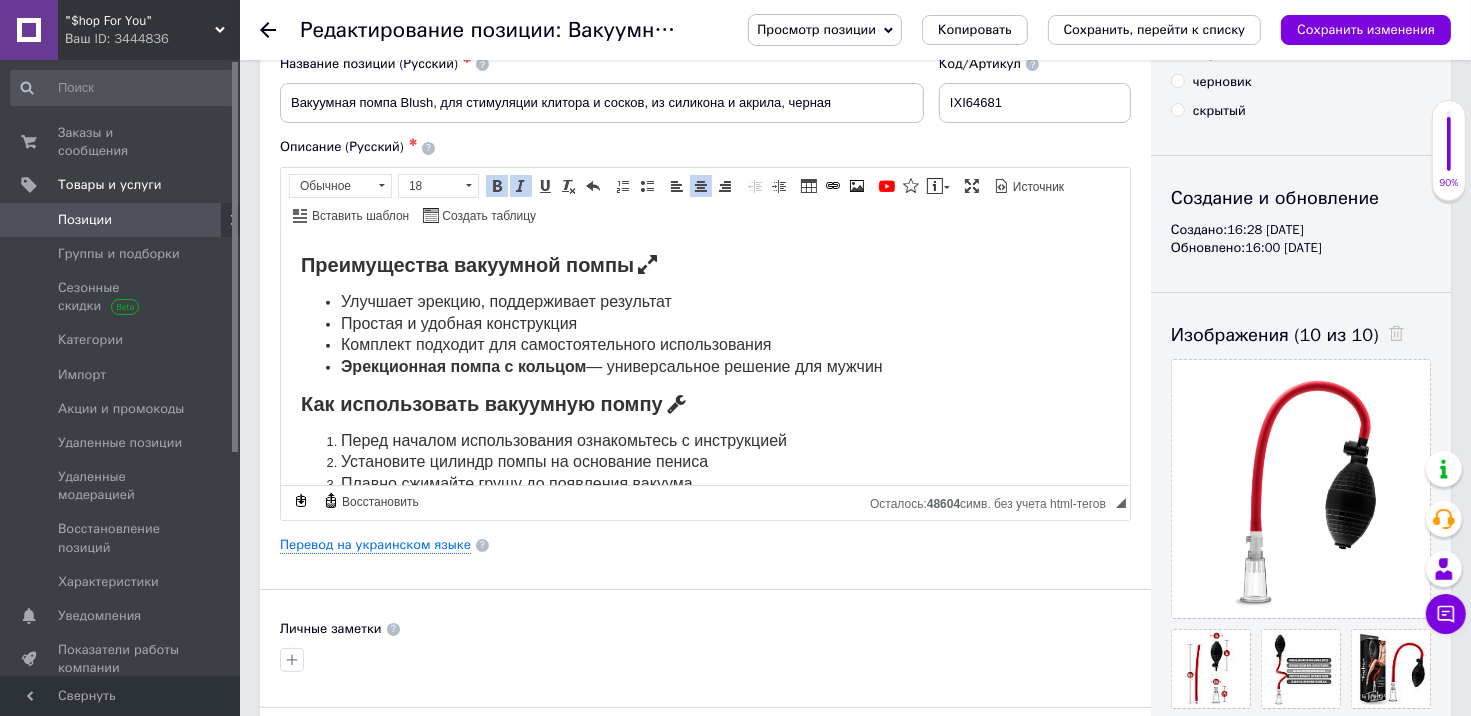 scroll, scrollTop: 1180, scrollLeft: 0, axis: vertical 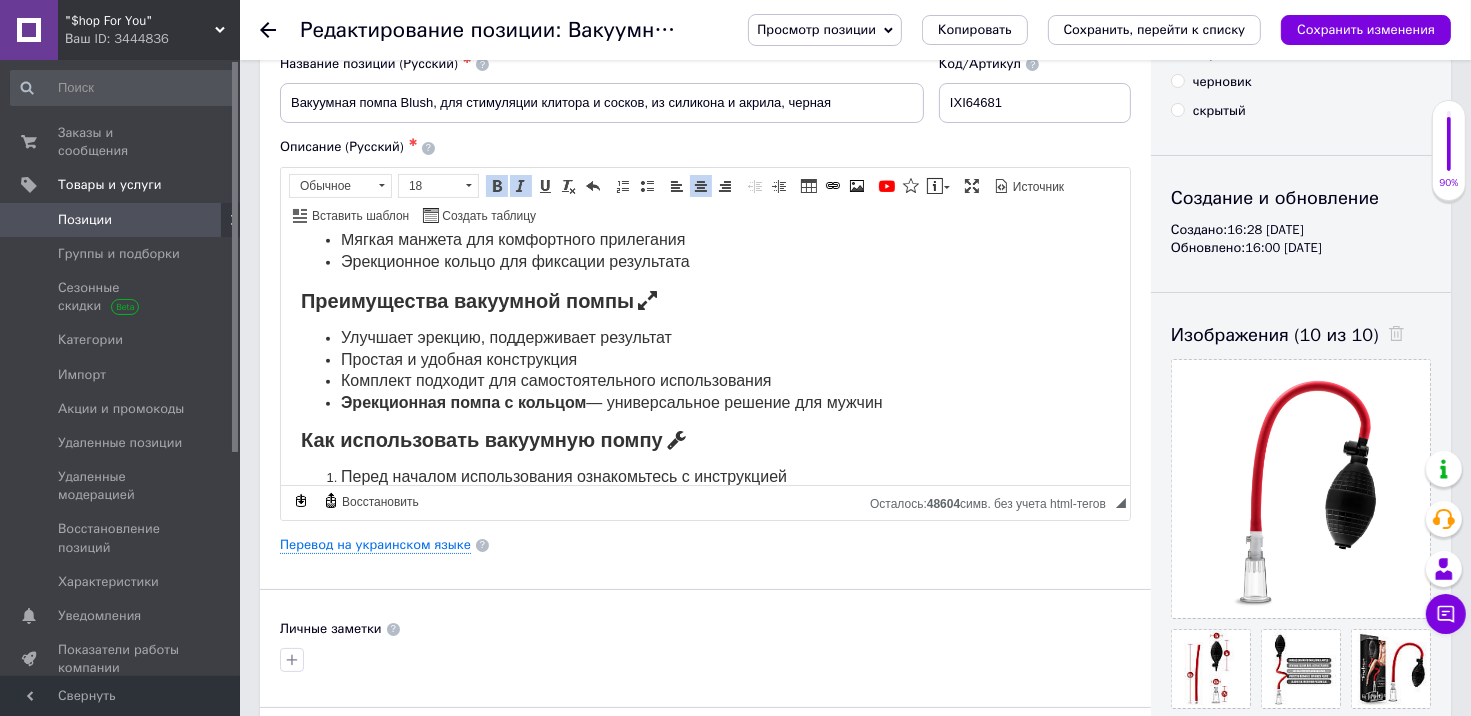drag, startPoint x: 817, startPoint y: 414, endPoint x: 329, endPoint y: 419, distance: 488.0256 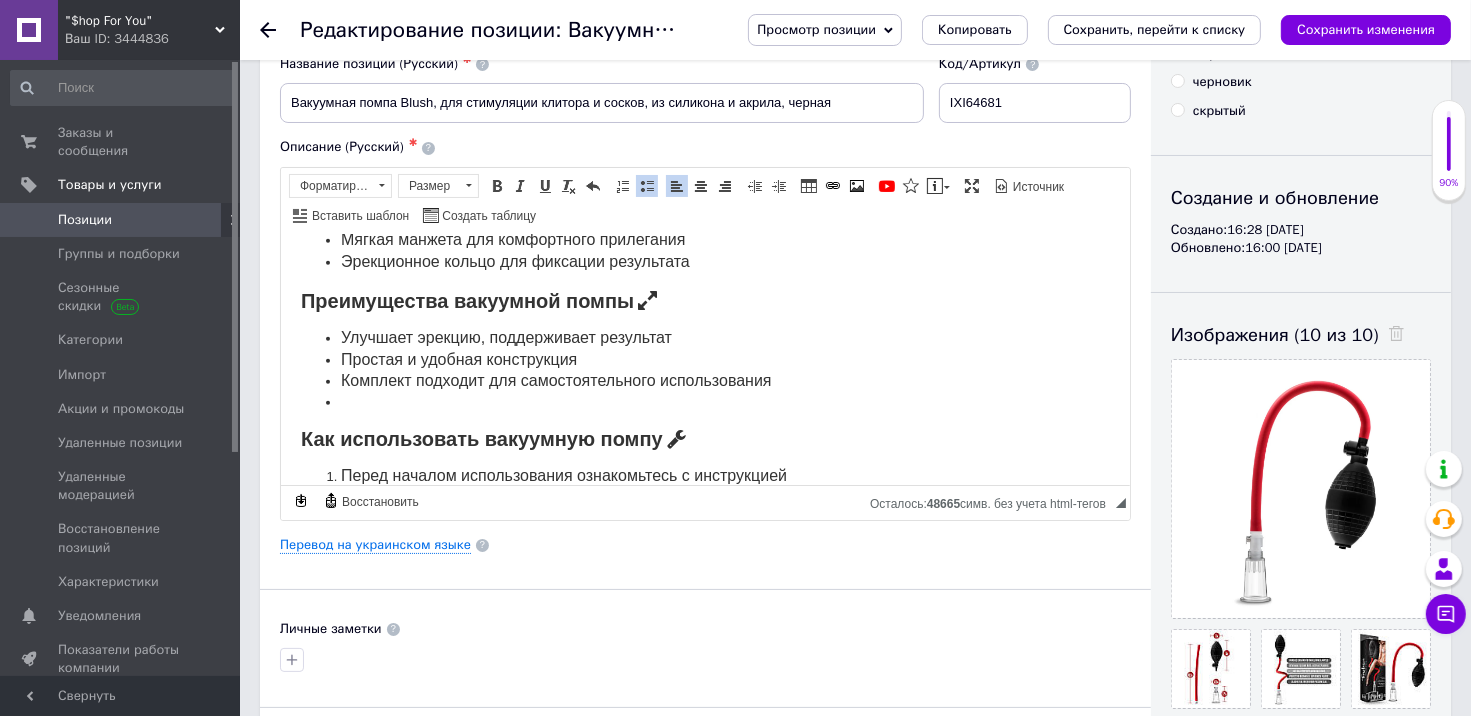 click on "Улучшает эрекцию, поддерживает результат" at bounding box center (505, 336) 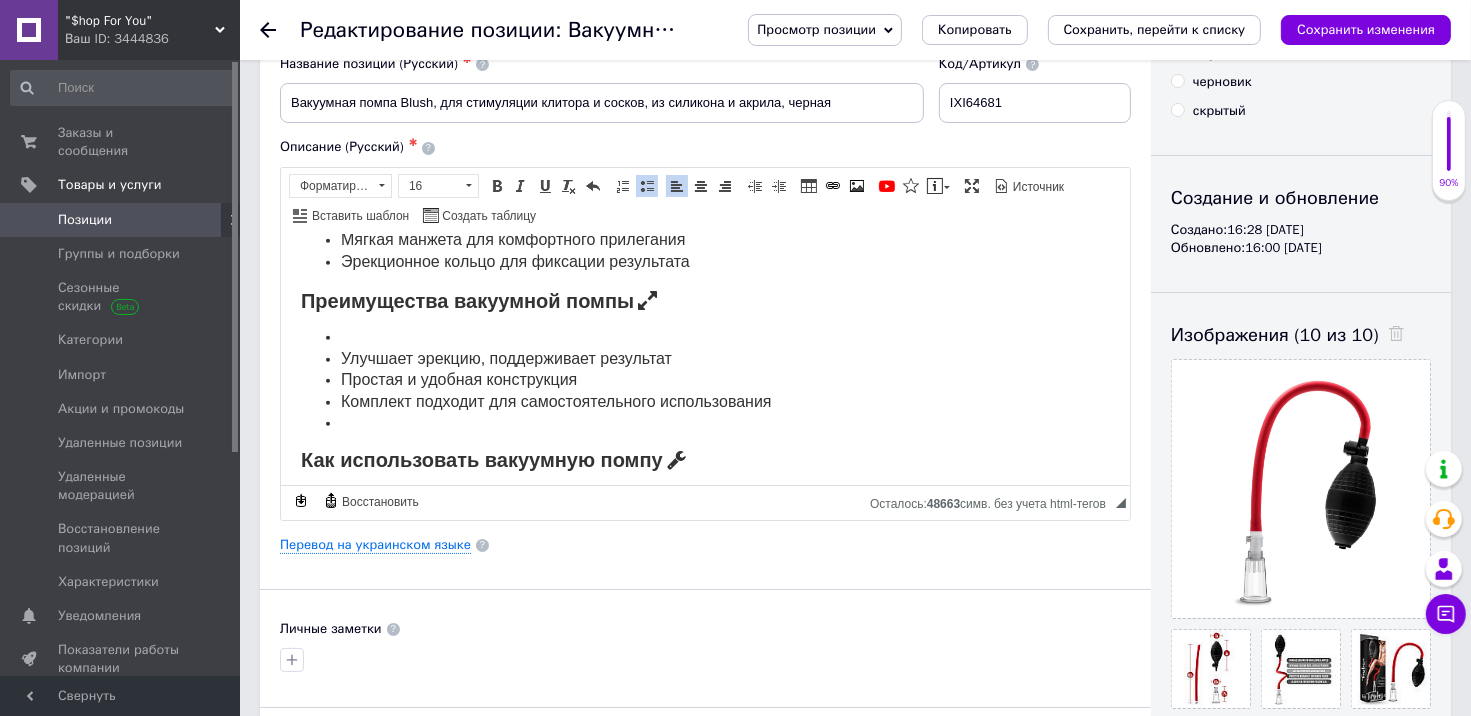 click at bounding box center (704, 337) 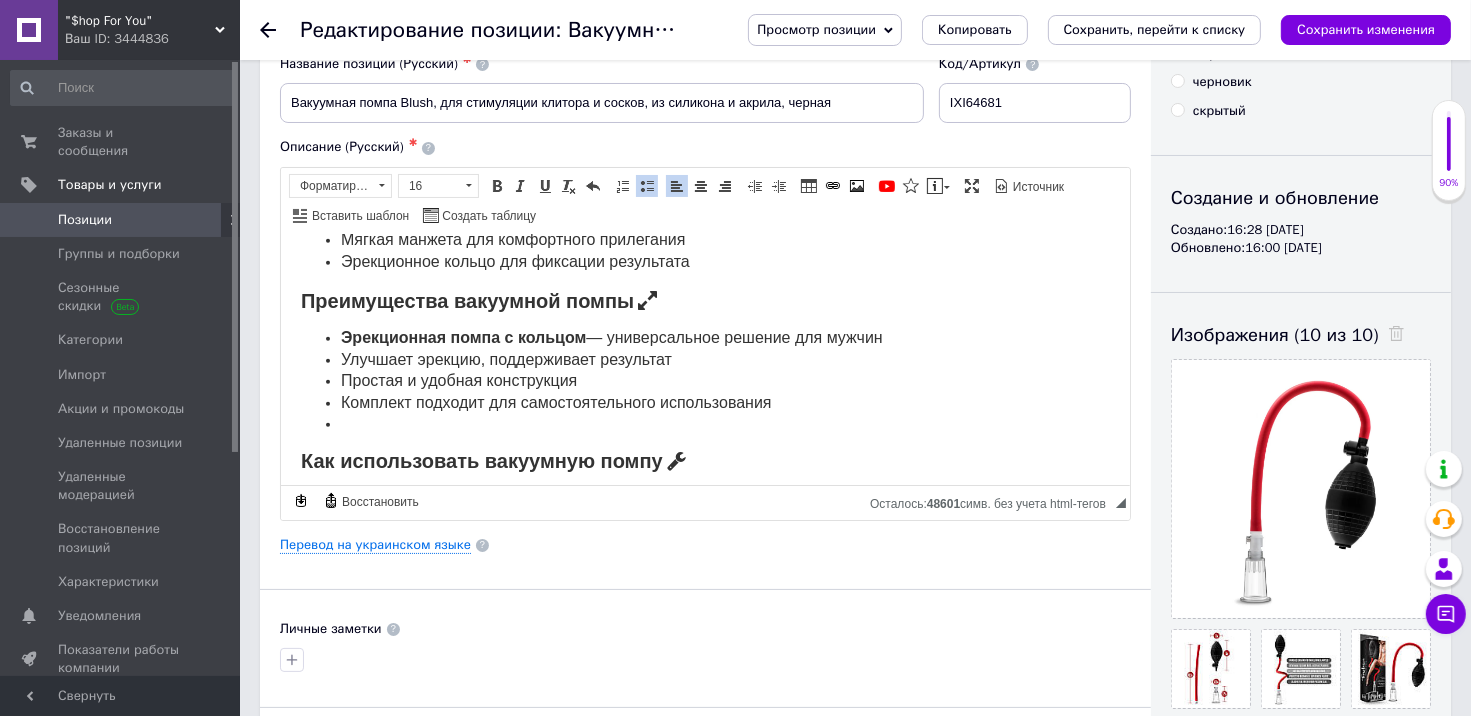 click at bounding box center (704, 424) 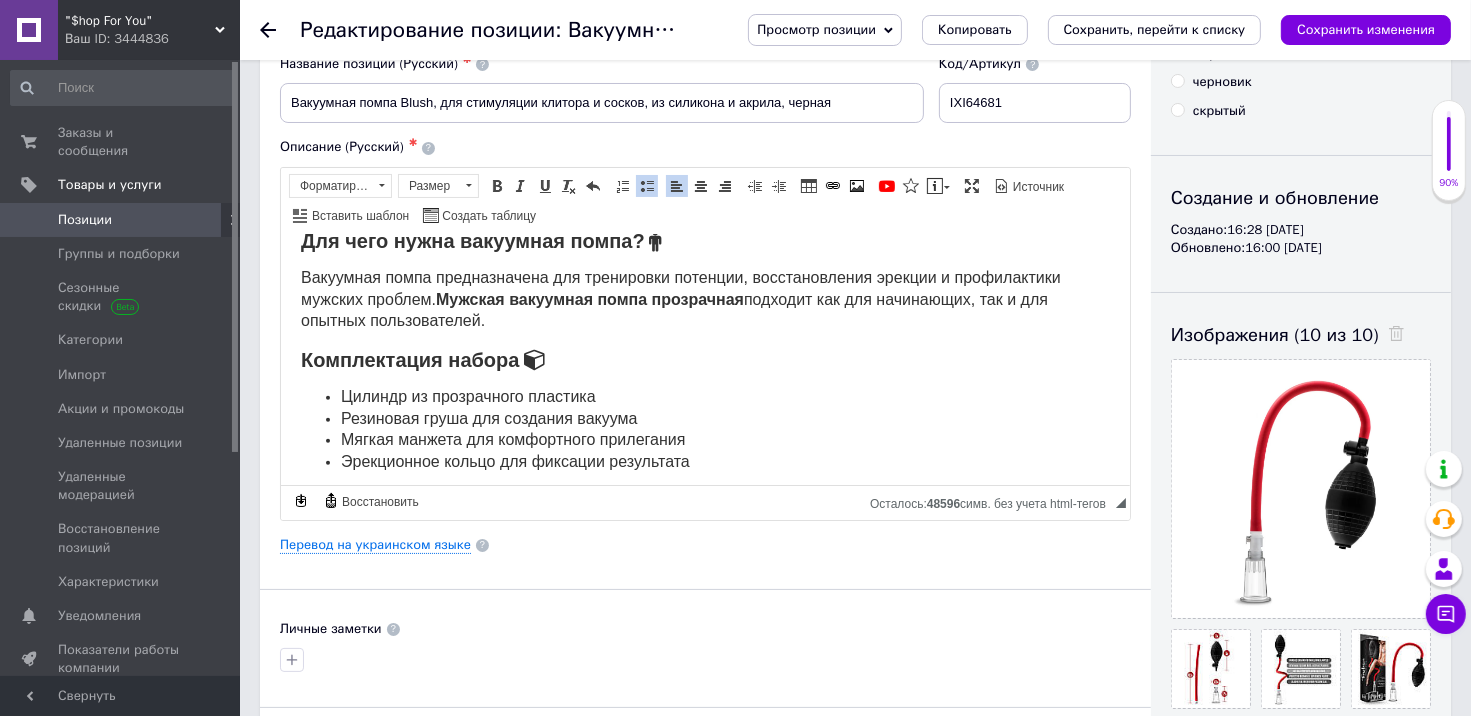 scroll, scrollTop: 1080, scrollLeft: 0, axis: vertical 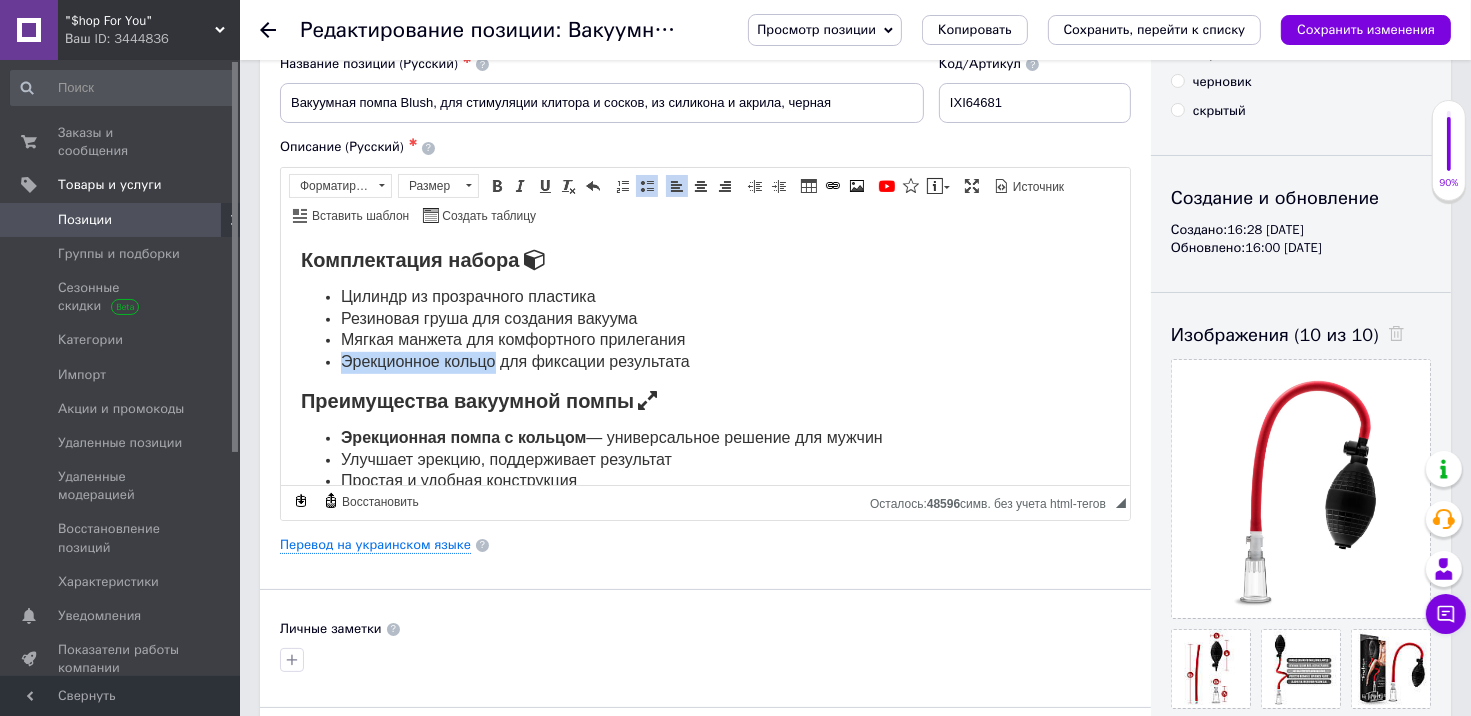 drag, startPoint x: 496, startPoint y: 382, endPoint x: 337, endPoint y: 381, distance: 159.00314 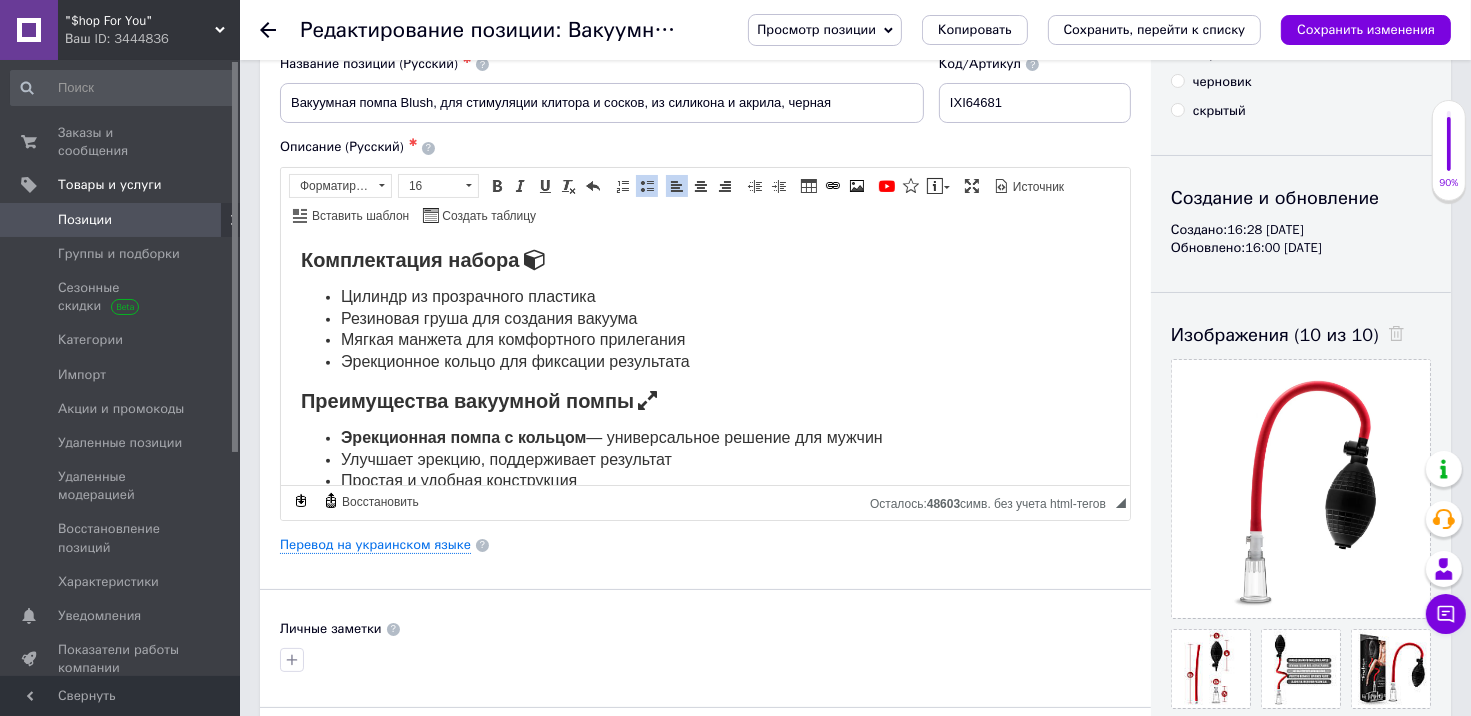 click on "Мягкая манжета для комфортного прилегания" at bounding box center (704, 340) 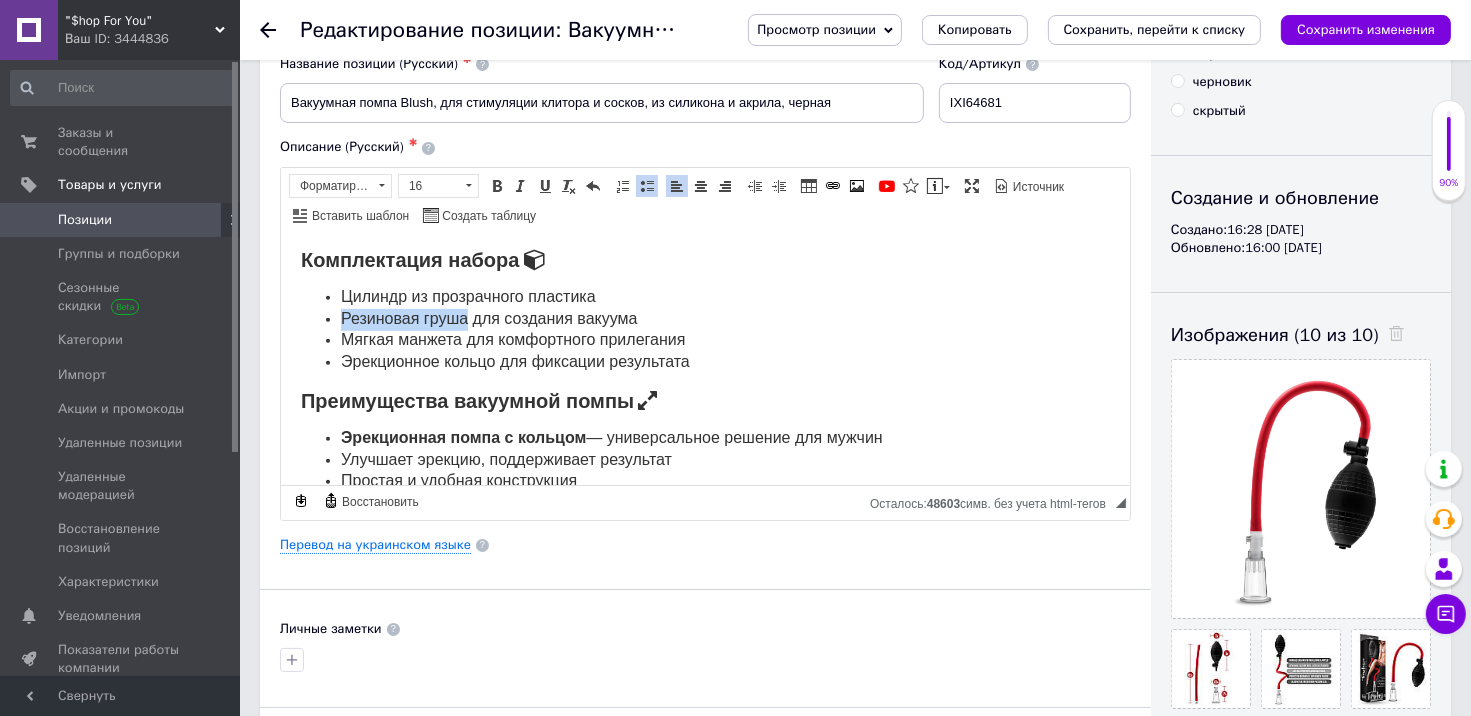 drag, startPoint x: 467, startPoint y: 335, endPoint x: 334, endPoint y: 331, distance: 133.06013 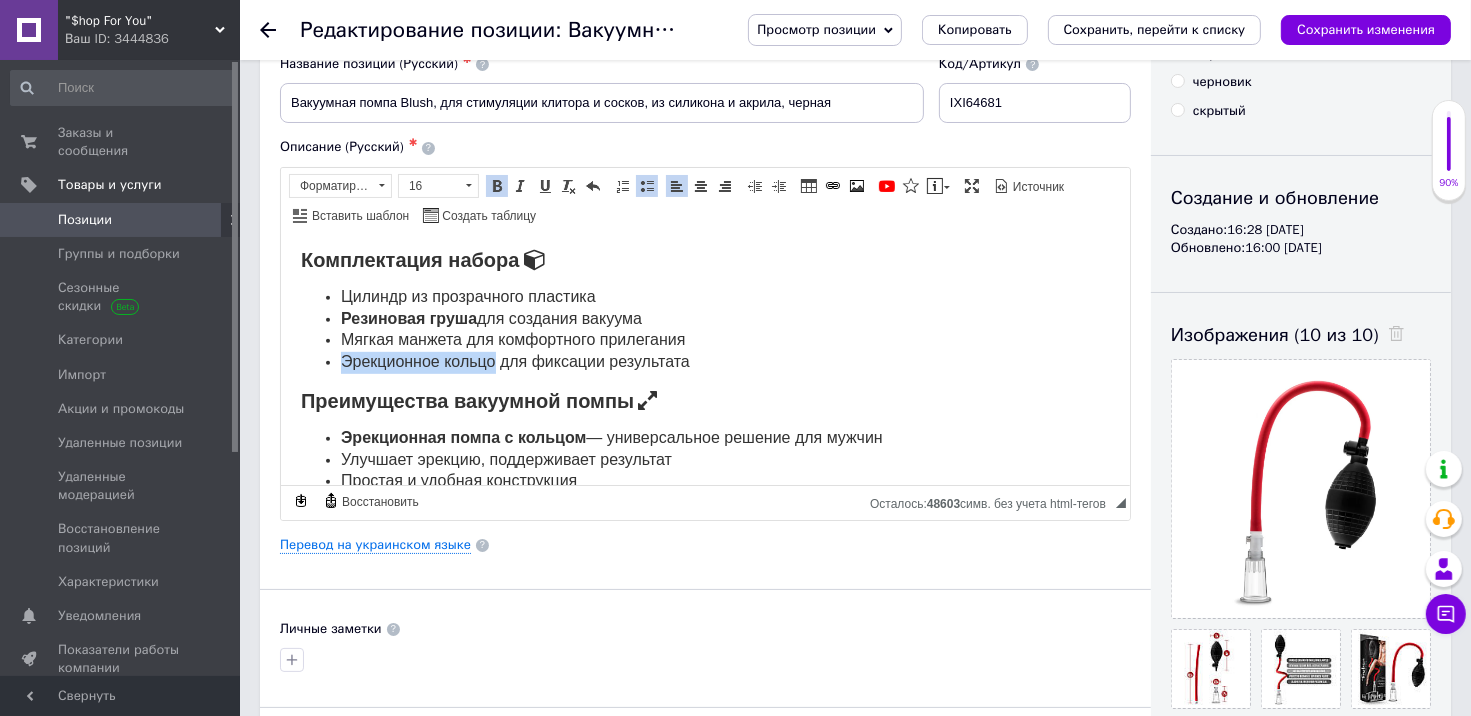 drag, startPoint x: 488, startPoint y: 374, endPoint x: 317, endPoint y: 373, distance: 171.00293 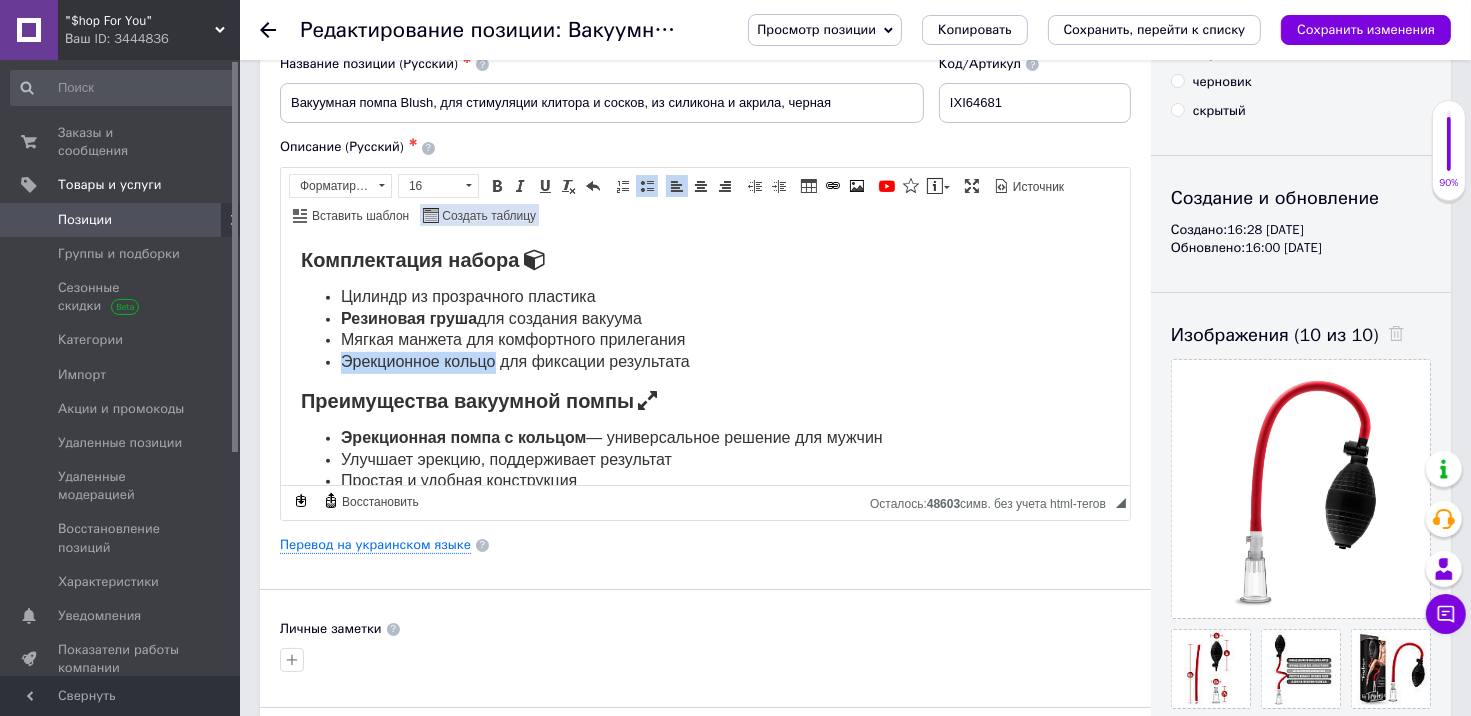 drag, startPoint x: 498, startPoint y: 180, endPoint x: 489, endPoint y: 224, distance: 44.911022 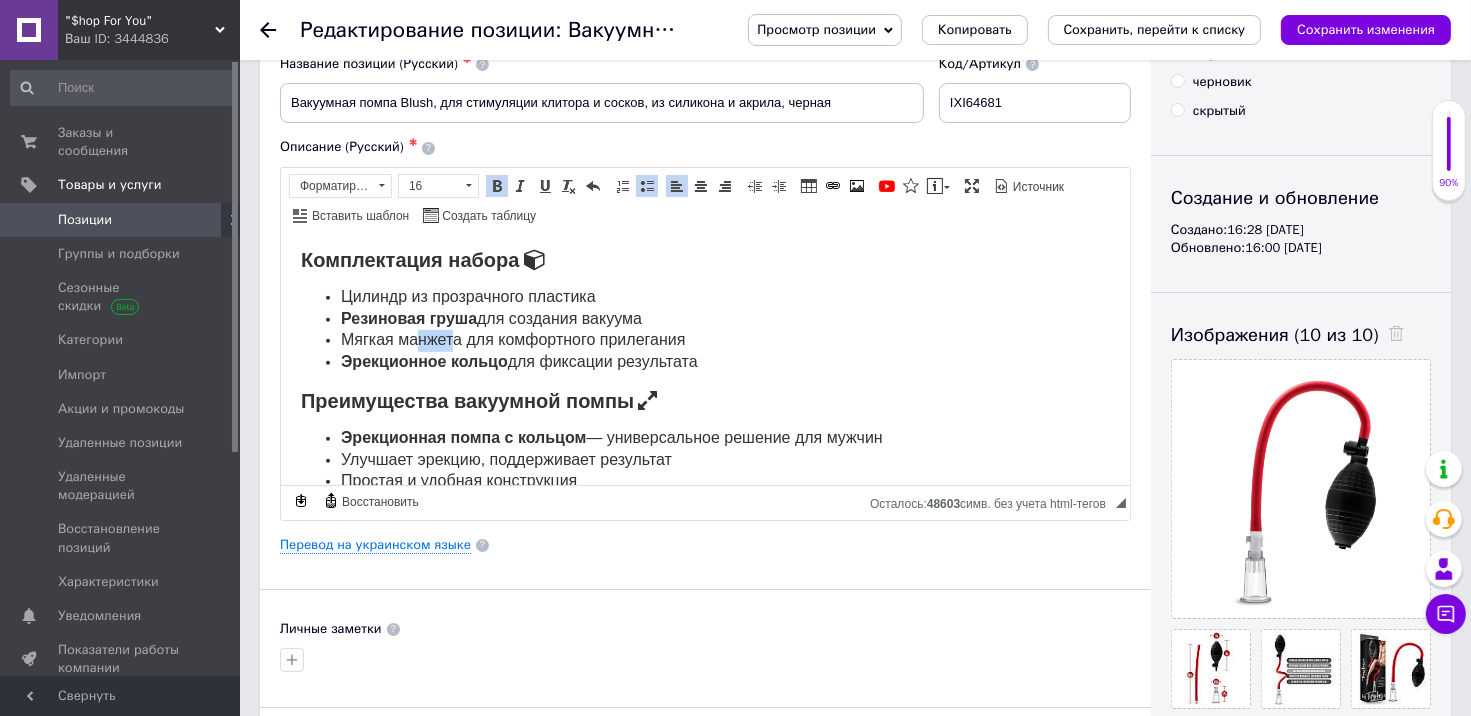 drag, startPoint x: 456, startPoint y: 351, endPoint x: 413, endPoint y: 350, distance: 43.011627 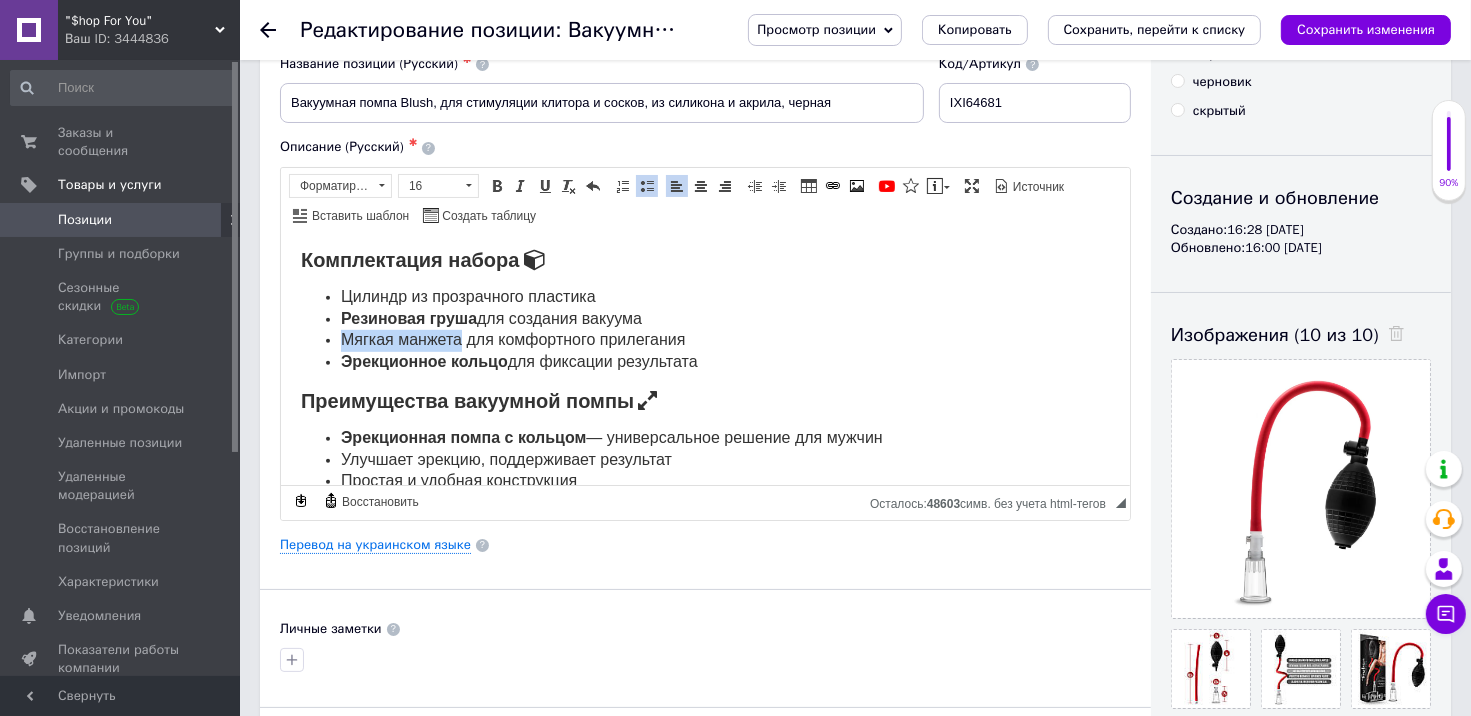 drag, startPoint x: 459, startPoint y: 353, endPoint x: 318, endPoint y: 354, distance: 141.00354 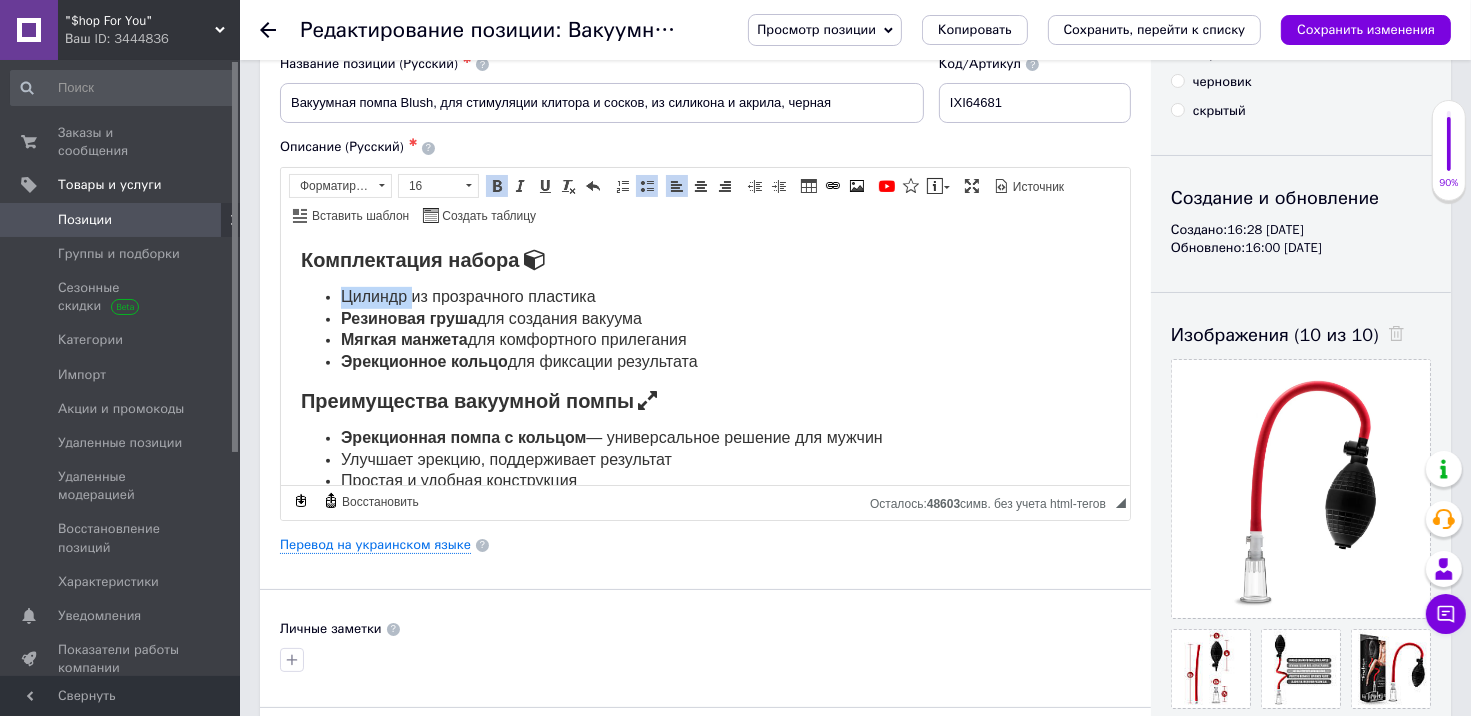 drag, startPoint x: 411, startPoint y: 307, endPoint x: 340, endPoint y: 311, distance: 71.11259 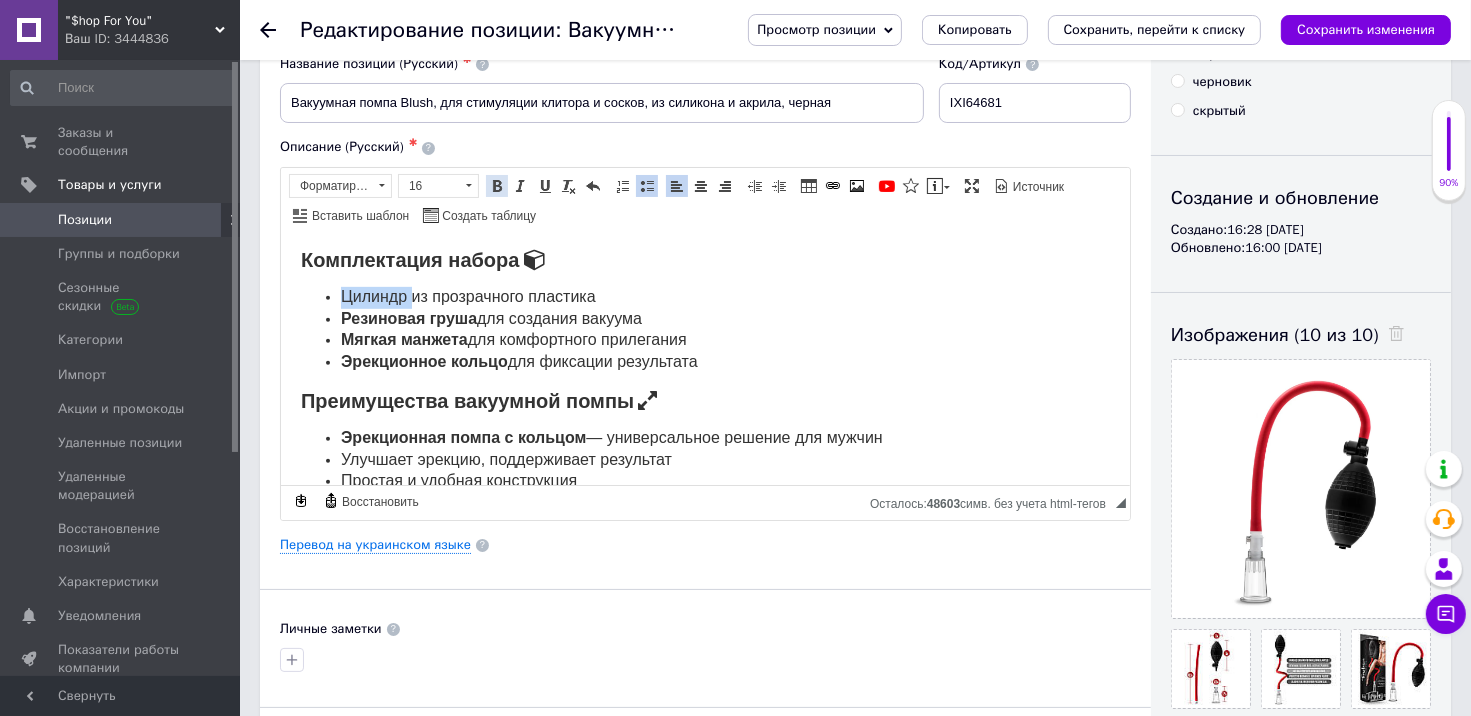 click at bounding box center [497, 186] 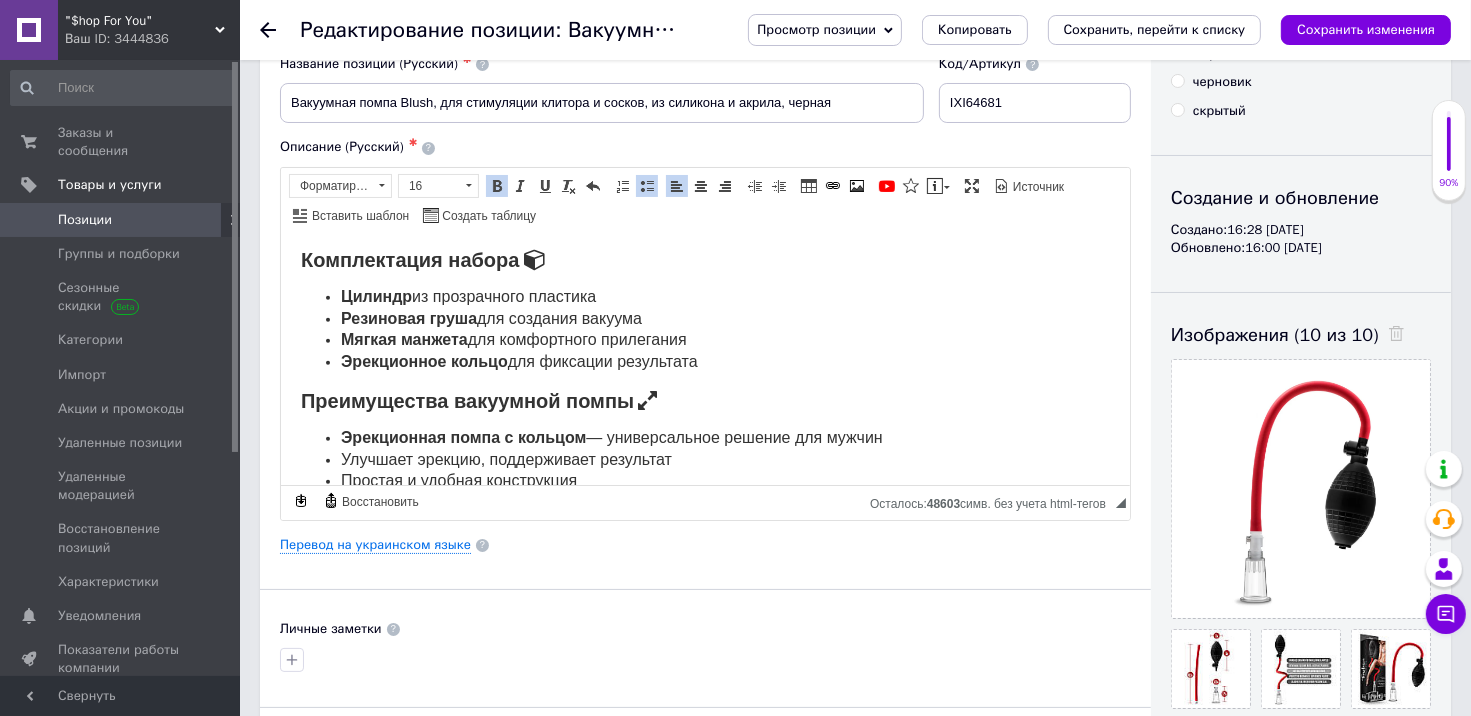 click on "Цилиндр  из прозрачного пластика" at bounding box center [467, 295] 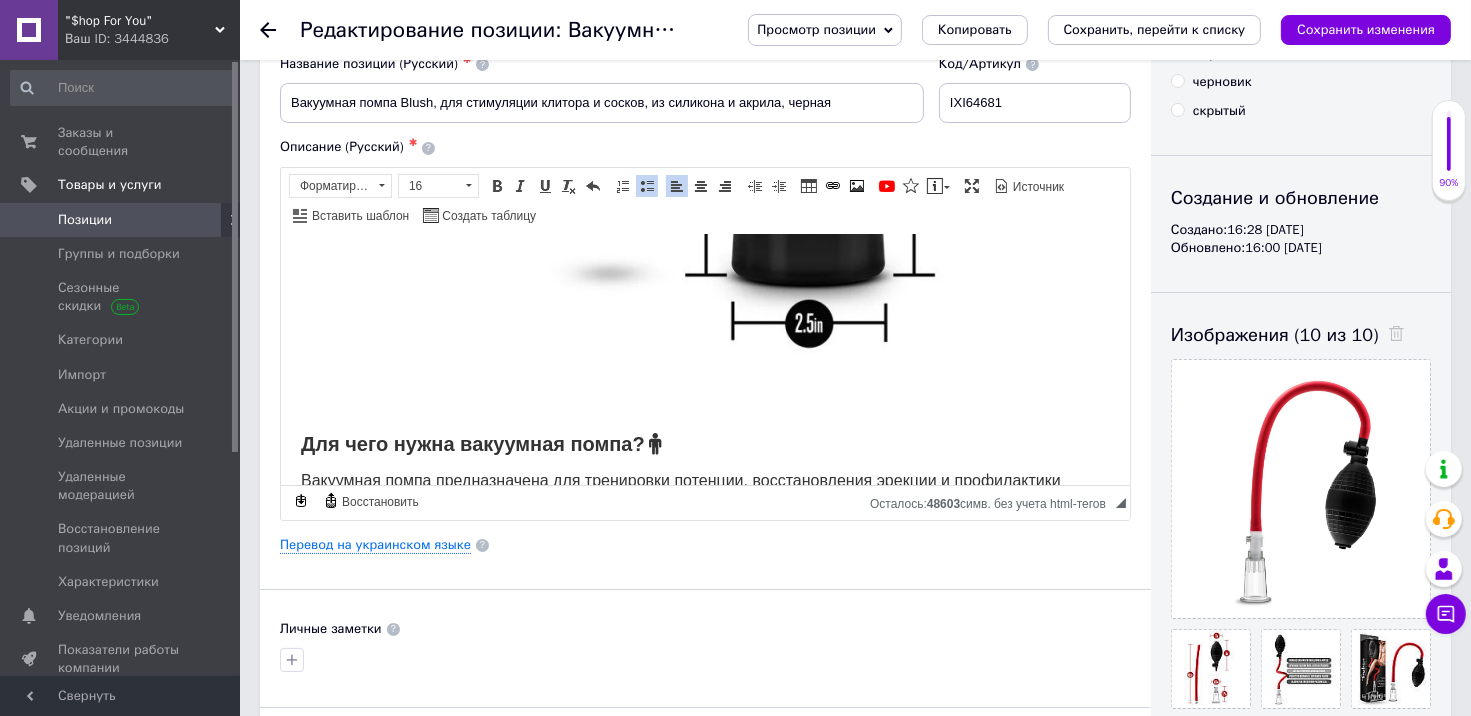 scroll, scrollTop: 0, scrollLeft: 0, axis: both 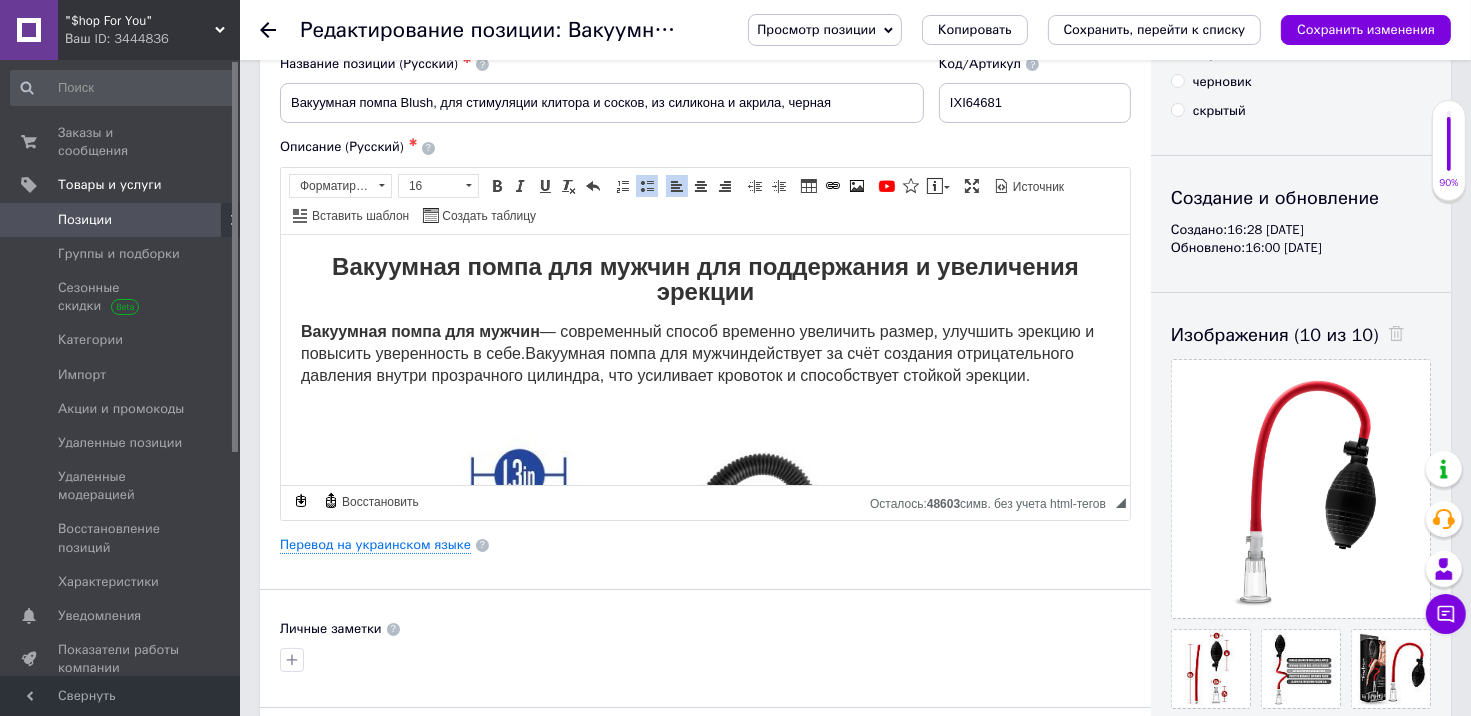 click on "Вакуумная помпа для мужчин  — современный способ временно увеличить размер, улучшить эрекцию и повысить уверенность в себе.  Вакуумная помпа для мужчин  действует за счёт создания отрицательного давления внутри прозрачного цилиндра, что усиливает кровоток и способствует стойкой эрекции." at bounding box center [696, 352] 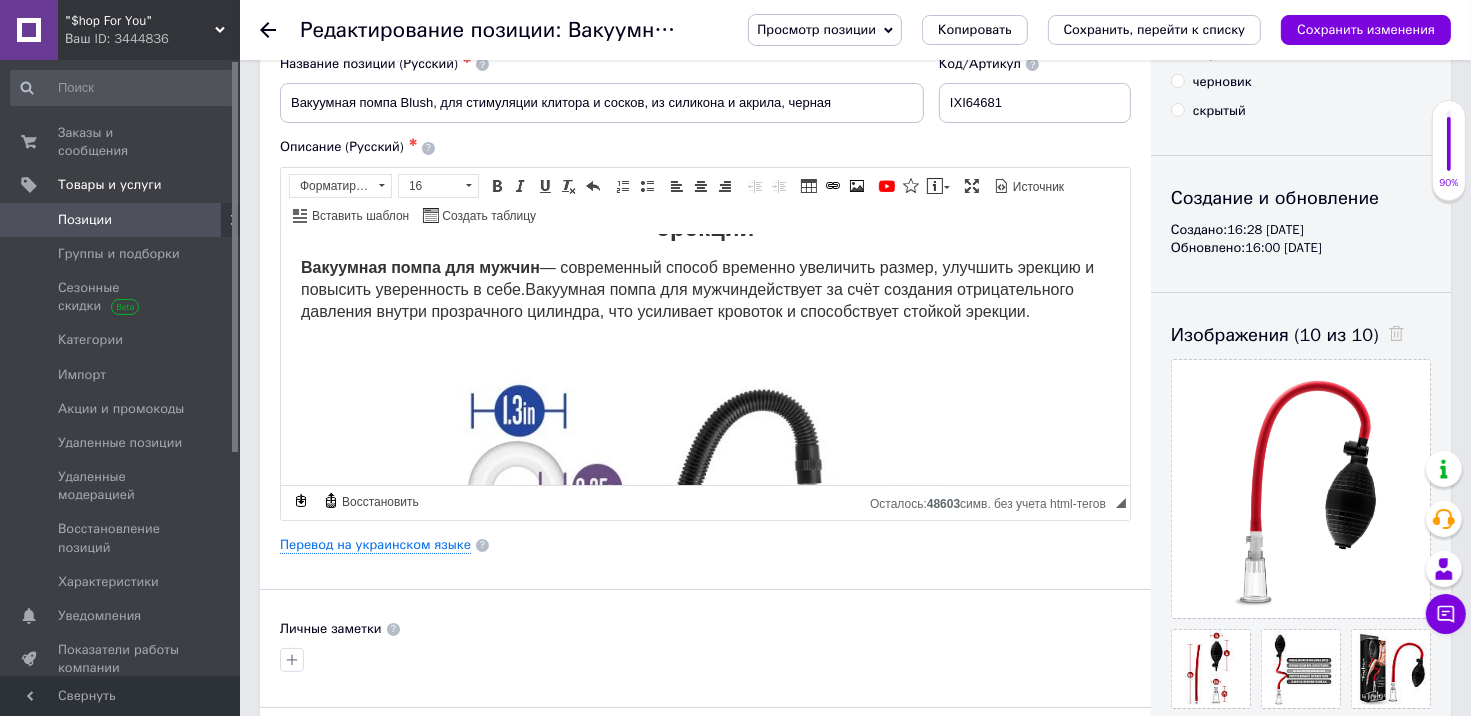 scroll, scrollTop: 100, scrollLeft: 0, axis: vertical 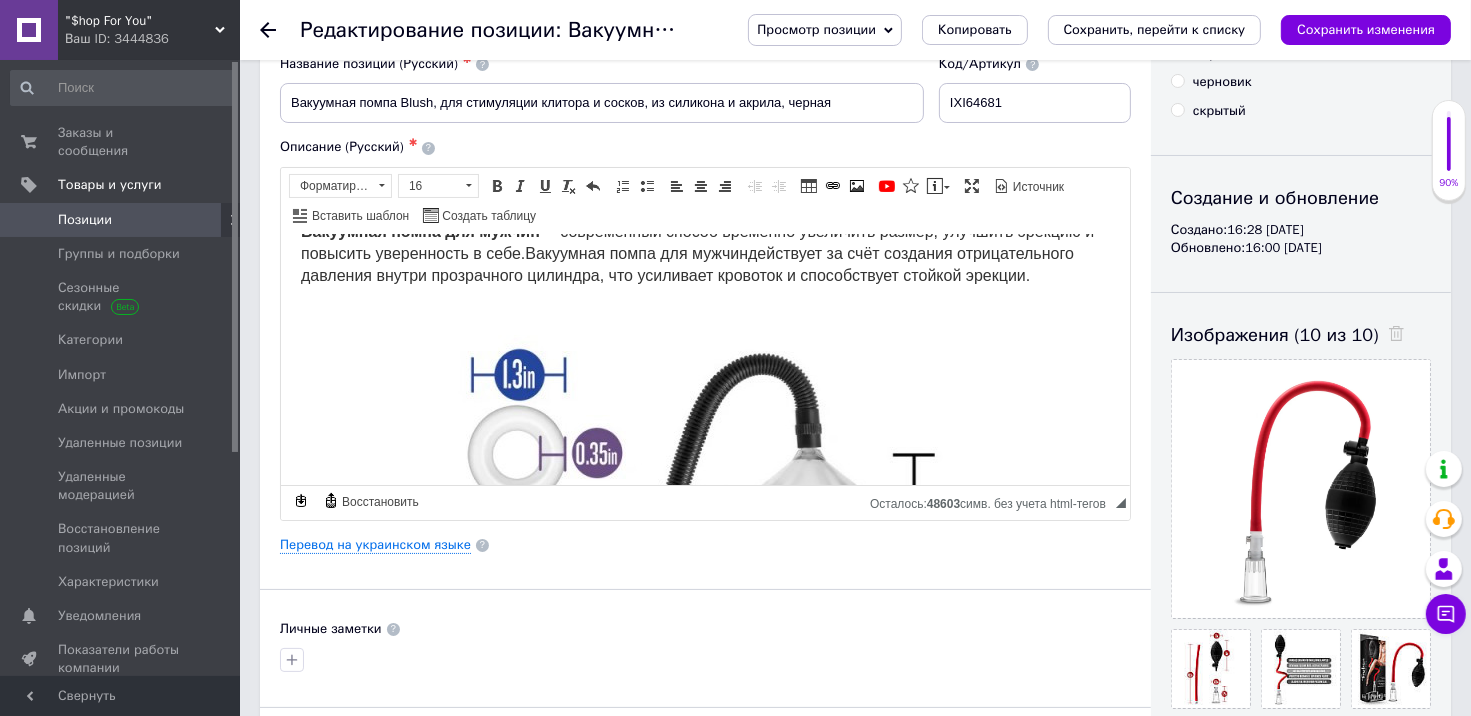 click on "Вакуумная помпа для мужчин  — современный способ временно увеличить размер, улучшить эрекцию и повысить уверенность в себе.  Вакуумная помпа для мужчин  действует за счёт создания отрицательного давления внутри прозрачного цилиндра, что усиливает кровоток и способствует стойкой эрекции." at bounding box center [696, 252] 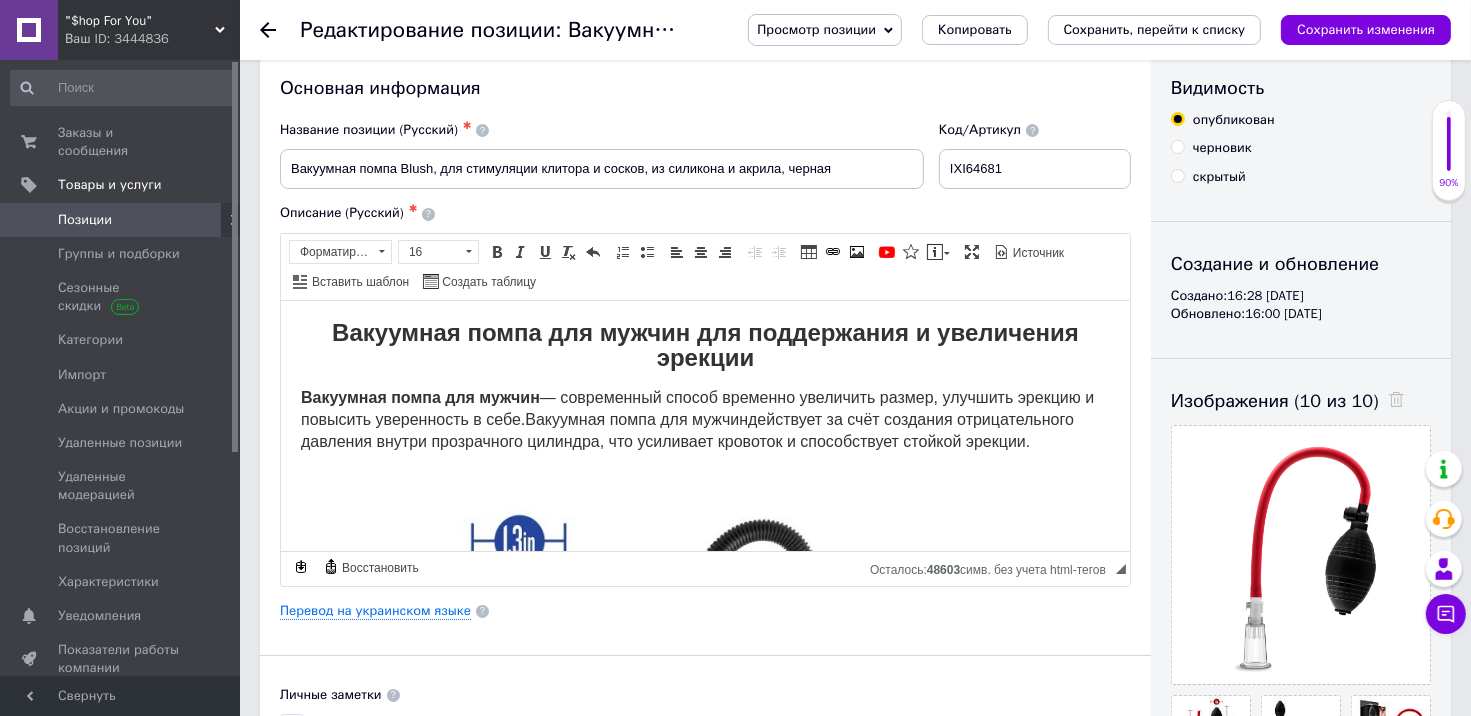 scroll, scrollTop: 0, scrollLeft: 0, axis: both 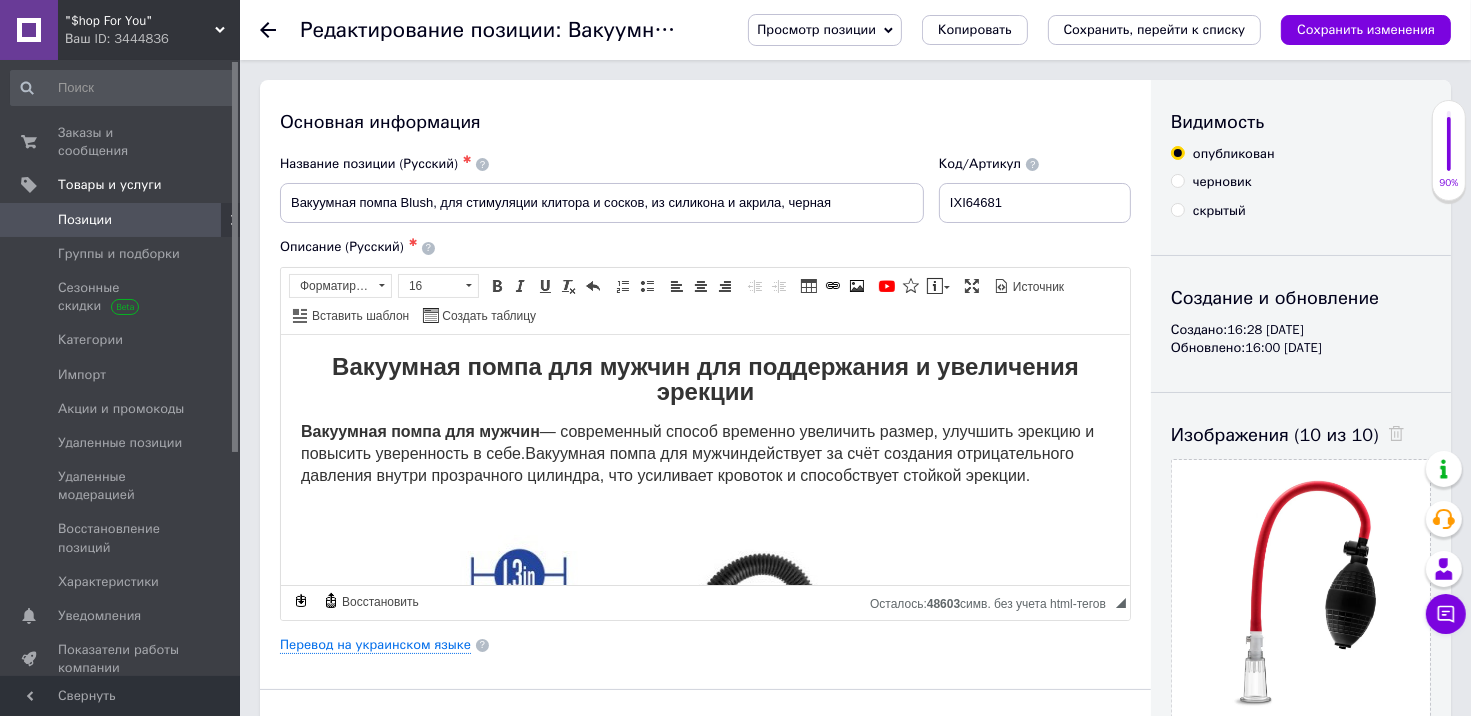 click on "Вакуумная помпа для мужчин  — современный способ временно увеличить размер, улучшить эрекцию и повысить уверенность в себе.  Вакуумная помпа для мужчин  действует за счёт создания отрицательного давления внутри прозрачного цилиндра, что усиливает кровоток и способствует стойкой эрекции." at bounding box center [696, 452] 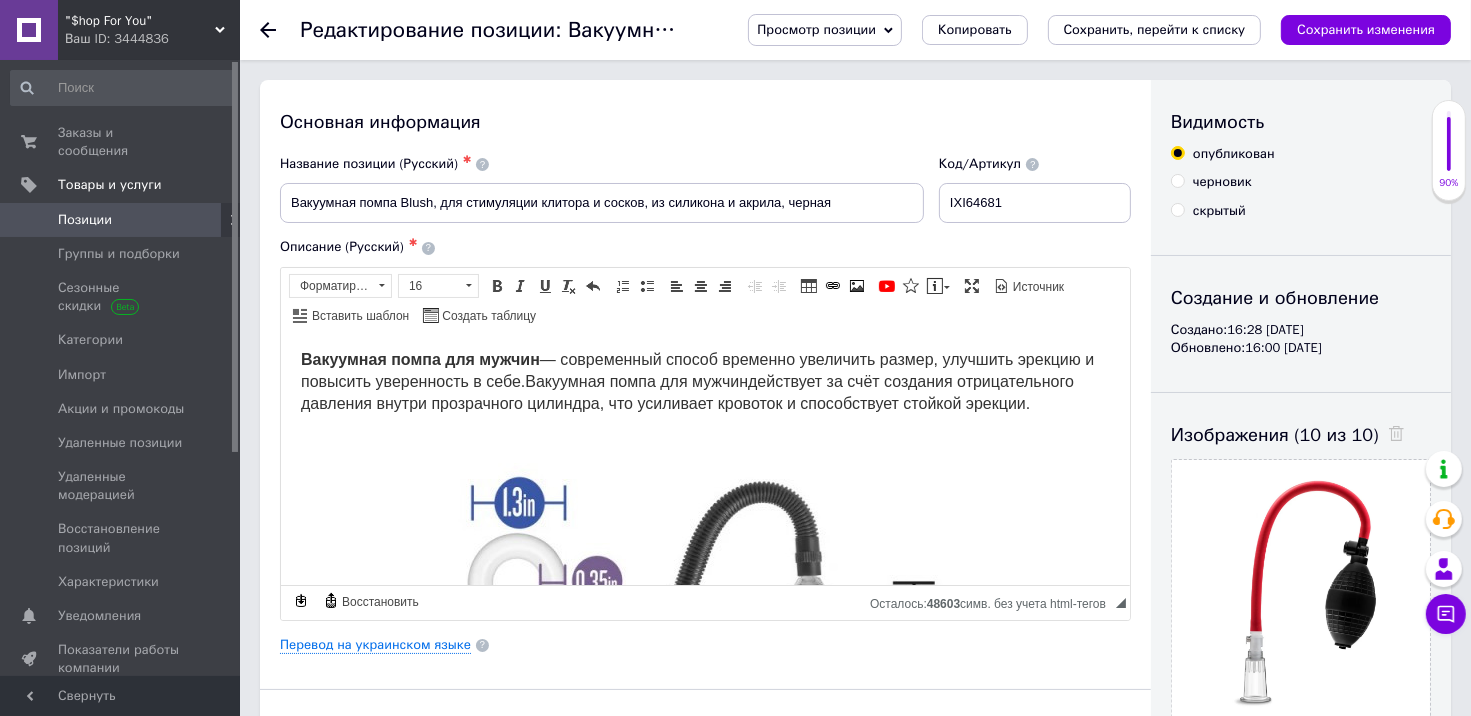 scroll, scrollTop: 0, scrollLeft: 0, axis: both 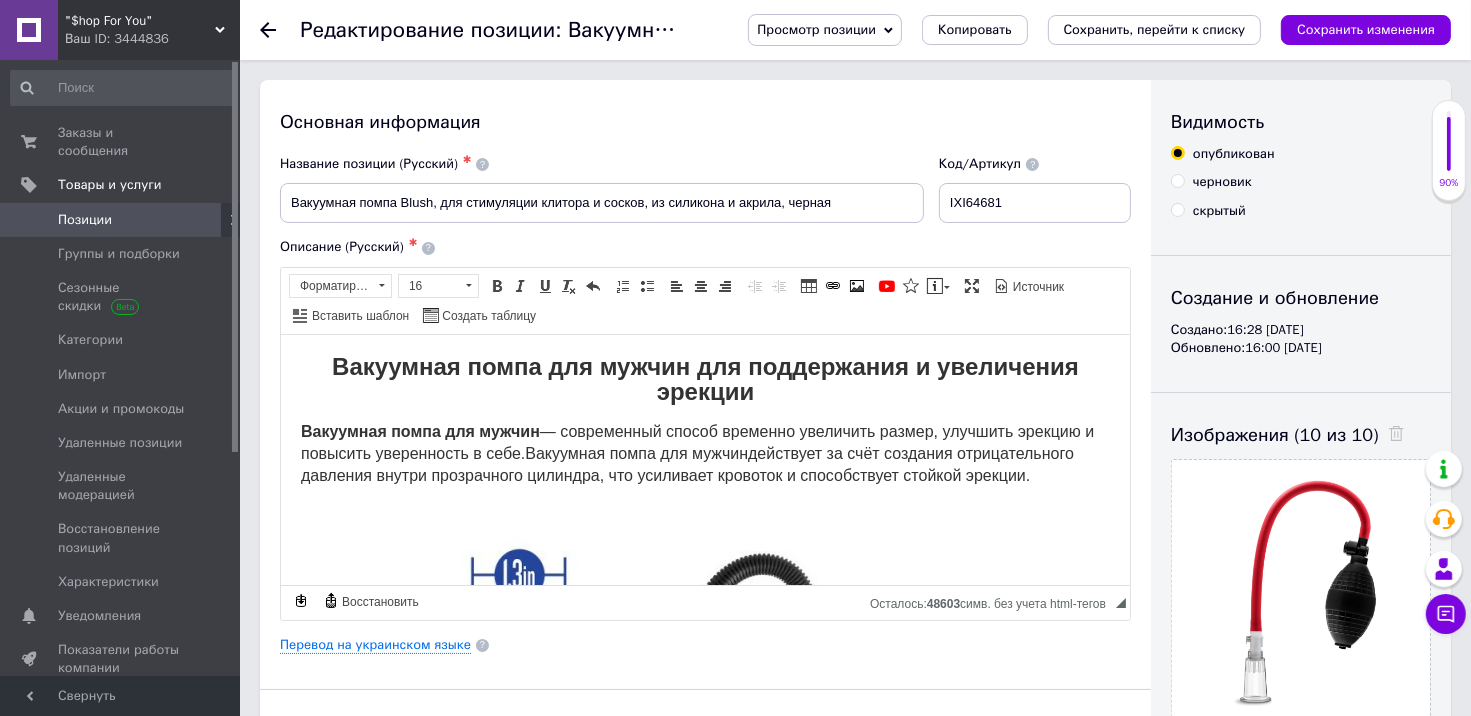 click on "Вакуумная помпа для мужчин  — современный способ временно увеличить размер, улучшить эрекцию и повысить уверенность в себе.  Вакуумная помпа для мужчин  действует за счёт создания отрицательного давления внутри прозрачного цилиндра, что усиливает кровоток и способствует стойкой эрекции." at bounding box center [696, 452] 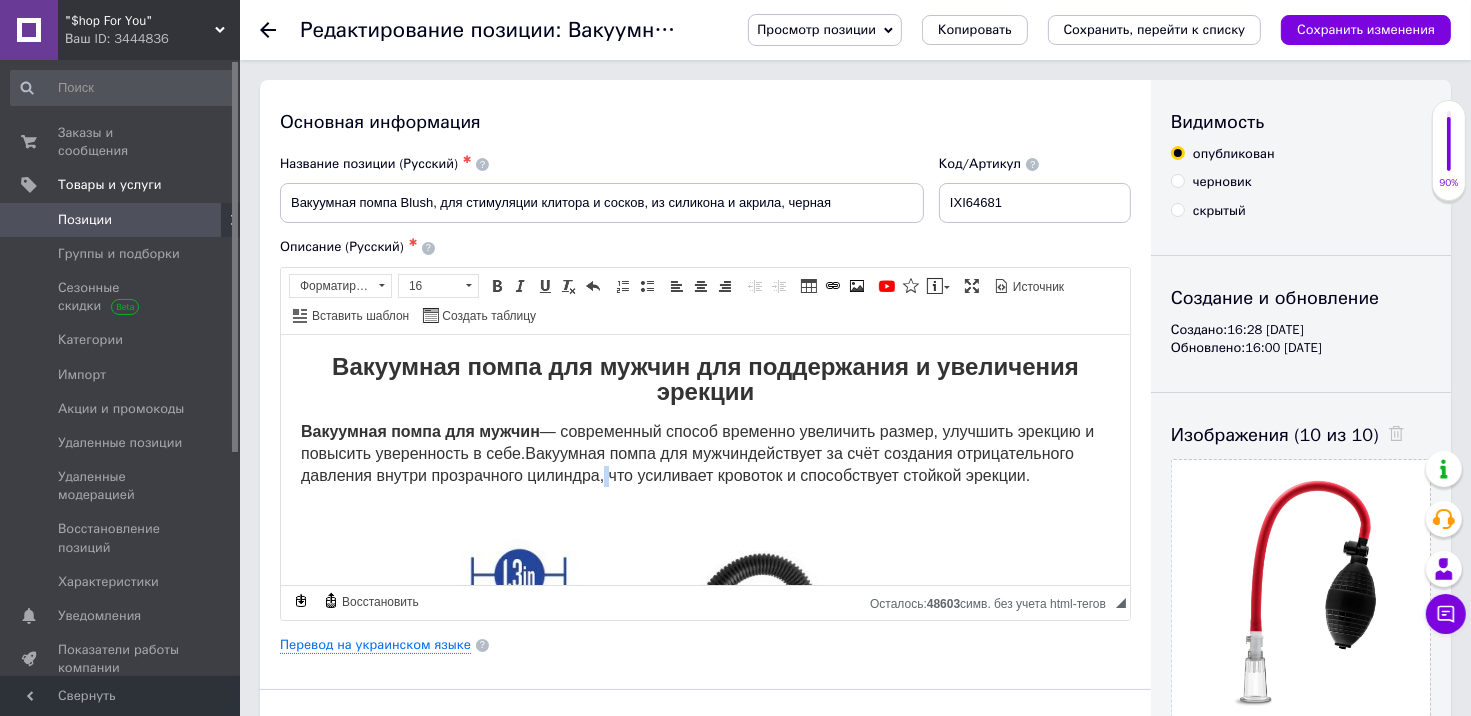 drag, startPoint x: 722, startPoint y: 465, endPoint x: 684, endPoint y: 465, distance: 38 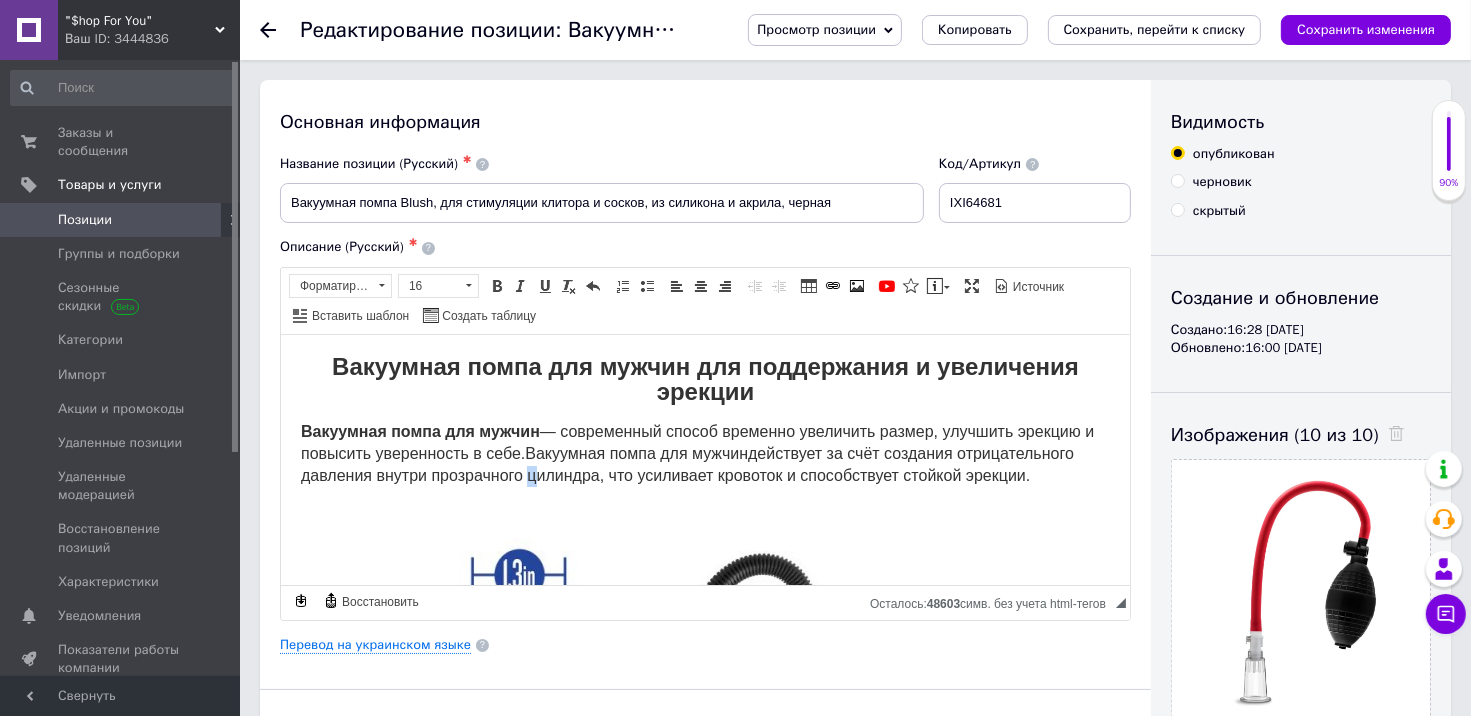 click on "Вакуумная помпа для мужчин  — современный способ временно увеличить размер, улучшить эрекцию и повысить уверенность в себе.  Вакуумная помпа для мужчин  действует за счёт создания отрицательного давления внутри прозрачного цилиндра, что усиливает кровоток и способствует стойкой эрекции." at bounding box center [696, 452] 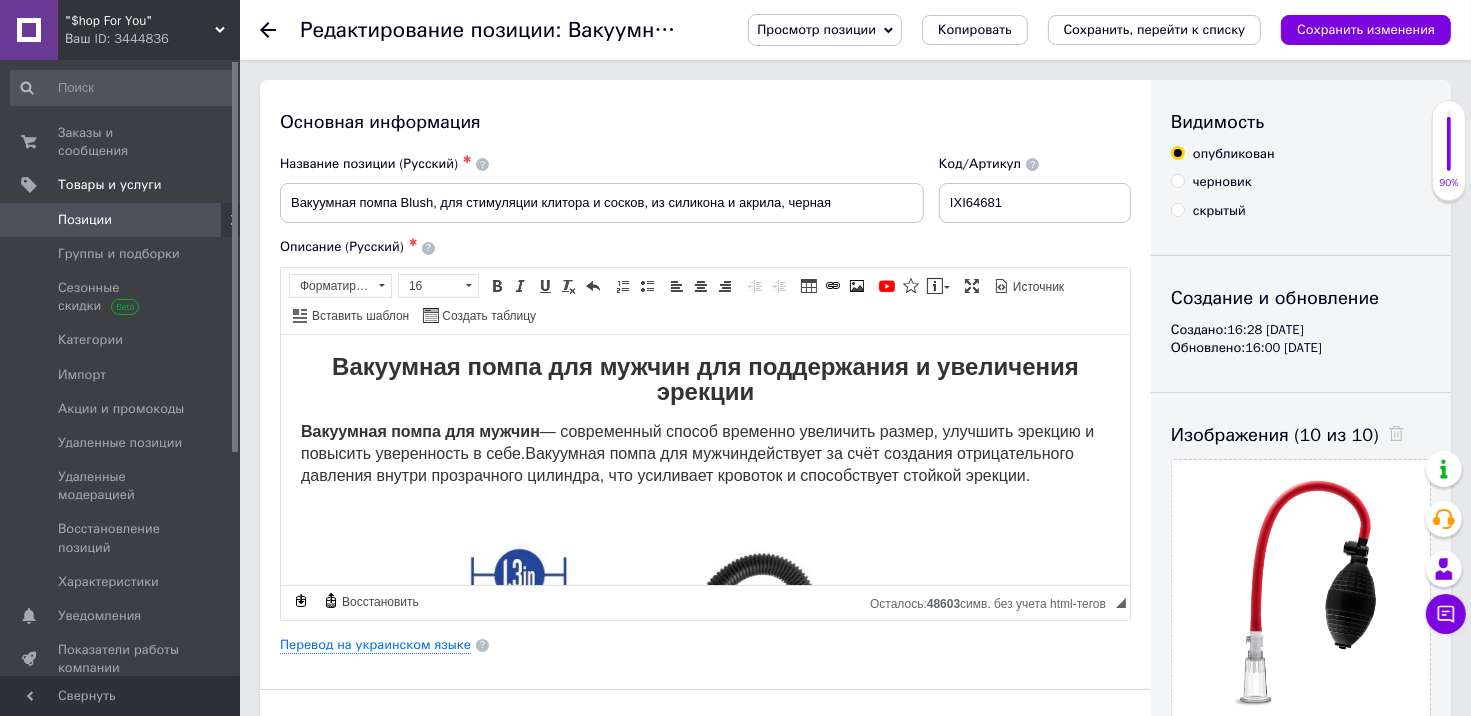 drag, startPoint x: 572, startPoint y: 462, endPoint x: 536, endPoint y: 462, distance: 36 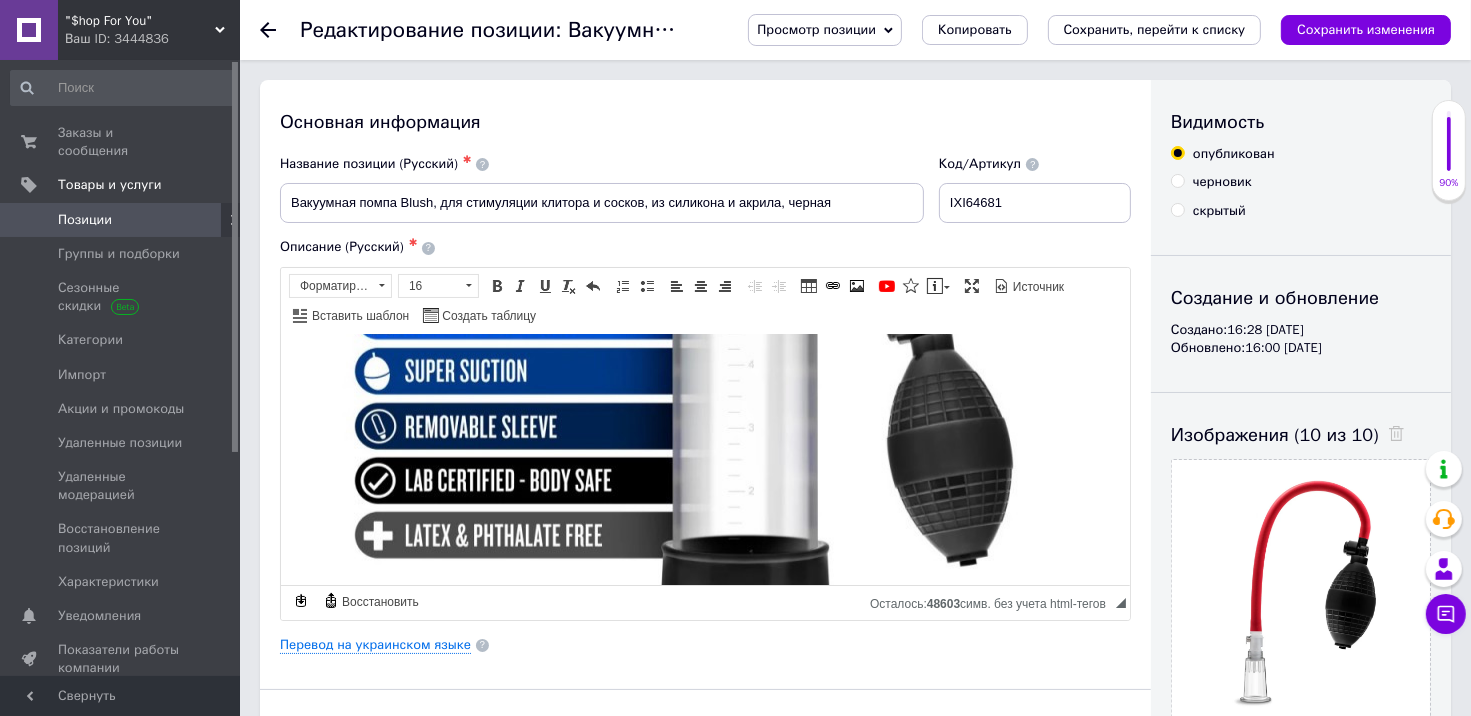 scroll, scrollTop: 2180, scrollLeft: 0, axis: vertical 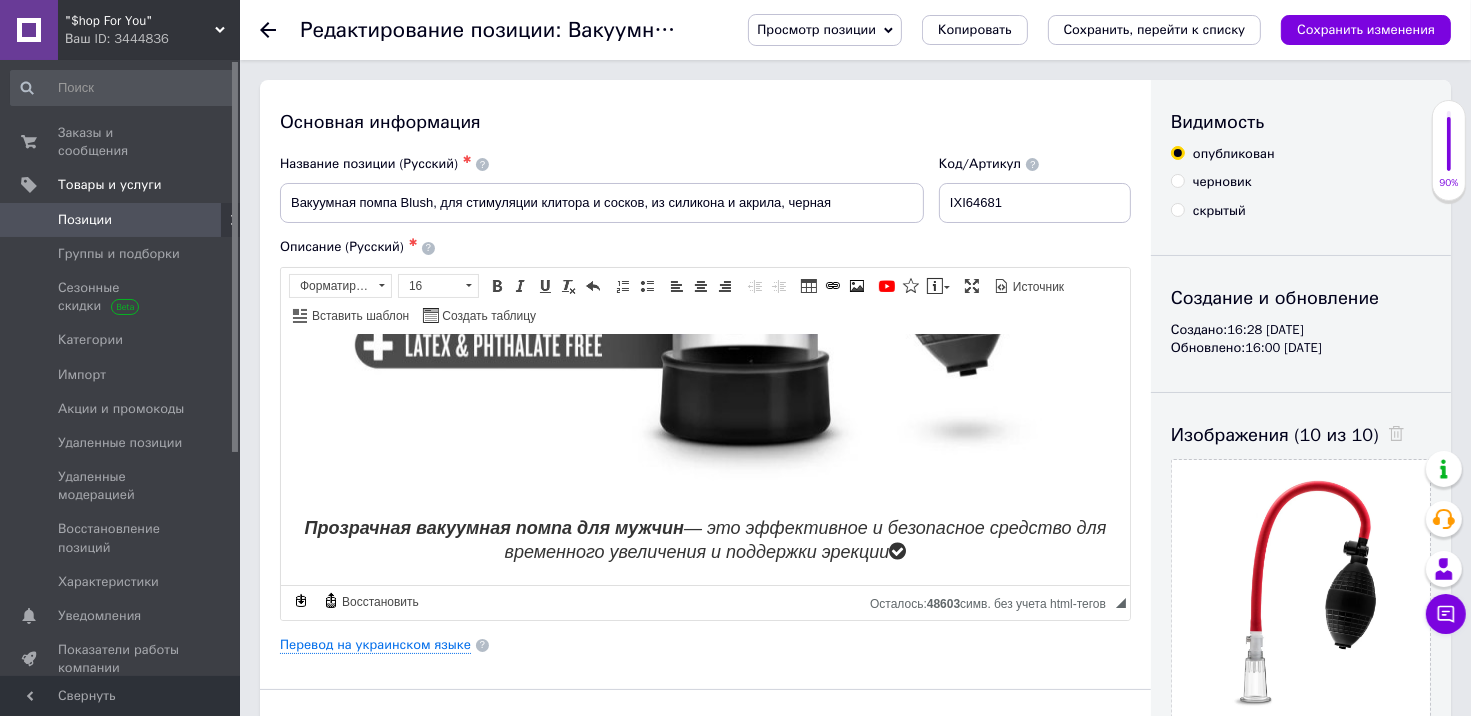 click on "Прозрачная вакуумная помпа для мужчин  — это эффективное и безопасное средство для временного увеличения и поддержки эрекции" at bounding box center (705, 539) 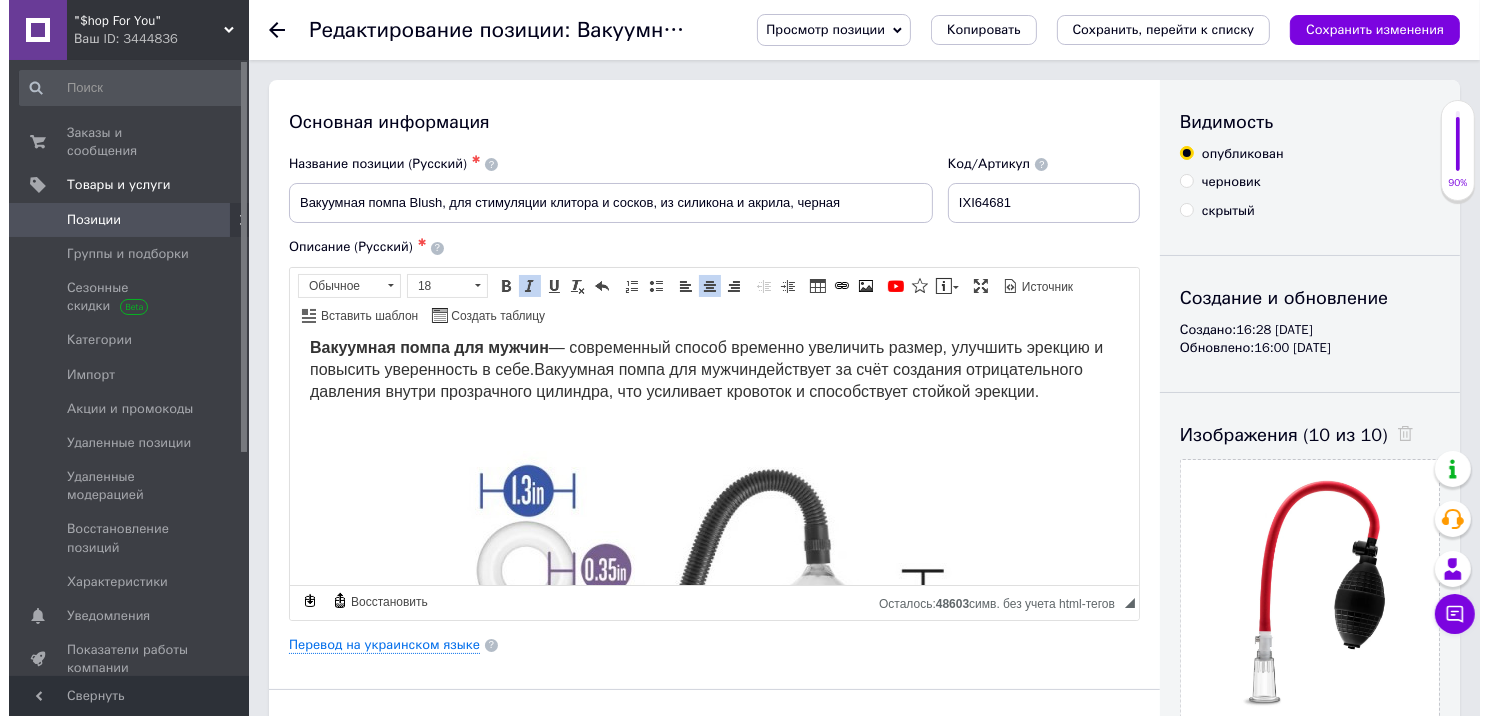 scroll, scrollTop: 0, scrollLeft: 0, axis: both 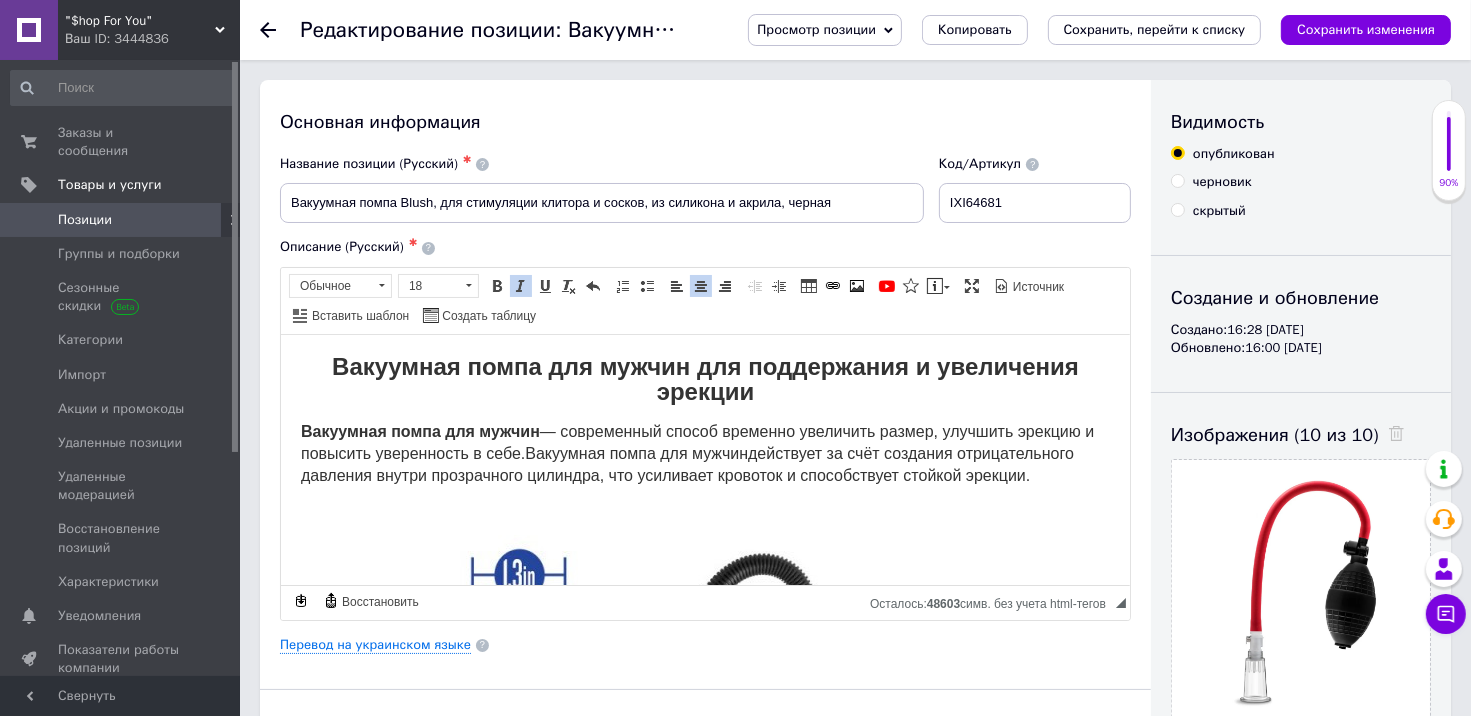 click on "Вакуумная помпа для мужчин  — современный способ временно увеличить размер, улучшить эрекцию и повысить уверенность в себе.  Вакуумная помпа для мужчин  действует за счёт создания отрицательного давления внутри прозрачного цилиндра, что усиливает кровоток и способствует стойкой эрекции." at bounding box center [696, 452] 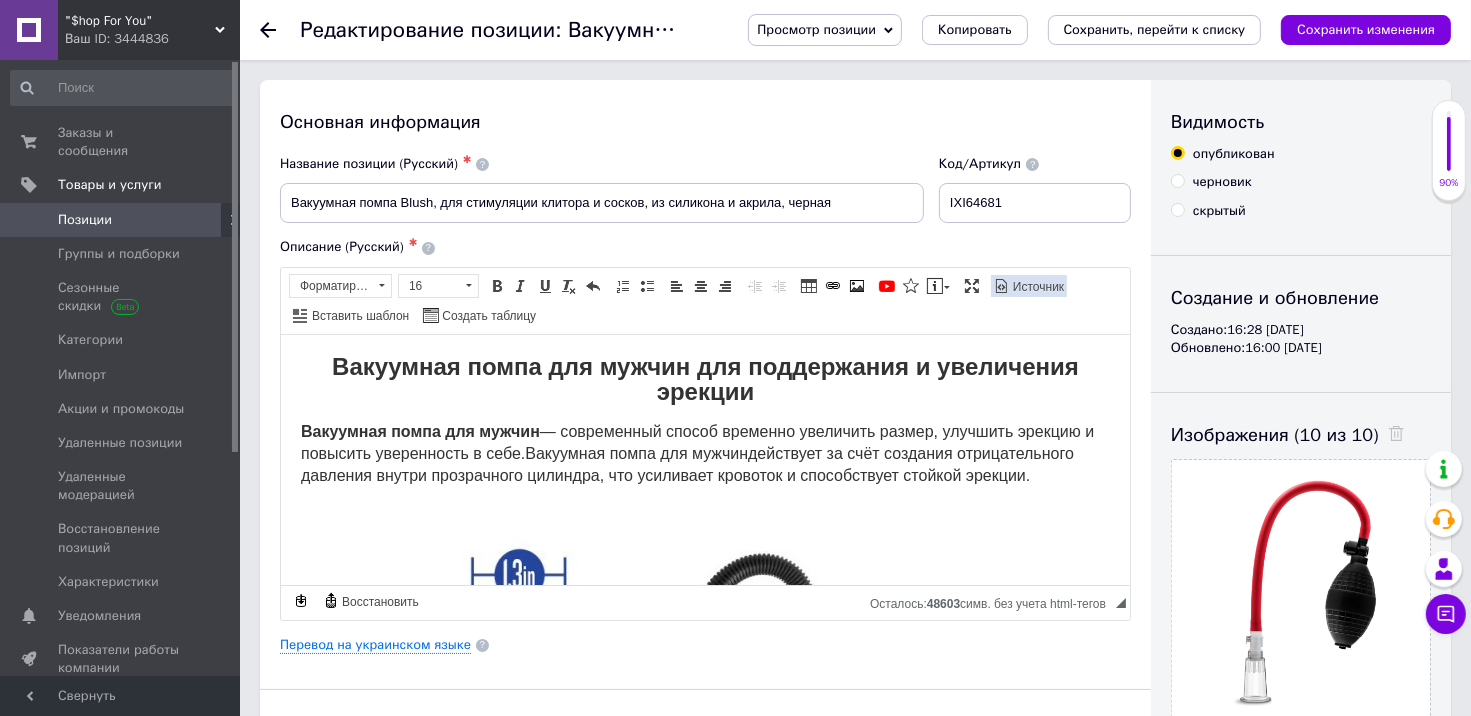 click on "Источник" at bounding box center (1037, 287) 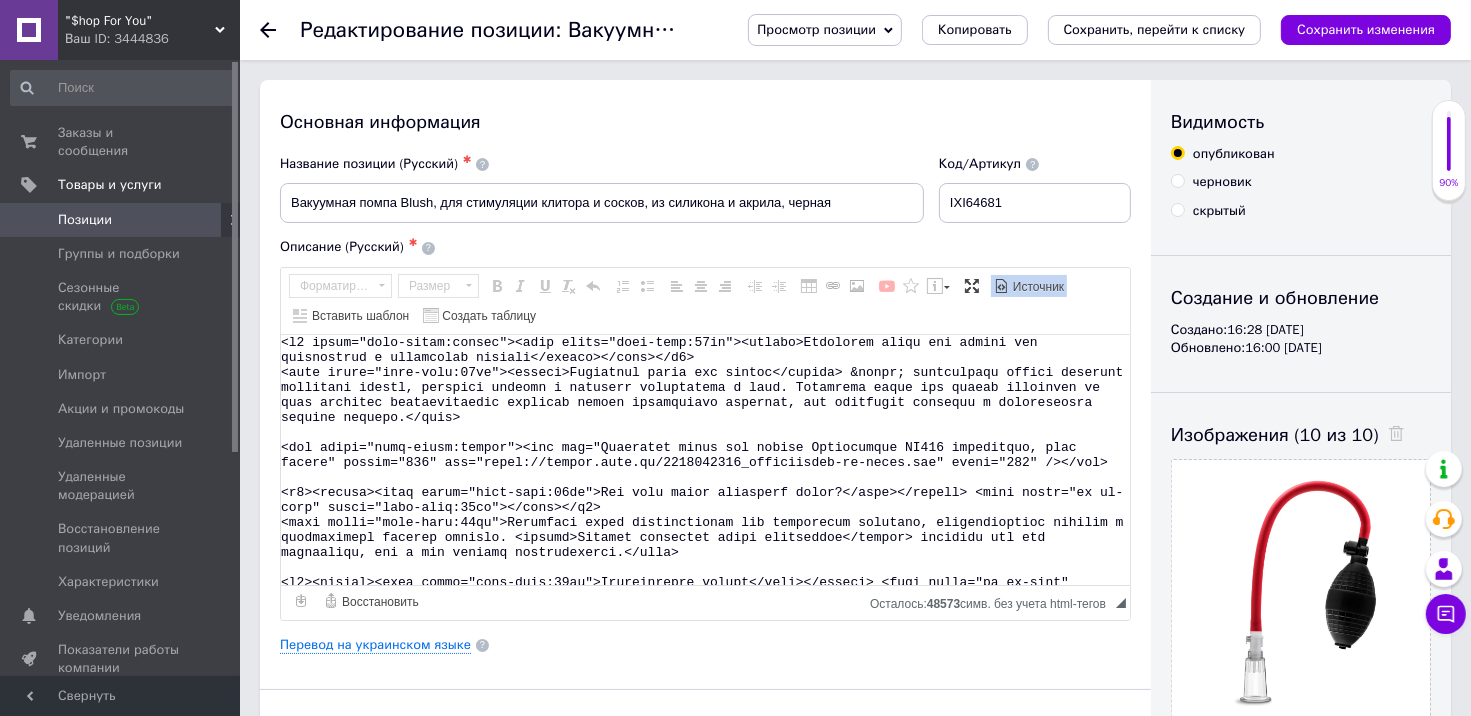 click at bounding box center [705, 460] 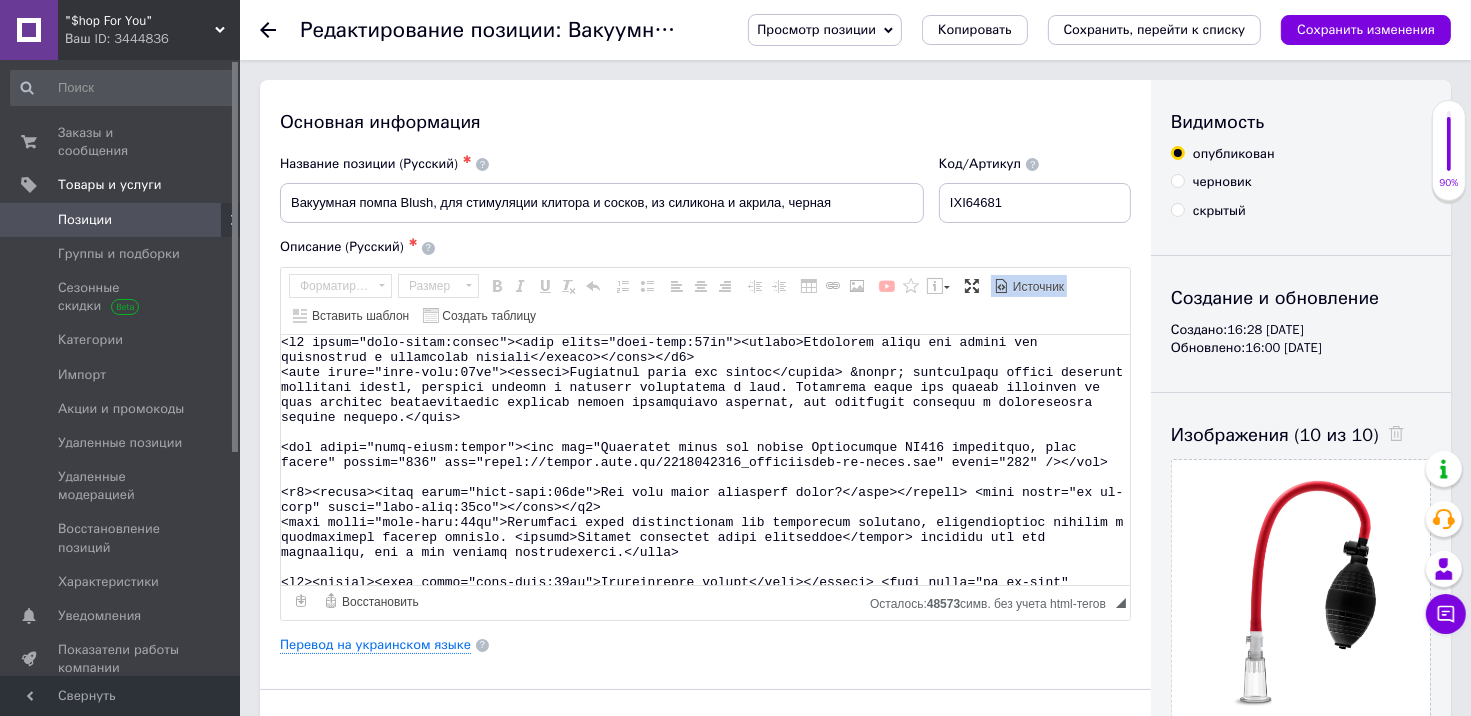 click 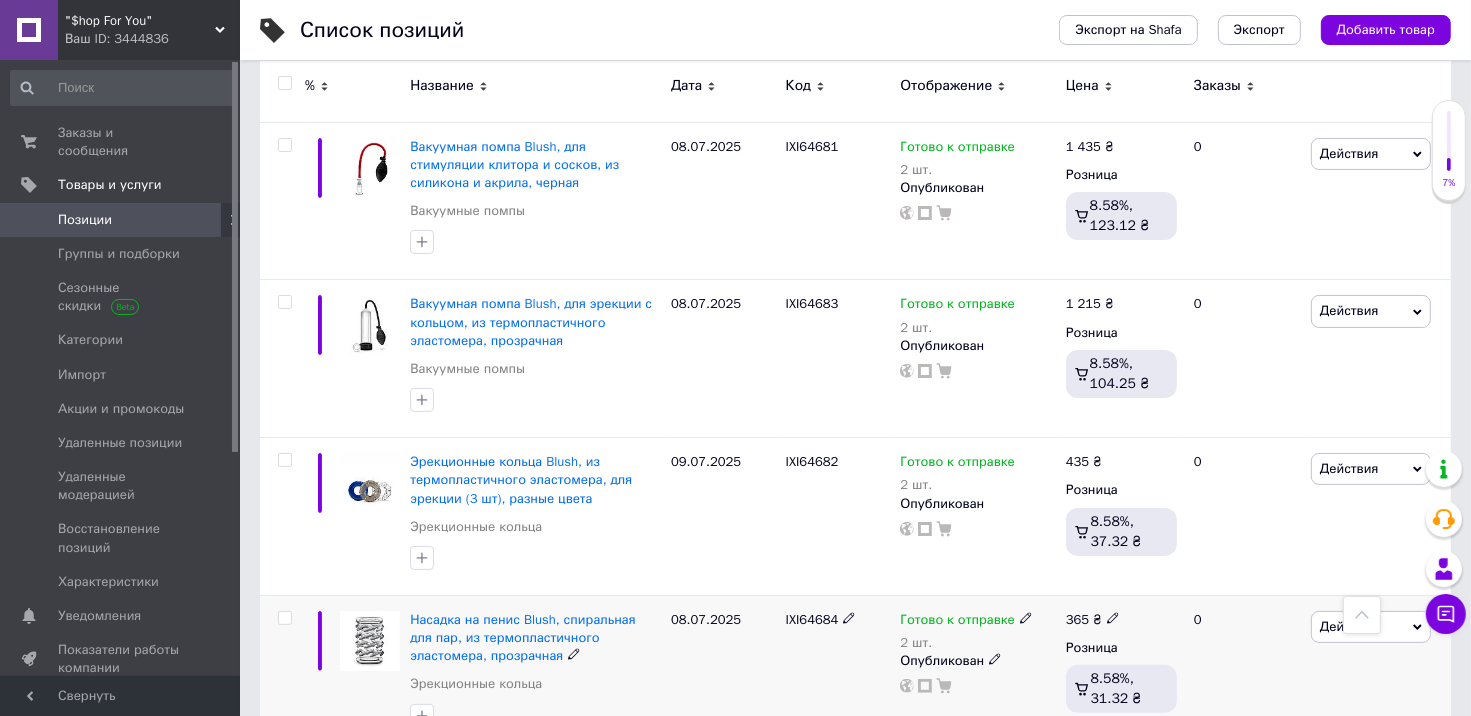 scroll, scrollTop: 300, scrollLeft: 0, axis: vertical 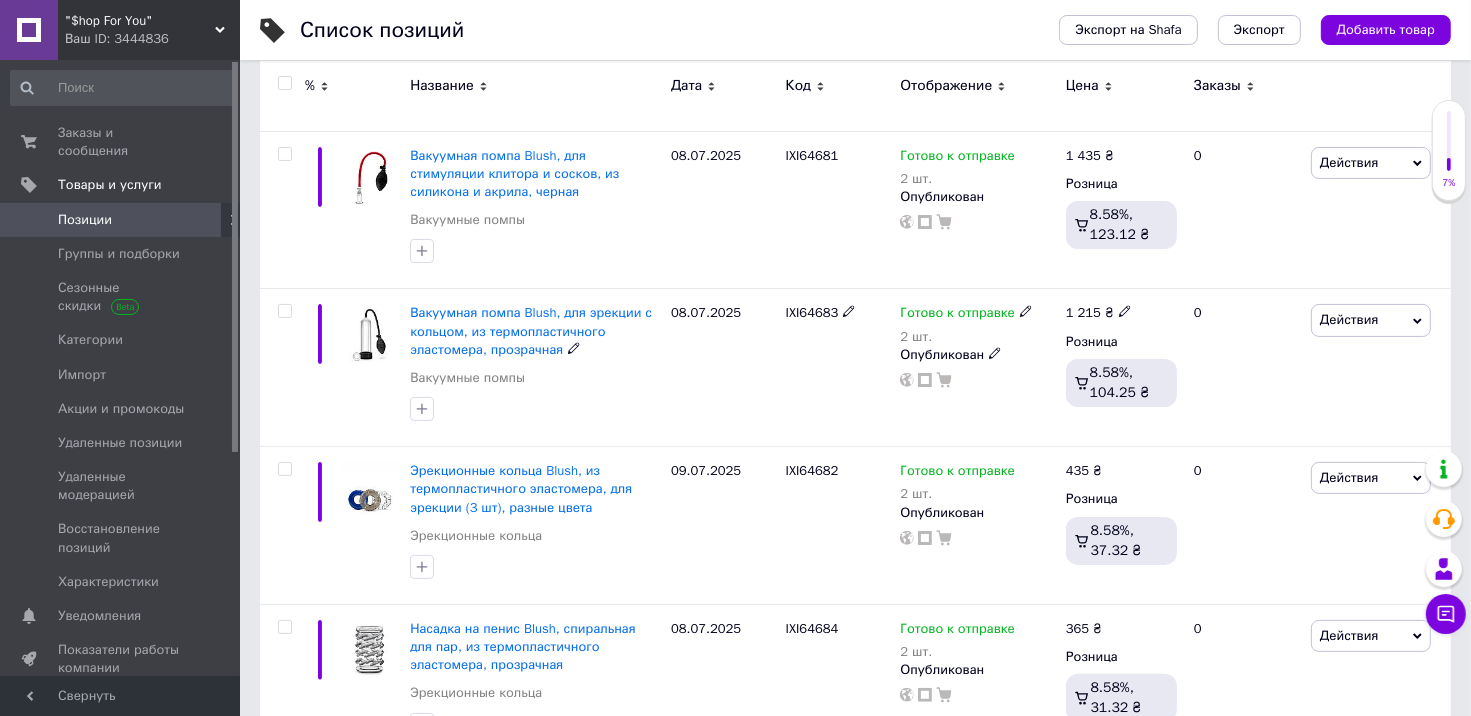 click on "Вакуумная помпа Blush, для эрекции с кольцом, из термопластичного эластомера, прозрачная" at bounding box center (531, 330) 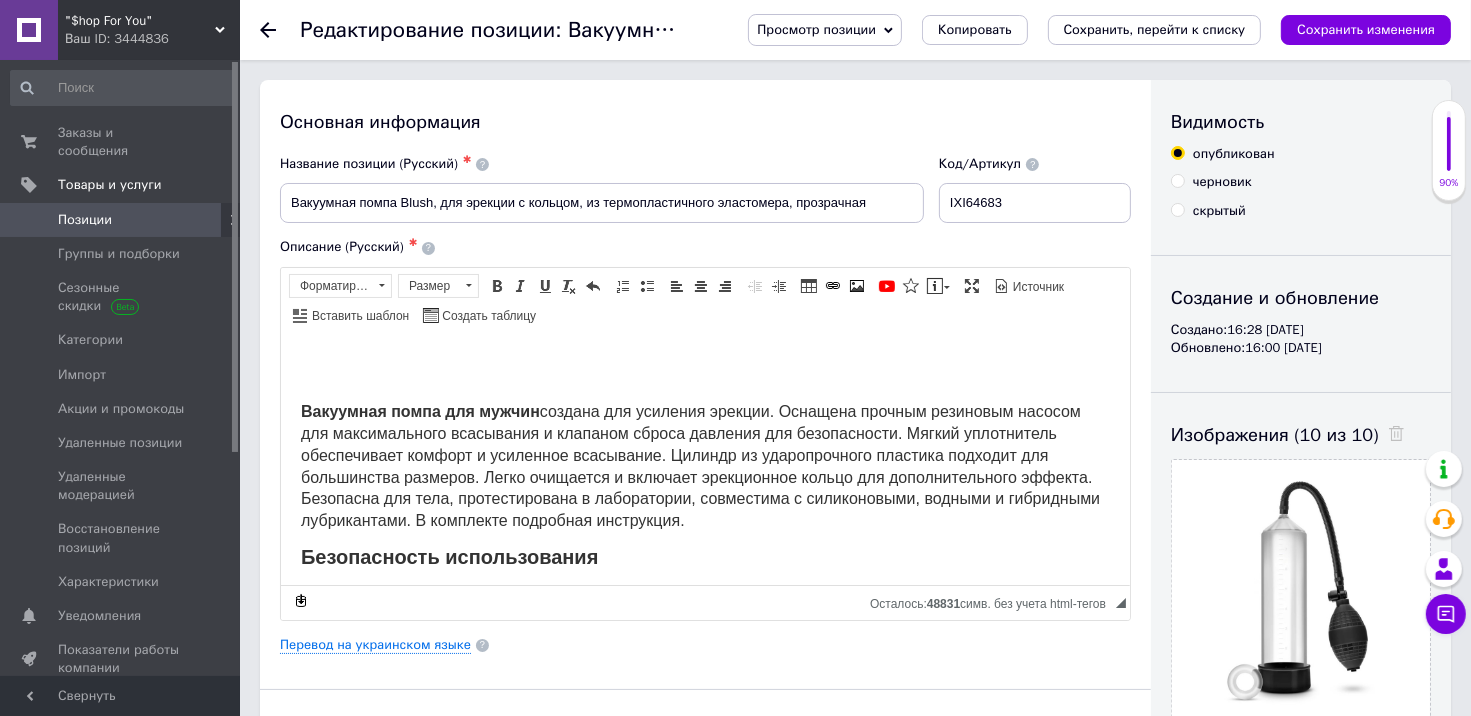 scroll, scrollTop: 816, scrollLeft: 0, axis: vertical 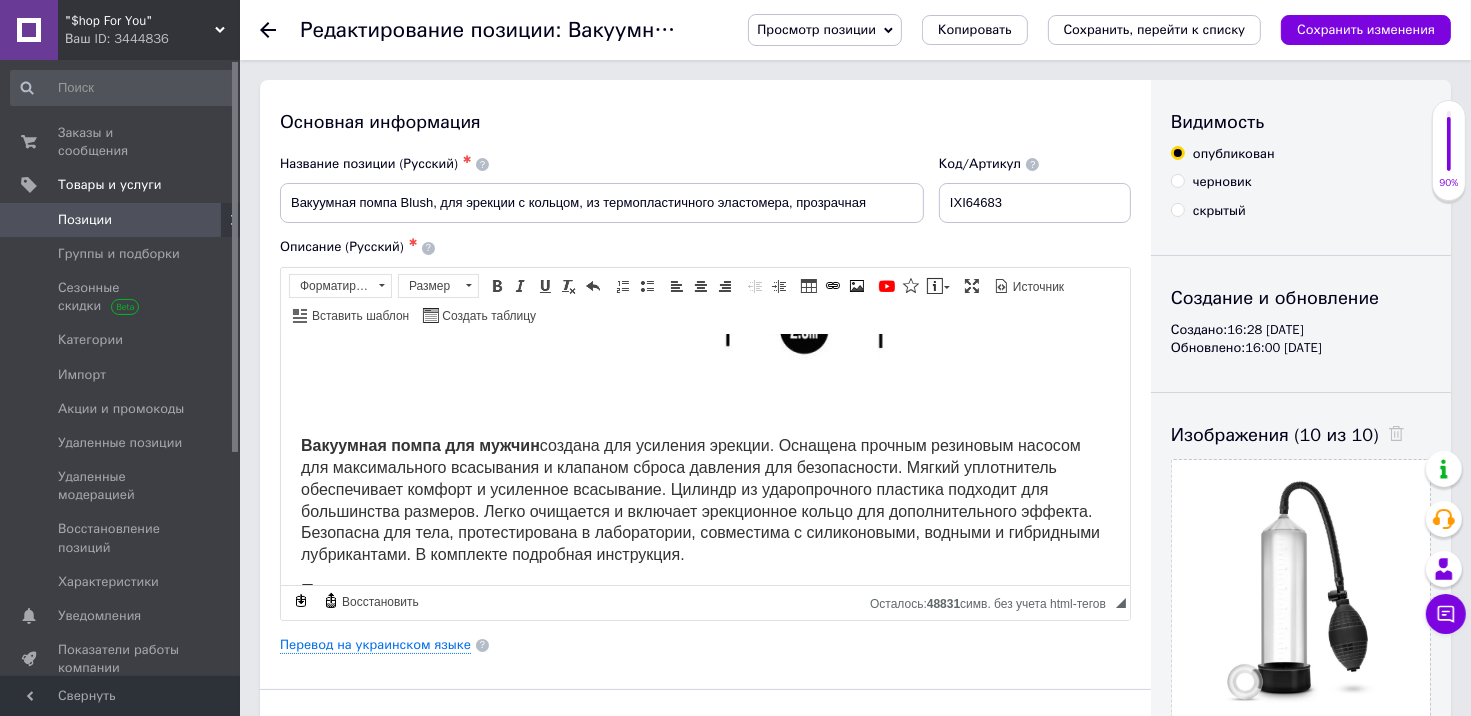 click on "Вакуумная помпа для мужчин  создана для усиления эрекции. Оснащена прочным резиновым насосом для максимального всасывания и клапаном сброса давления для безопасности. Мягкий уплотнитель обеспечивает комфорт и усиленное всасывание. Цилиндр из ударопрочного пластика подходит для большинства размеров. Легко очищается и включает эрекционное кольцо для дополнительного эффекта. Безопасна для тела, протестирована в лаборатории, совместима с силиконовыми, водными и гибридными лубрикантами. В комплекте подробная инструкция." at bounding box center [699, 499] 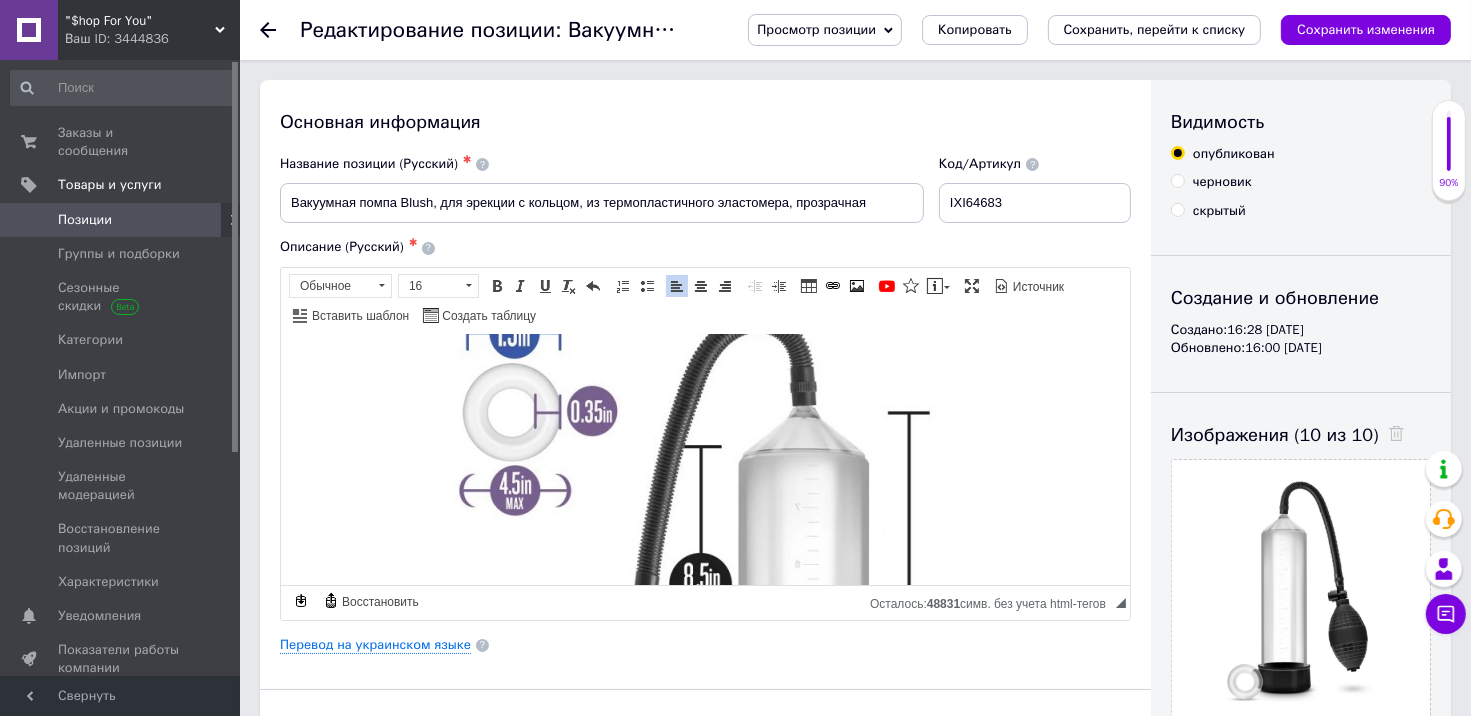 scroll, scrollTop: 0, scrollLeft: 0, axis: both 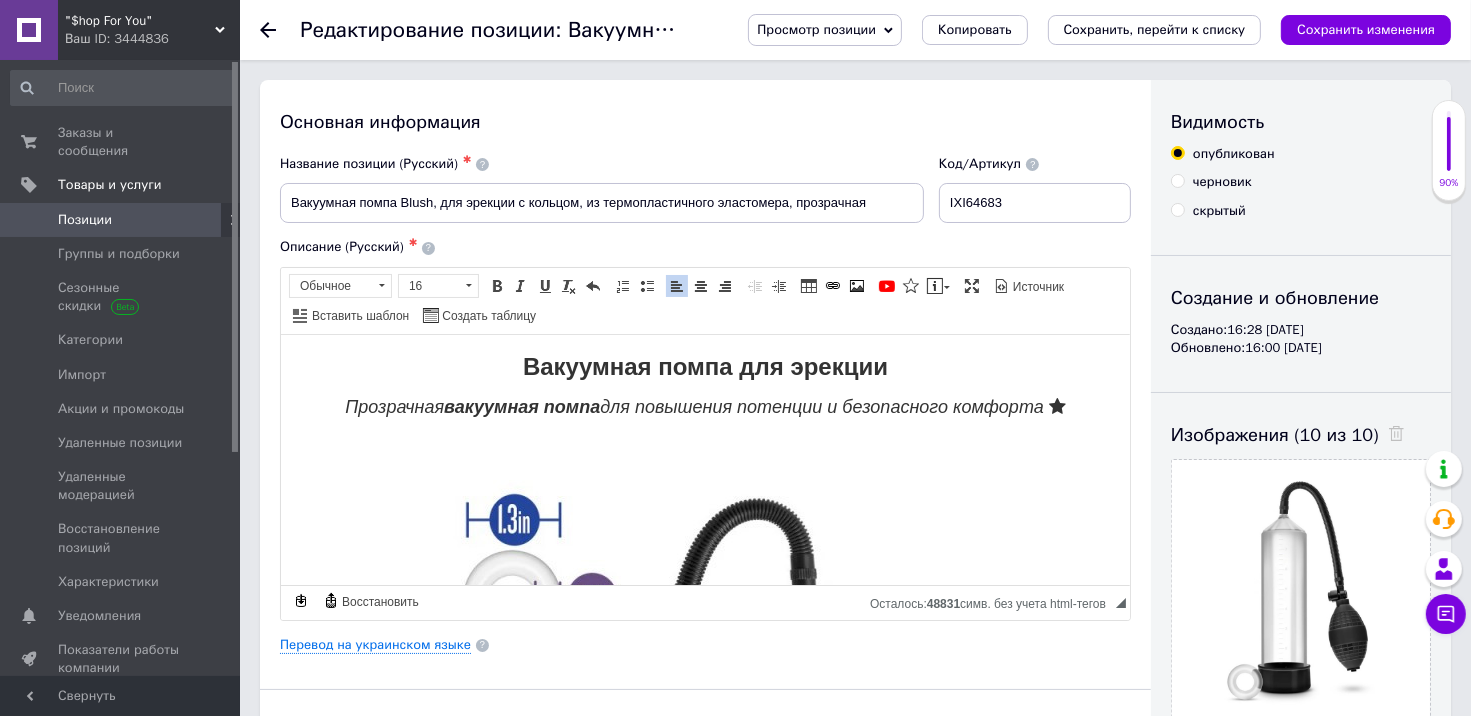 click on "Прозрачная  вакуумная помпа  для повышения потенции и безопасного комфорта" at bounding box center (693, 406) 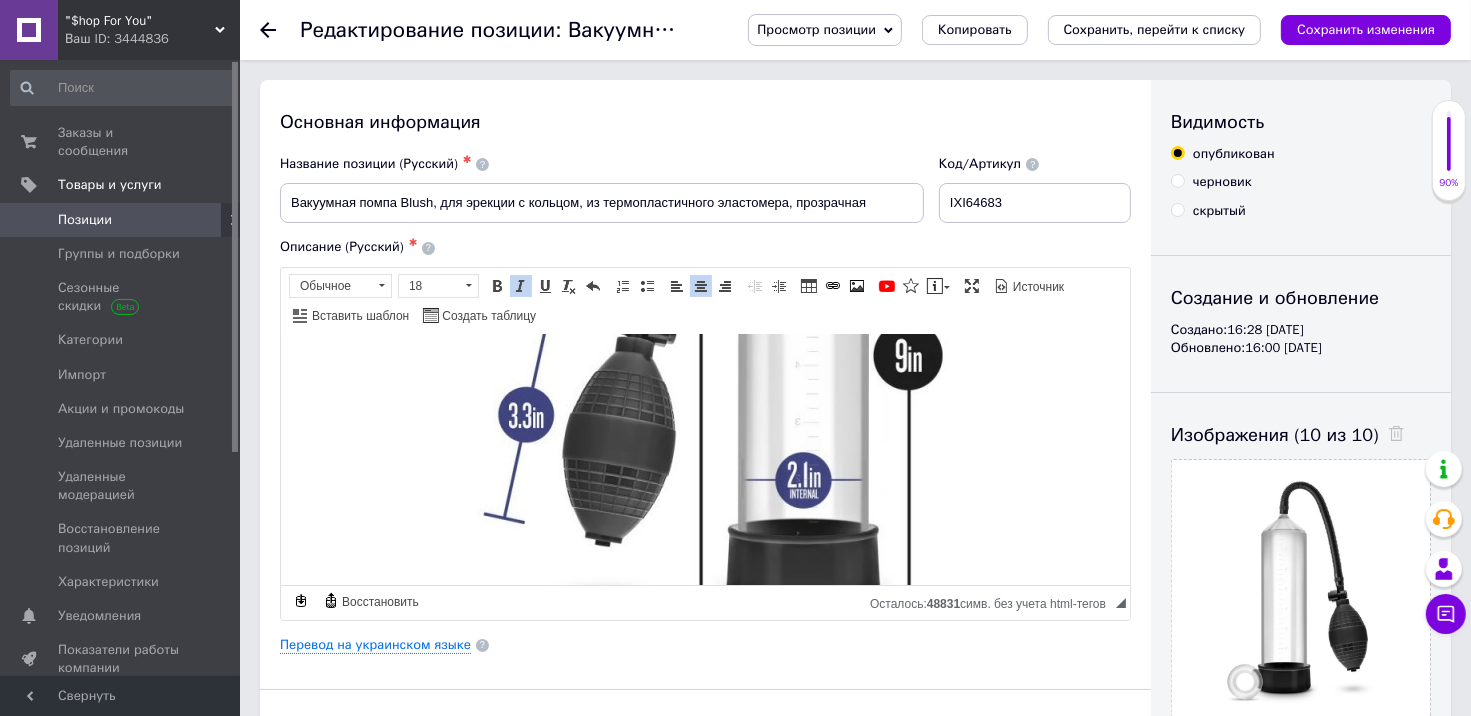 scroll, scrollTop: 800, scrollLeft: 0, axis: vertical 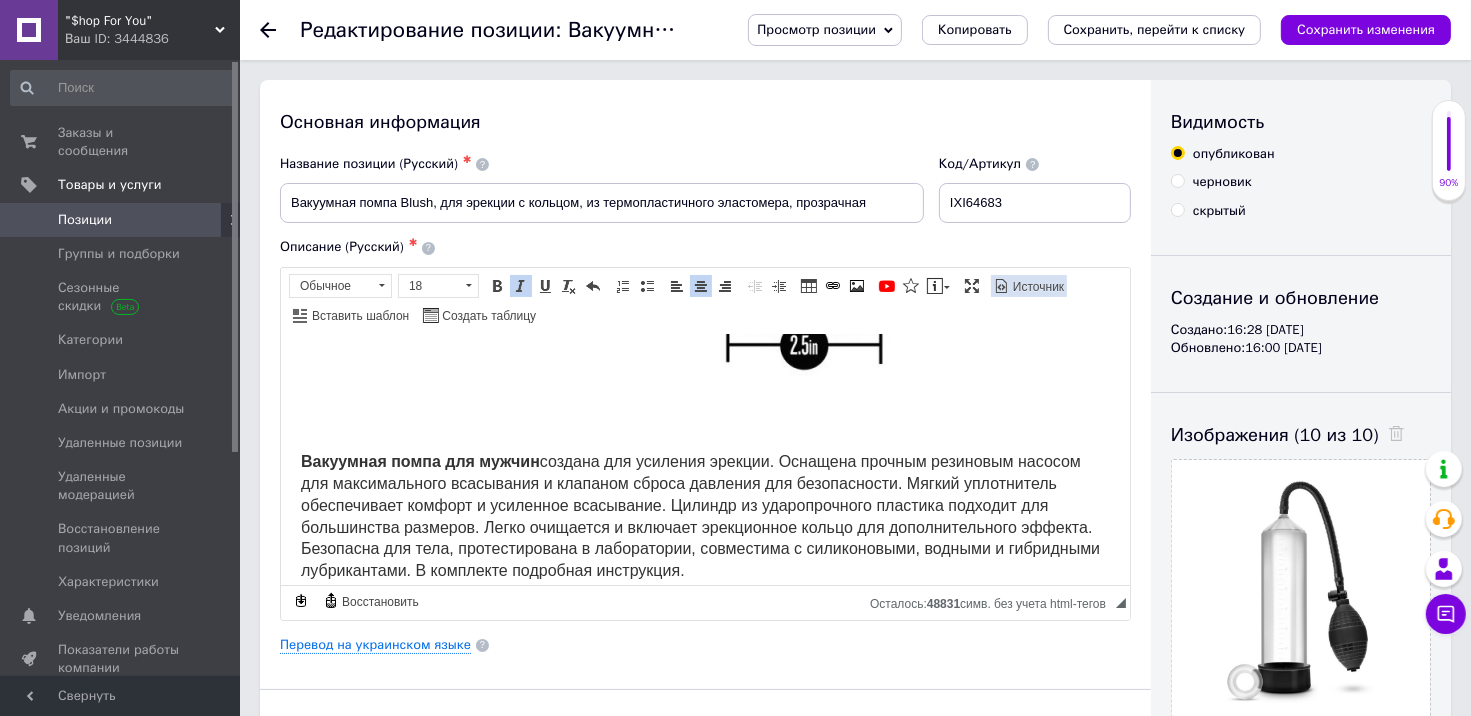 click on "Источник" at bounding box center (1037, 287) 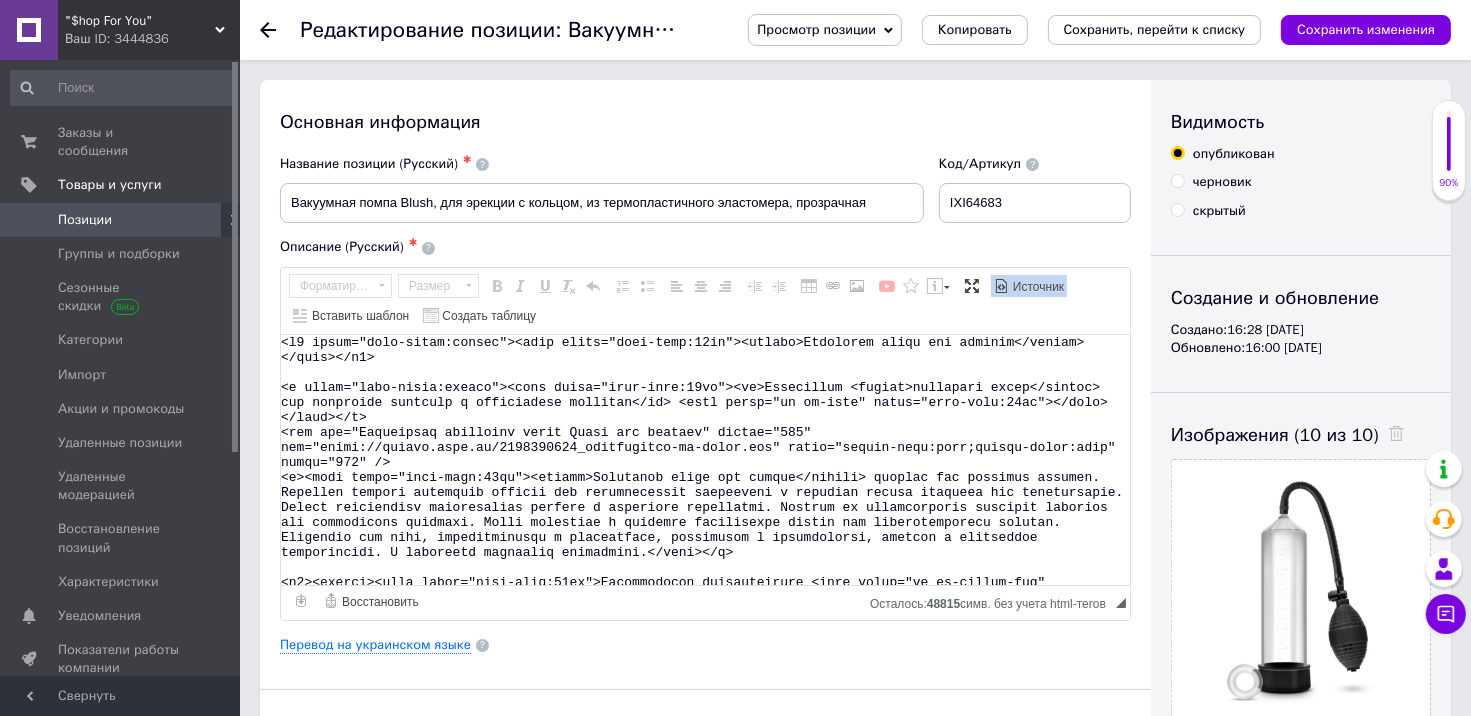 click at bounding box center [705, 460] 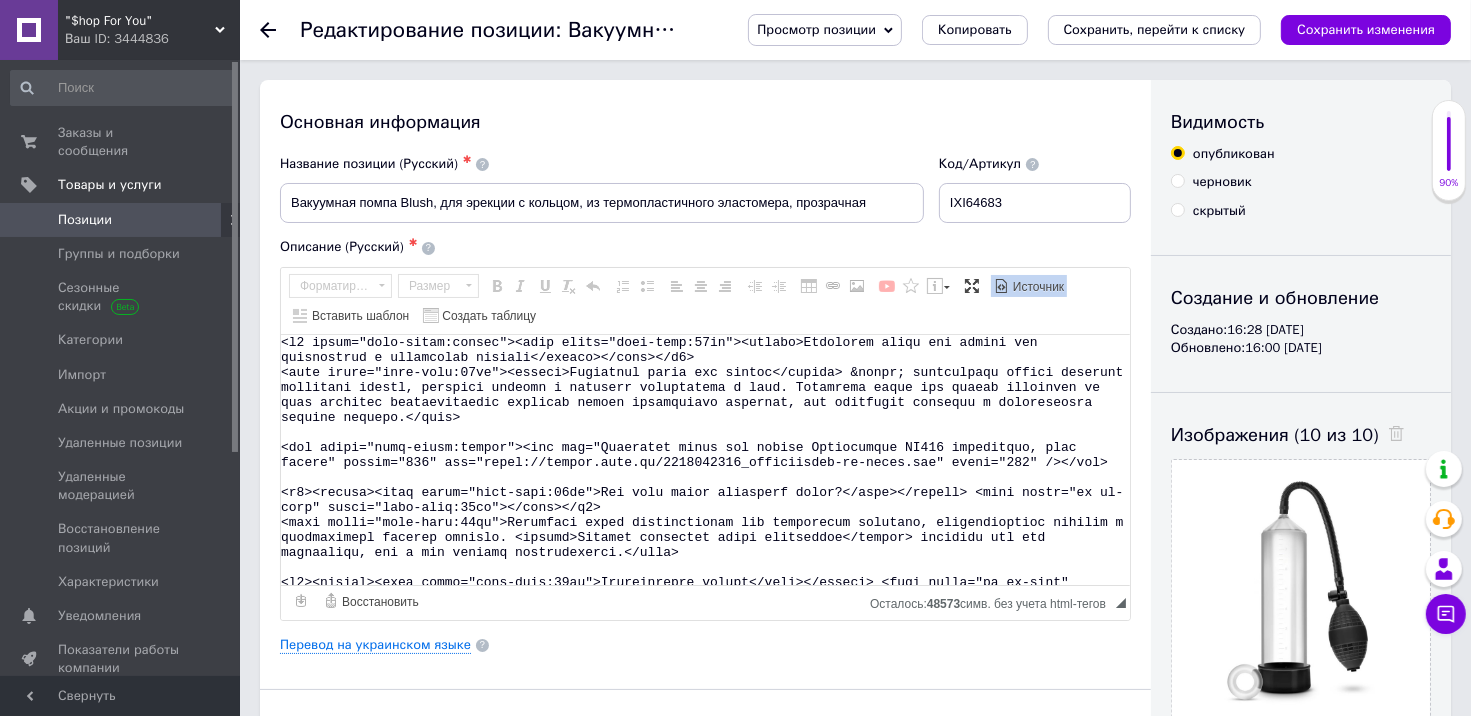 scroll, scrollTop: 631, scrollLeft: 0, axis: vertical 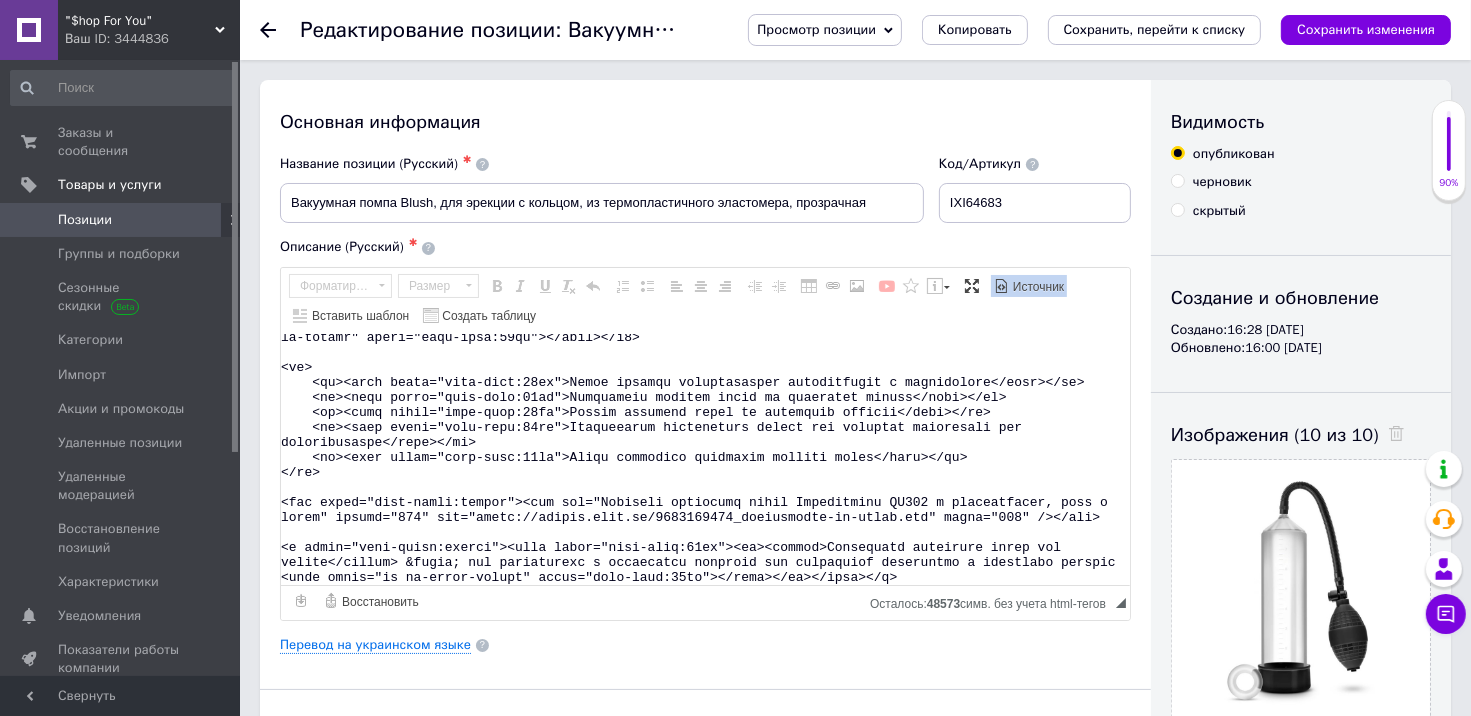 click on "Источник" at bounding box center [1037, 287] 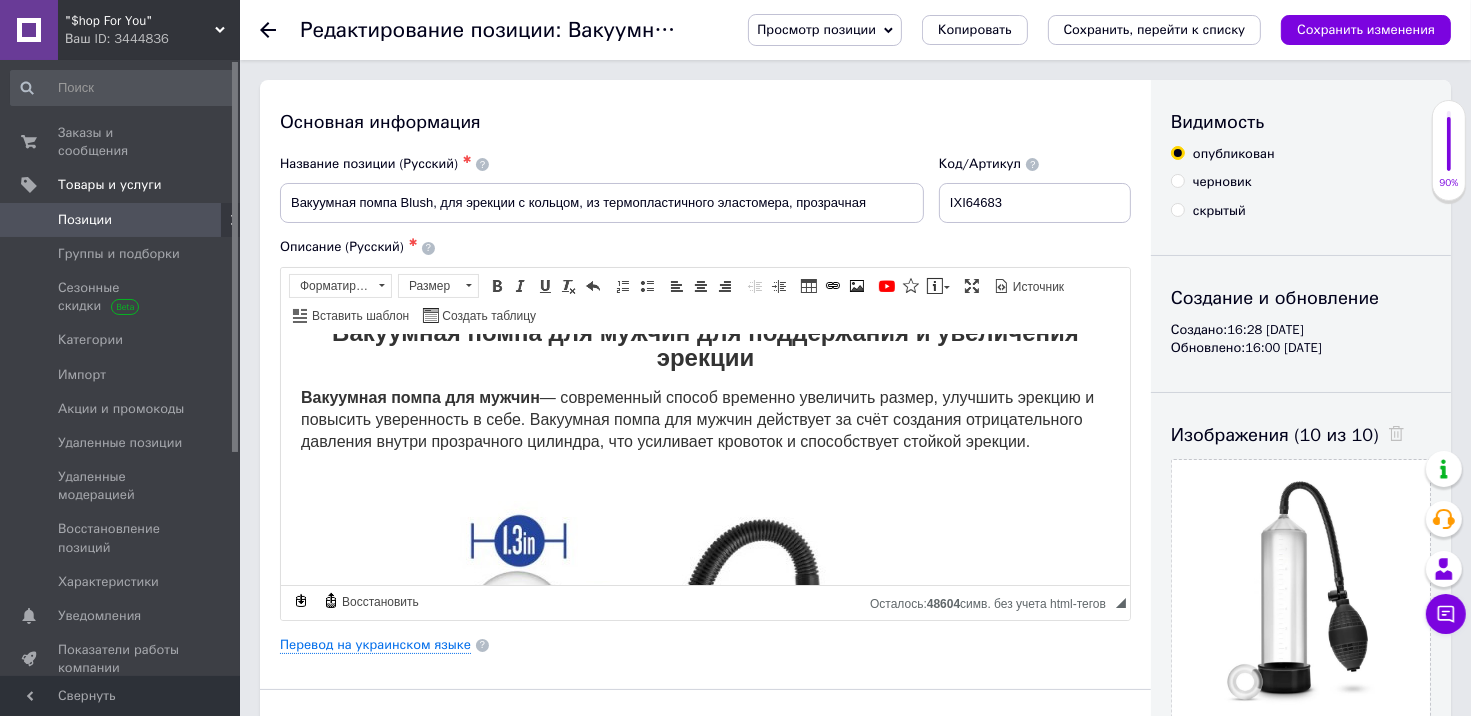 scroll, scrollTop: 0, scrollLeft: 0, axis: both 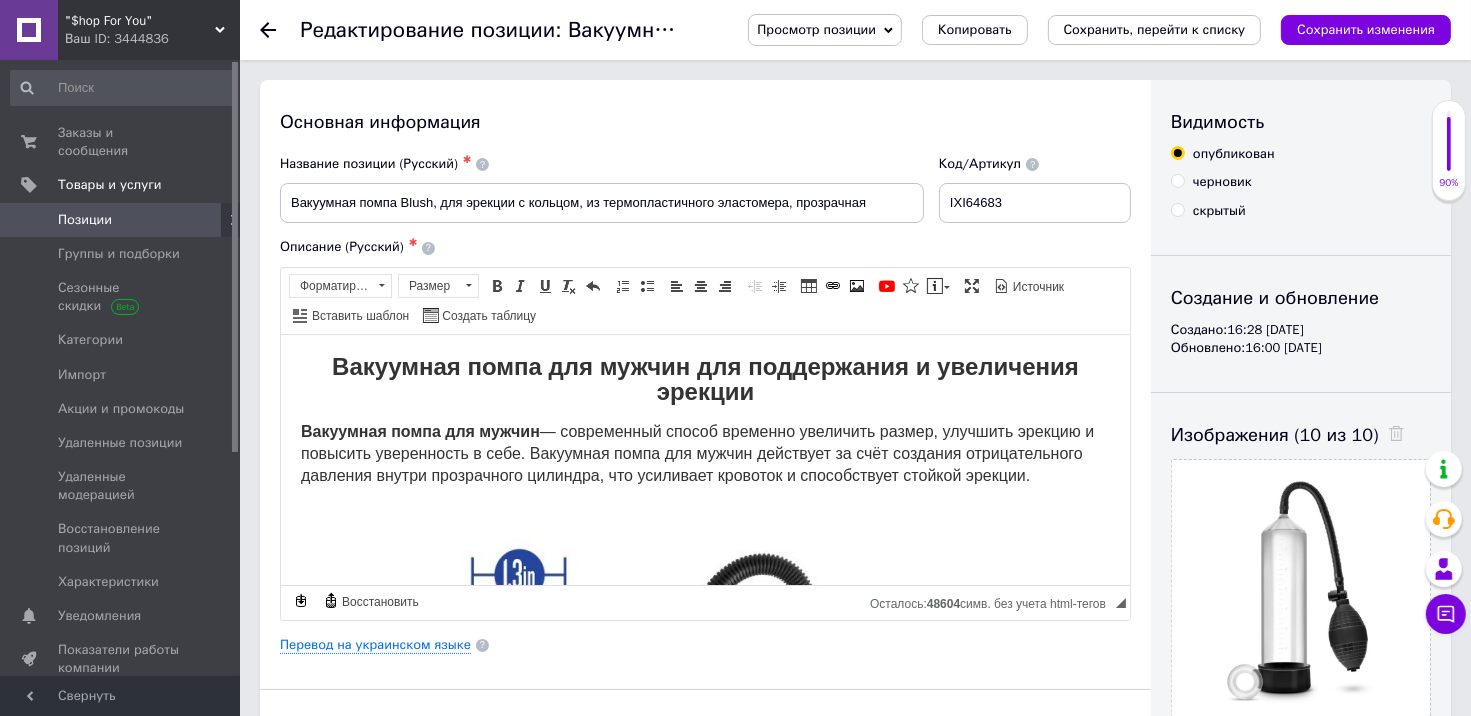 click on "Вакуумная помпа для мужчин  — современный способ временно увеличить размер, улучшить эрекцию и повысить уверенность в себе. Вакуумная помпа для мужчин действует за счёт создания отрицательного давления внутри прозрачного цилиндра, что усиливает кровоток и способствует стойкой эрекции." at bounding box center [696, 452] 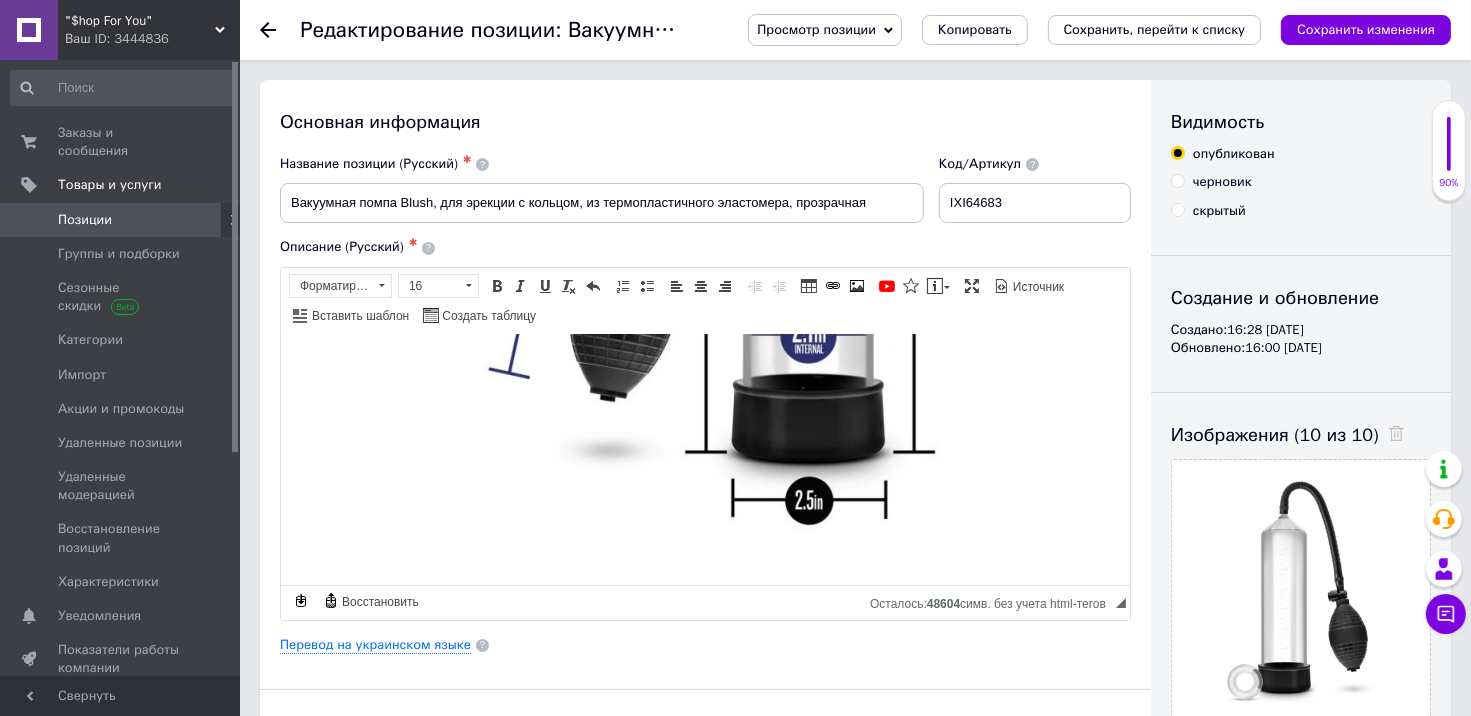 scroll, scrollTop: 900, scrollLeft: 0, axis: vertical 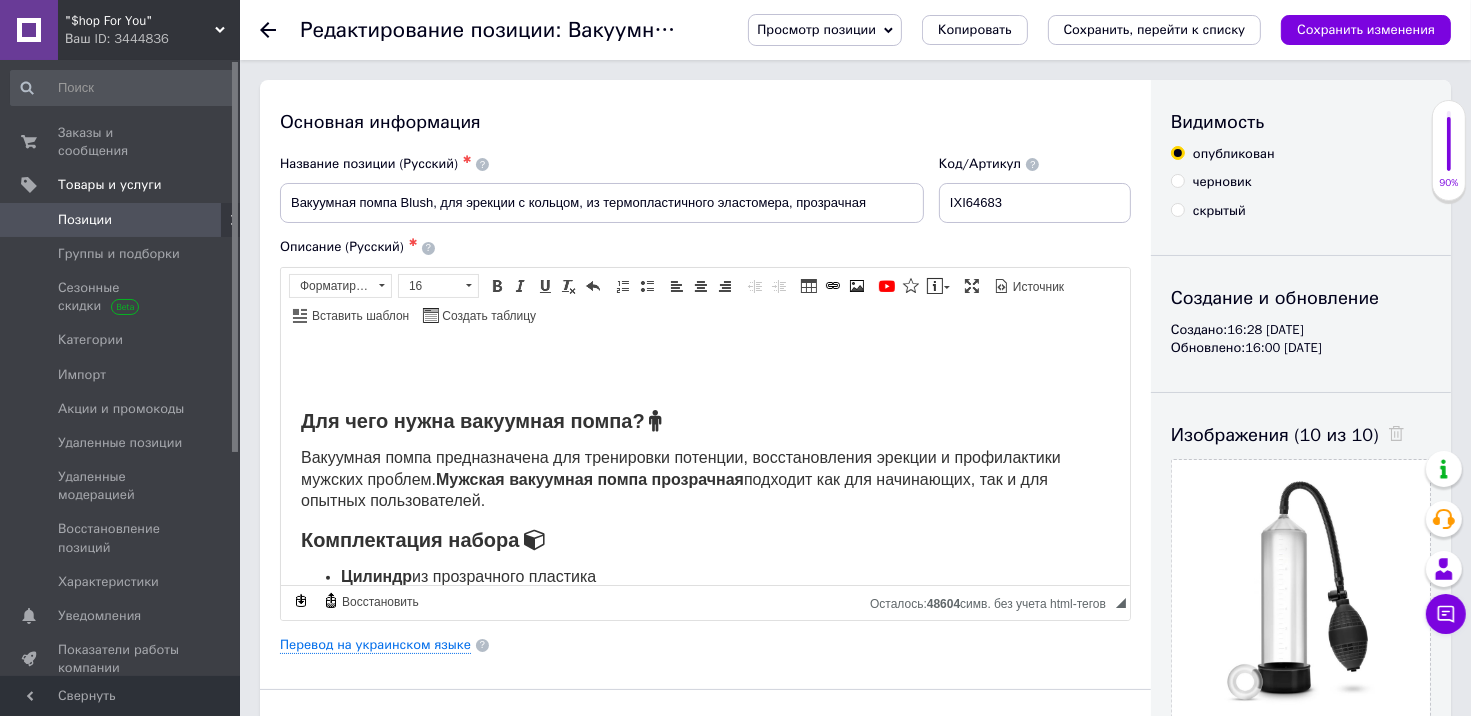 click on "Для чего нужна вакуумная помпа?" at bounding box center [704, 419] 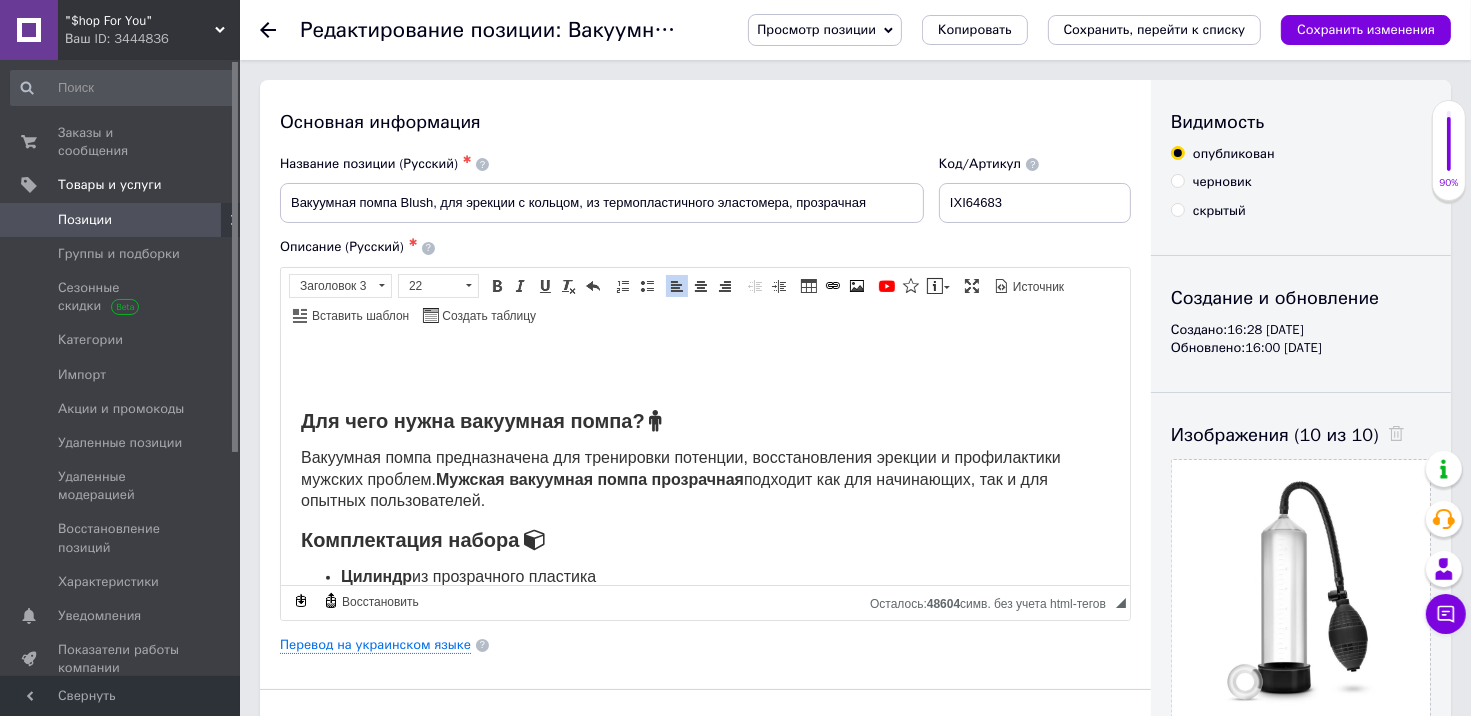 scroll, scrollTop: 1000, scrollLeft: 0, axis: vertical 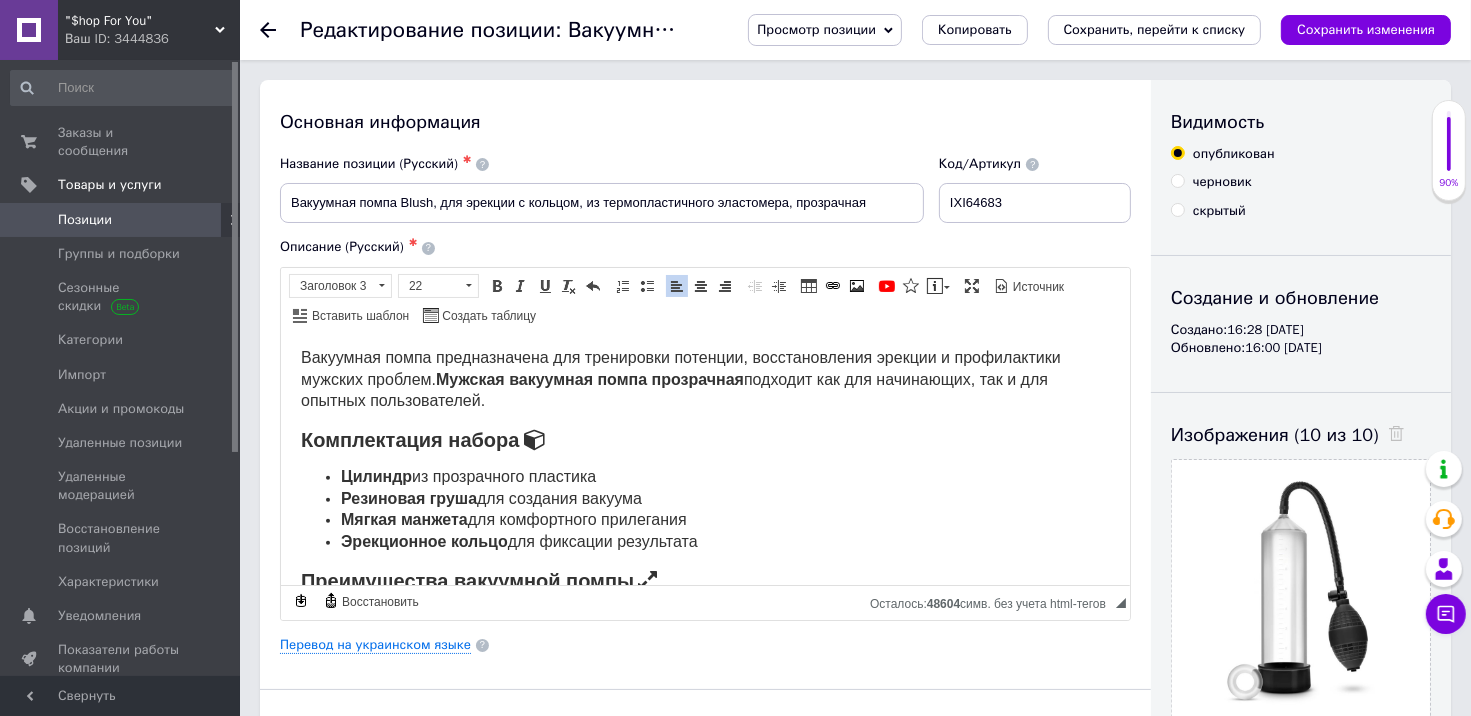 click on "Вакуумная помпа для мужчин для поддержания и увеличения эрекции Вакуумная помпа для мужчин  — современный способ временно увеличить размер, улучшить эрекцию и повысить уверенность в себе. Вакуумная помпа для мужчин действует за счёт создания отрицательного давления внутри прозрачного цилиндра, что усиливает кровоток и способствует стойкой эрекции. Для чего нужна вакуумная помпа?     Вакуумная помпа предназначена для тренировки потенции, восстановления эрекции и профилактики мужских проблем.  Мужская вакуумная помпа прозрачная Комплектация набора" at bounding box center [704, 544] 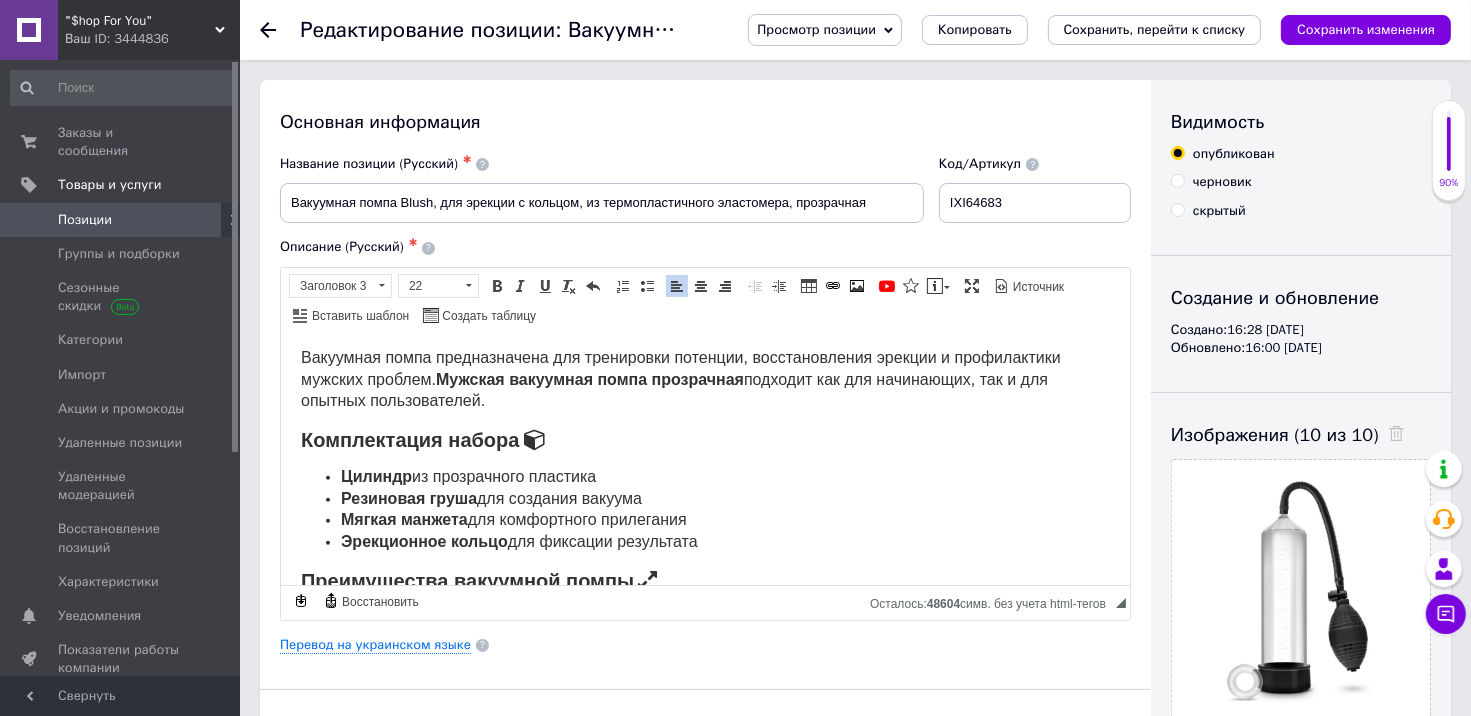 click on "Вакуумная помпа для мужчин для поддержания и увеличения эрекции Вакуумная помпа для мужчин  — современный способ временно увеличить размер, улучшить эрекцию и повысить уверенность в себе. Вакуумная помпа для мужчин действует за счёт создания отрицательного давления внутри прозрачного цилиндра, что усиливает кровоток и способствует стойкой эрекции. Для чего нужна вакуумная помпа?     Вакуумная помпа предназначена для тренировки потенции, восстановления эрекции и профилактики мужских проблем.  Мужская вакуумная помпа прозрачная Комплектация набора" at bounding box center (704, 544) 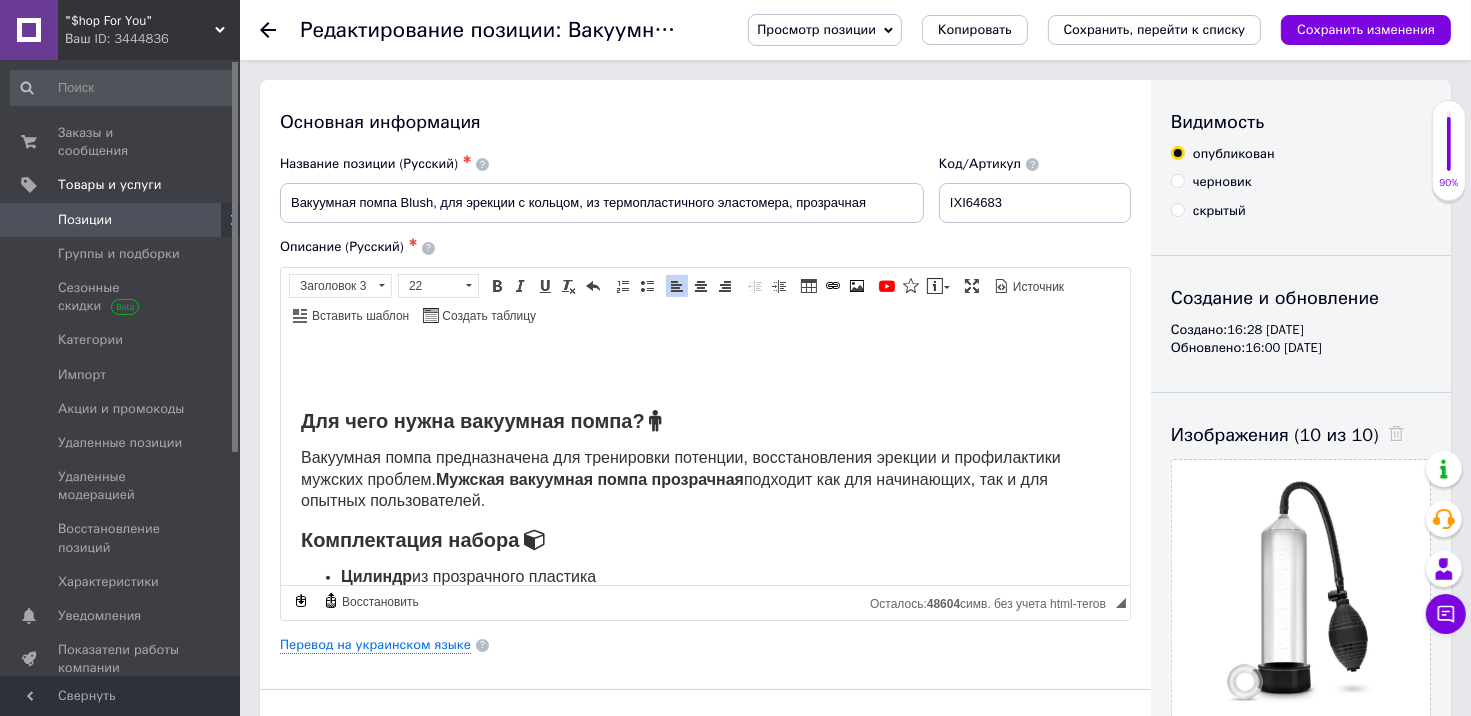 click on "Для чего нужна вакуумная помпа?" at bounding box center (704, 419) 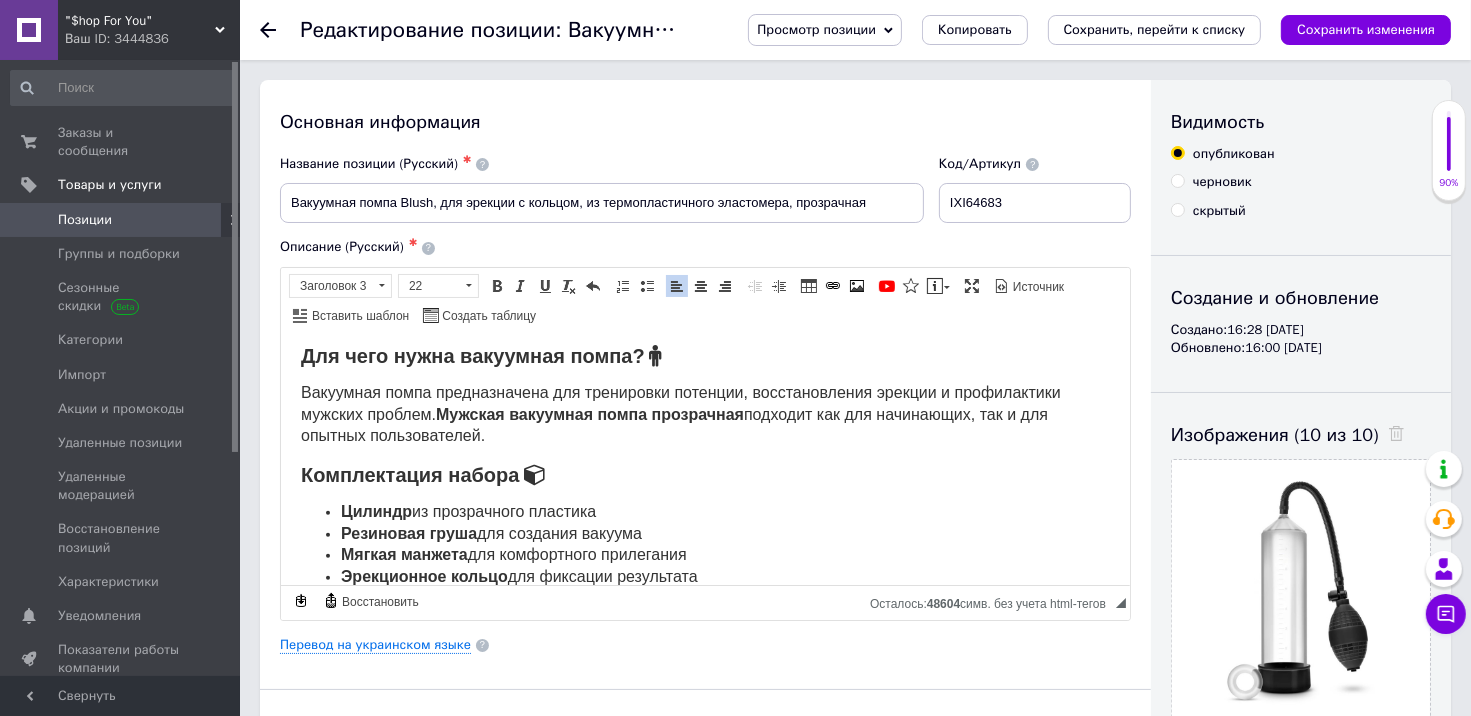 scroll, scrollTop: 1000, scrollLeft: 0, axis: vertical 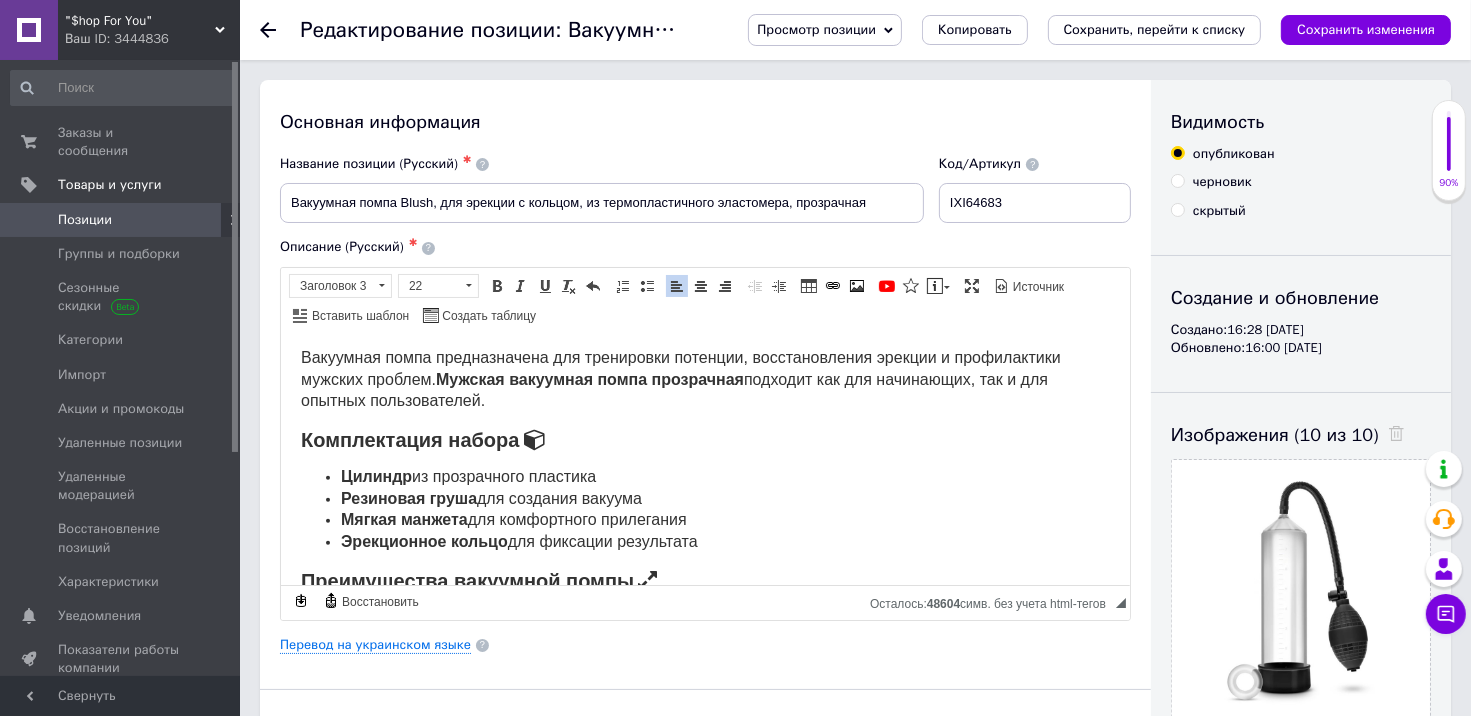 click on "Вакуумная помпа для мужчин для поддержания и увеличения эрекции Вакуумная помпа для мужчин  — современный способ временно увеличить размер, улучшить эрекцию и повысить уверенность в себе. Вакуумная помпа для мужчин действует за счёт создания отрицательного давления внутри прозрачного цилиндра, что усиливает кровоток и способствует стойкой эрекции. Для чего нужна вакуумная помпа?     Вакуумная помпа предназначена для тренировки потенции, восстановления эрекции и профилактики мужских проблем.  Мужская вакуумная помпа прозрачная Комплектация набора" at bounding box center (704, 544) 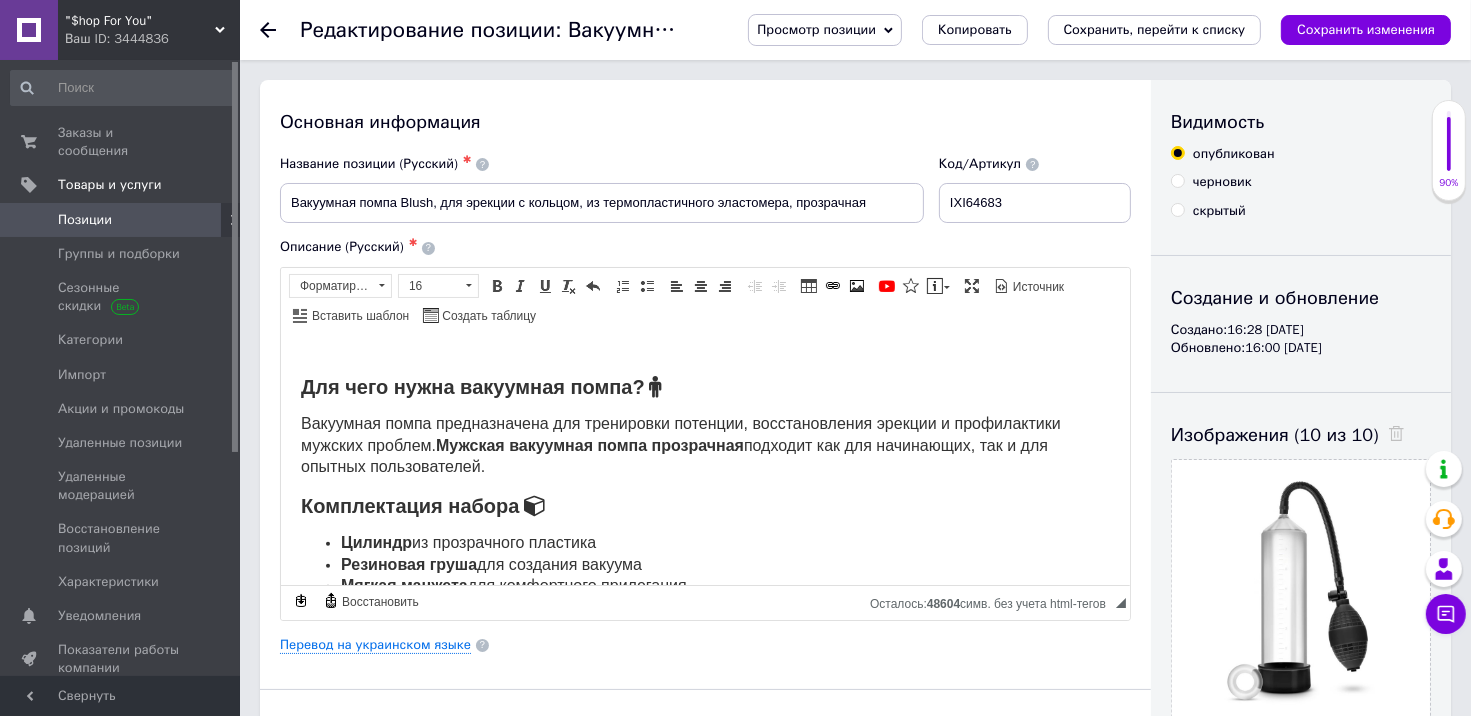 scroll, scrollTop: 900, scrollLeft: 0, axis: vertical 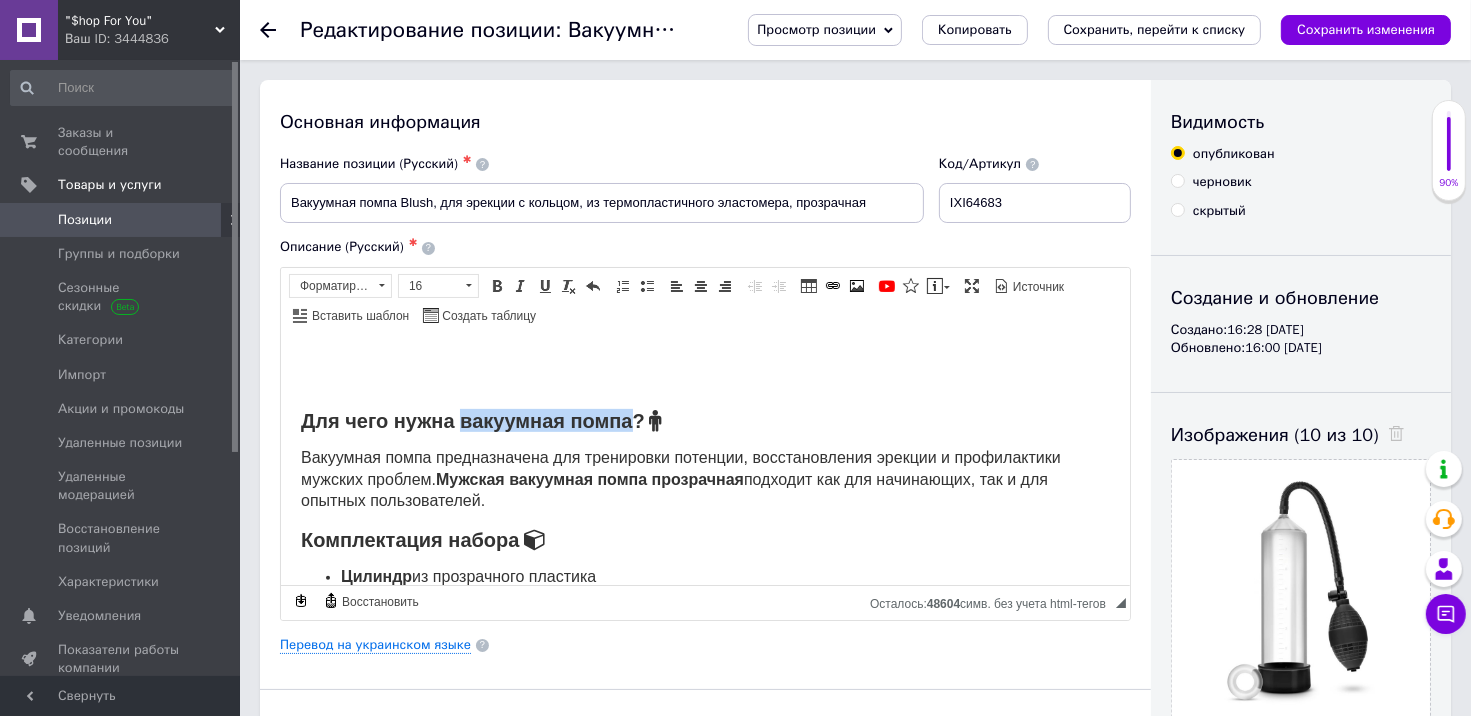 drag, startPoint x: 631, startPoint y: 440, endPoint x: 460, endPoint y: 440, distance: 171 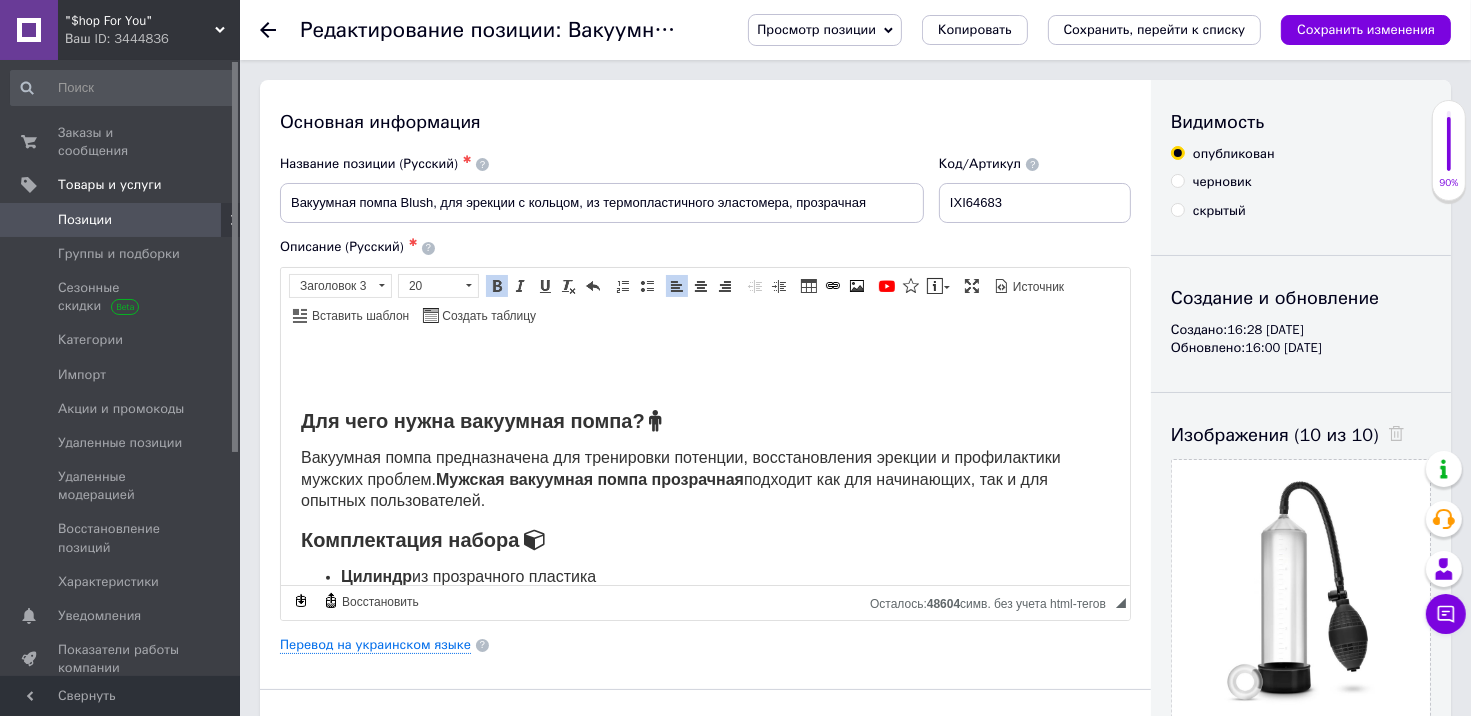 click on "Вакуумная помпа для мужчин для поддержания и увеличения эрекции Вакуумная помпа для мужчин  — современный способ временно увеличить размер, улучшить эрекцию и повысить уверенность в себе. Вакуумная помпа для мужчин действует за счёт создания отрицательного давления внутри прозрачного цилиндра, что усиливает кровоток и способствует стойкой эрекции. Для чего нужна вакуумная помпа?     Вакуумная помпа предназначена для тренировки потенции, восстановления эрекции и профилактики мужских проблем.  Мужская вакуумная помпа прозрачная Комплектация набора" at bounding box center [704, 644] 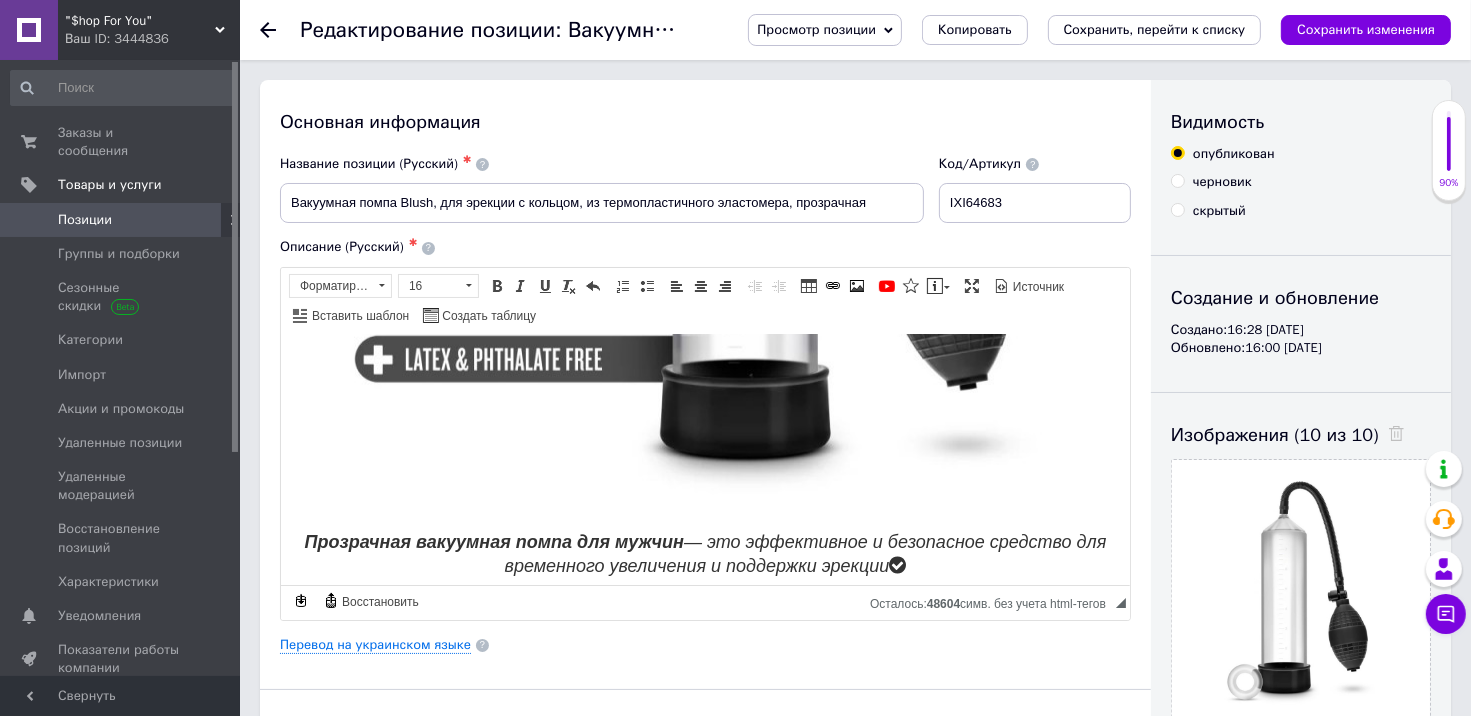 scroll, scrollTop: 2180, scrollLeft: 0, axis: vertical 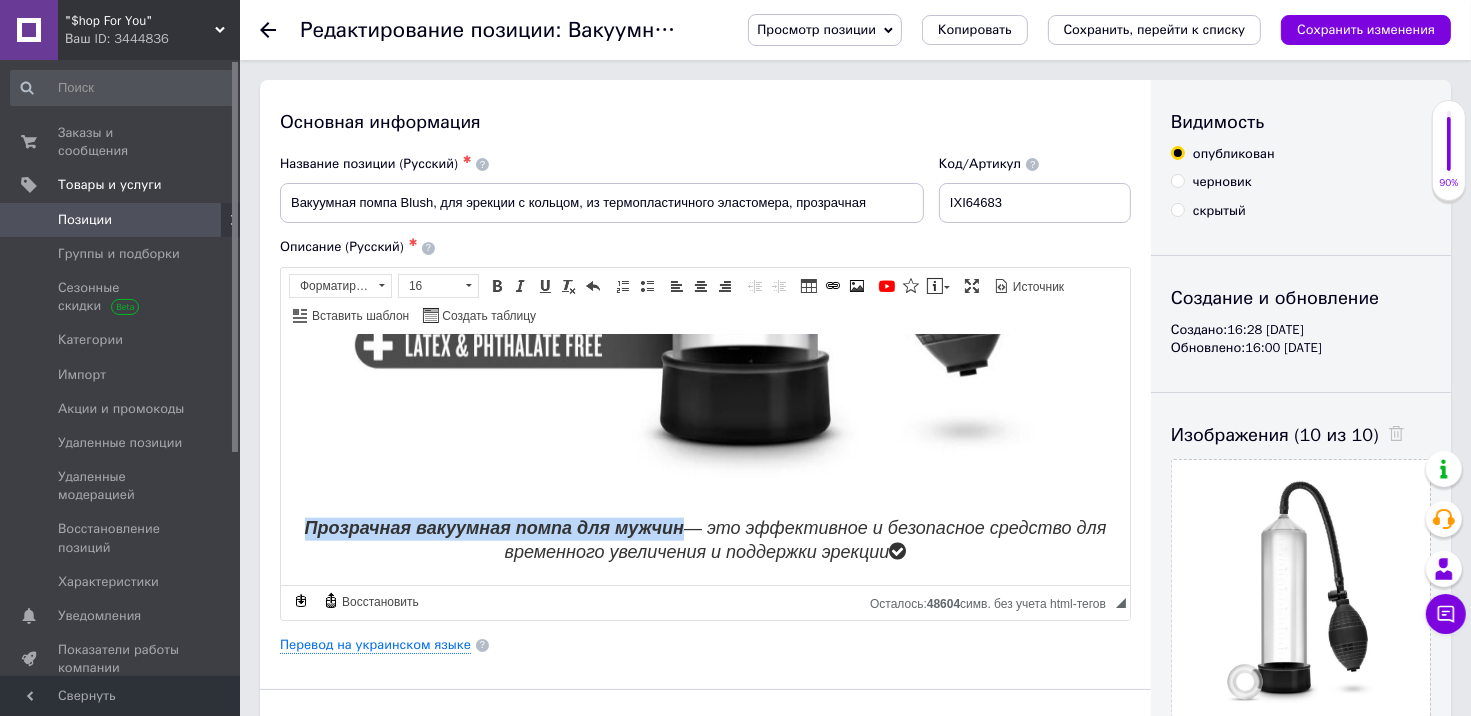 drag, startPoint x: 690, startPoint y: 531, endPoint x: 312, endPoint y: 533, distance: 378.00528 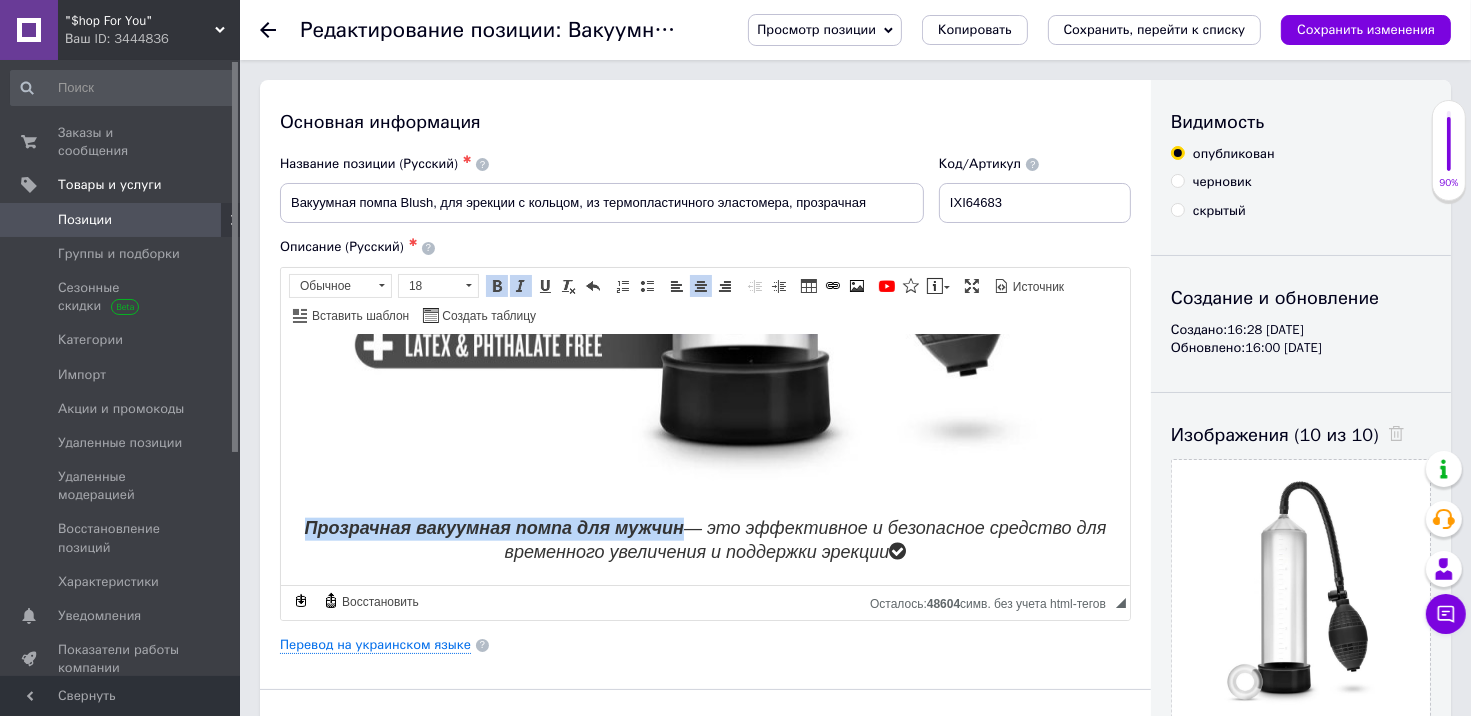 click on "Прозрачная вакуумная помпа для мужчин" at bounding box center [493, 527] 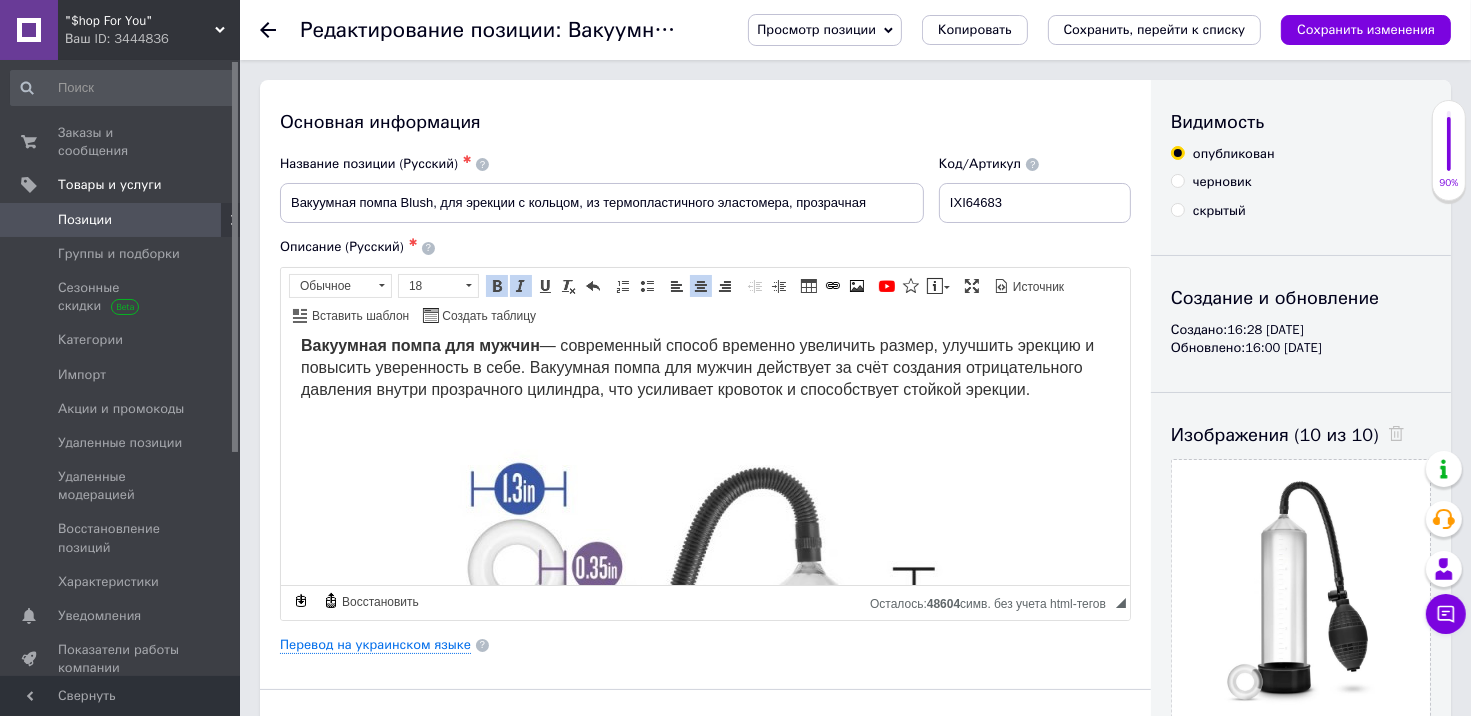 scroll, scrollTop: 0, scrollLeft: 0, axis: both 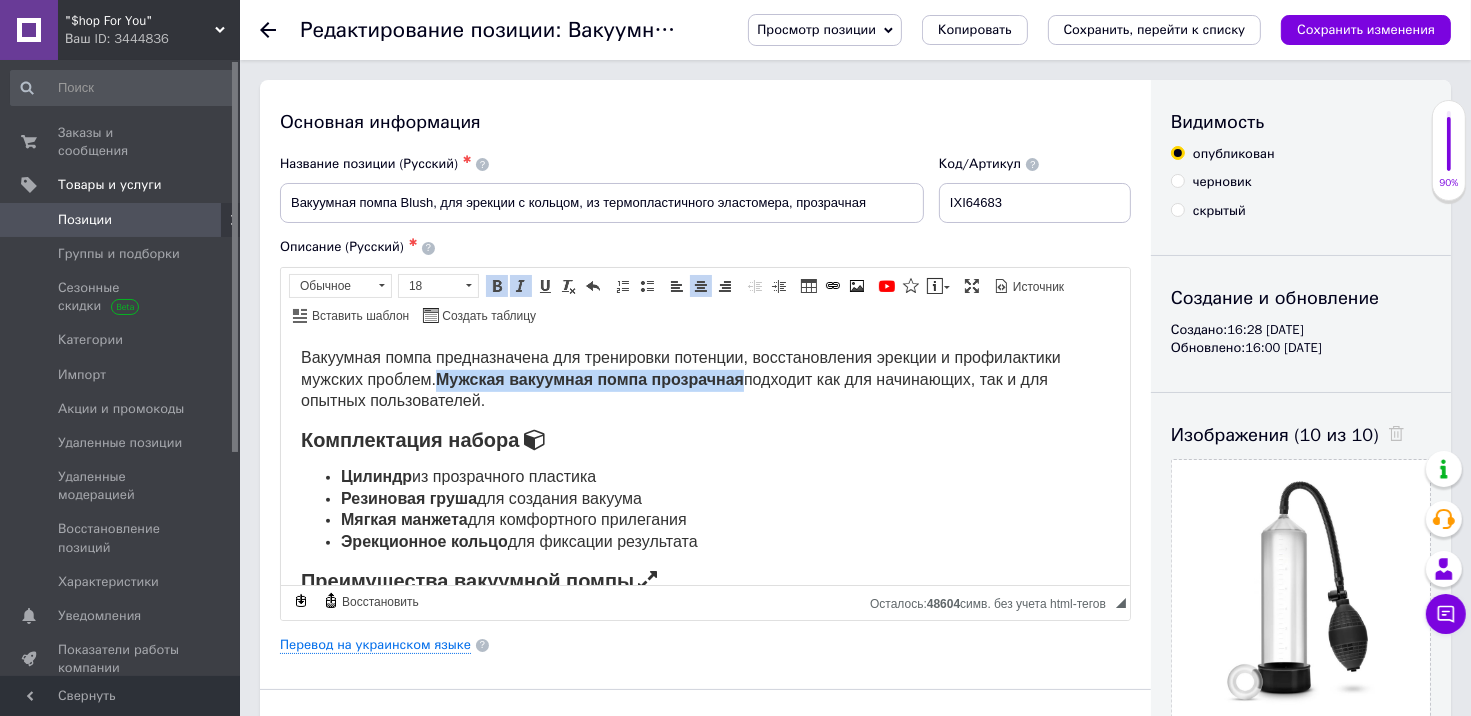 drag, startPoint x: 748, startPoint y: 400, endPoint x: 443, endPoint y: 396, distance: 305.0262 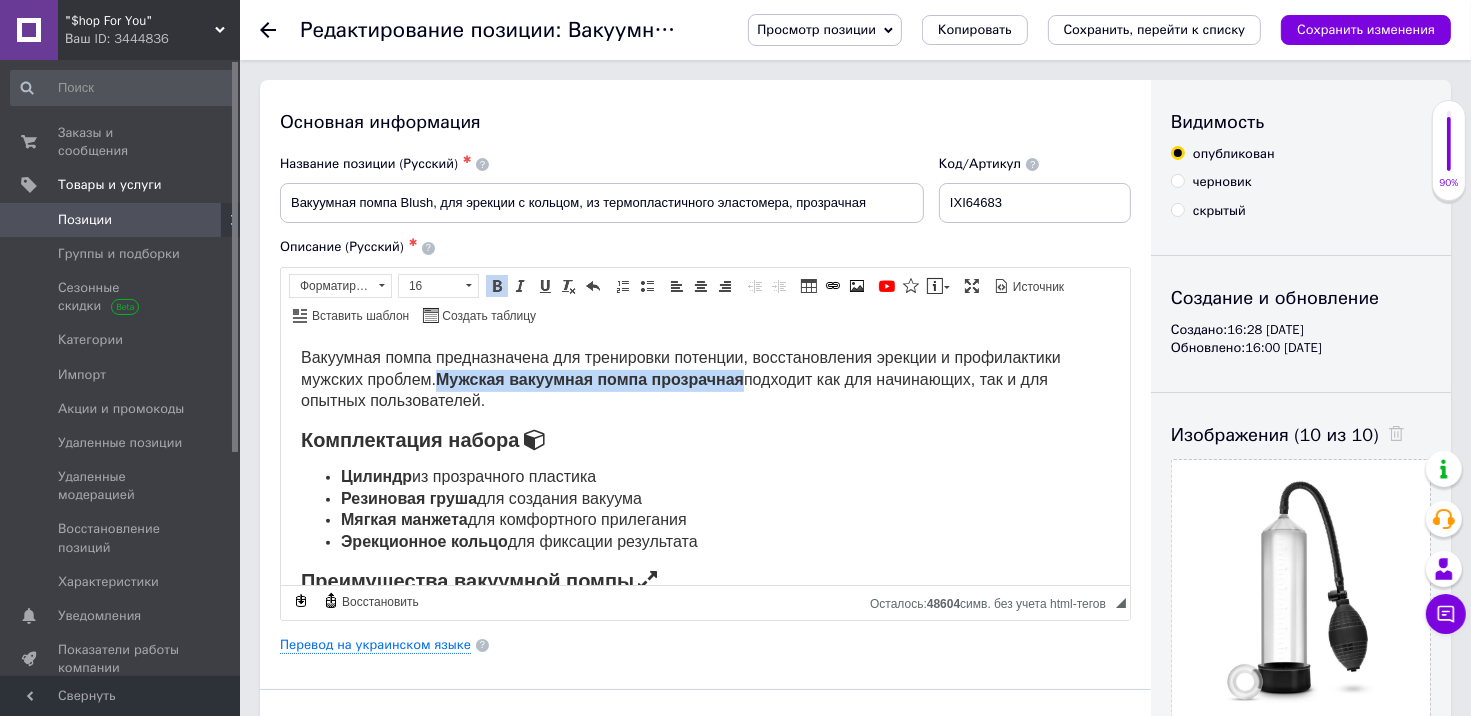 click at bounding box center (497, 286) 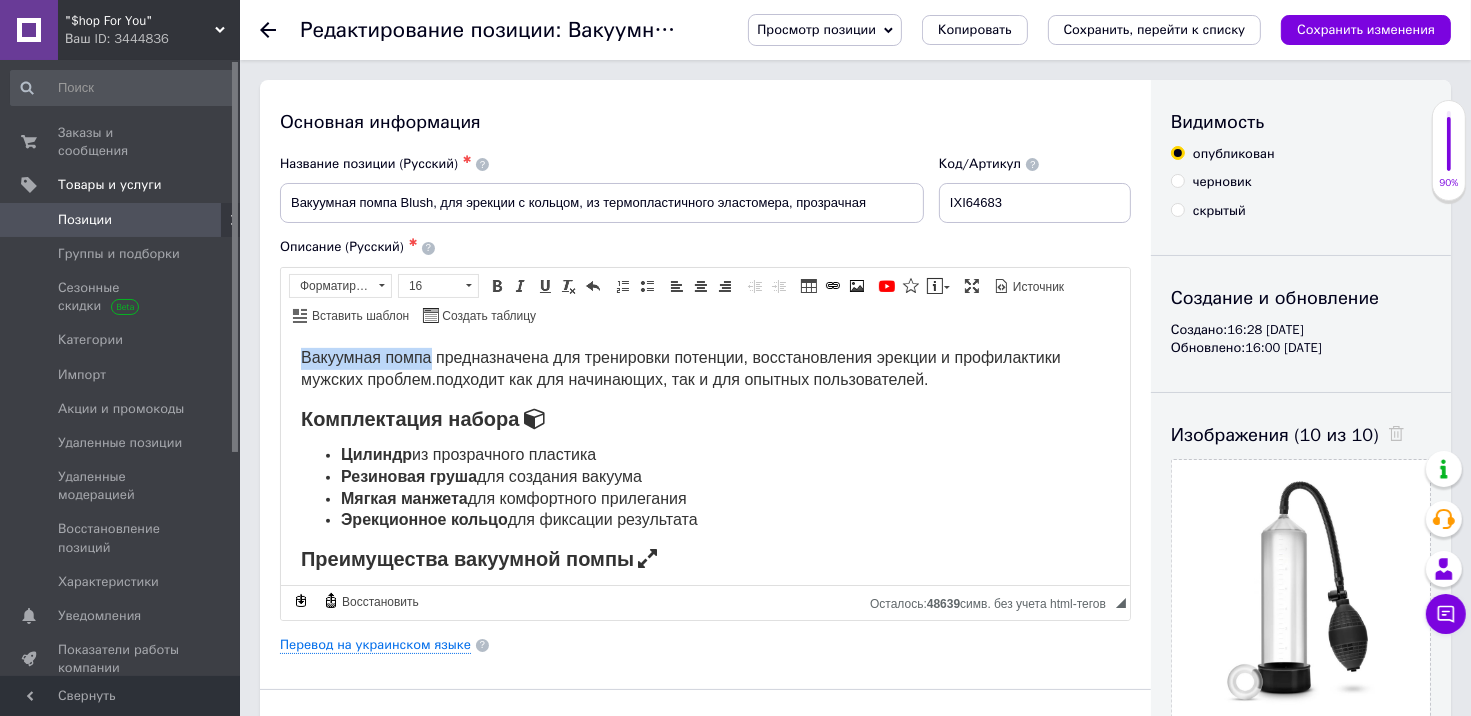 drag, startPoint x: 432, startPoint y: 373, endPoint x: 292, endPoint y: 373, distance: 140 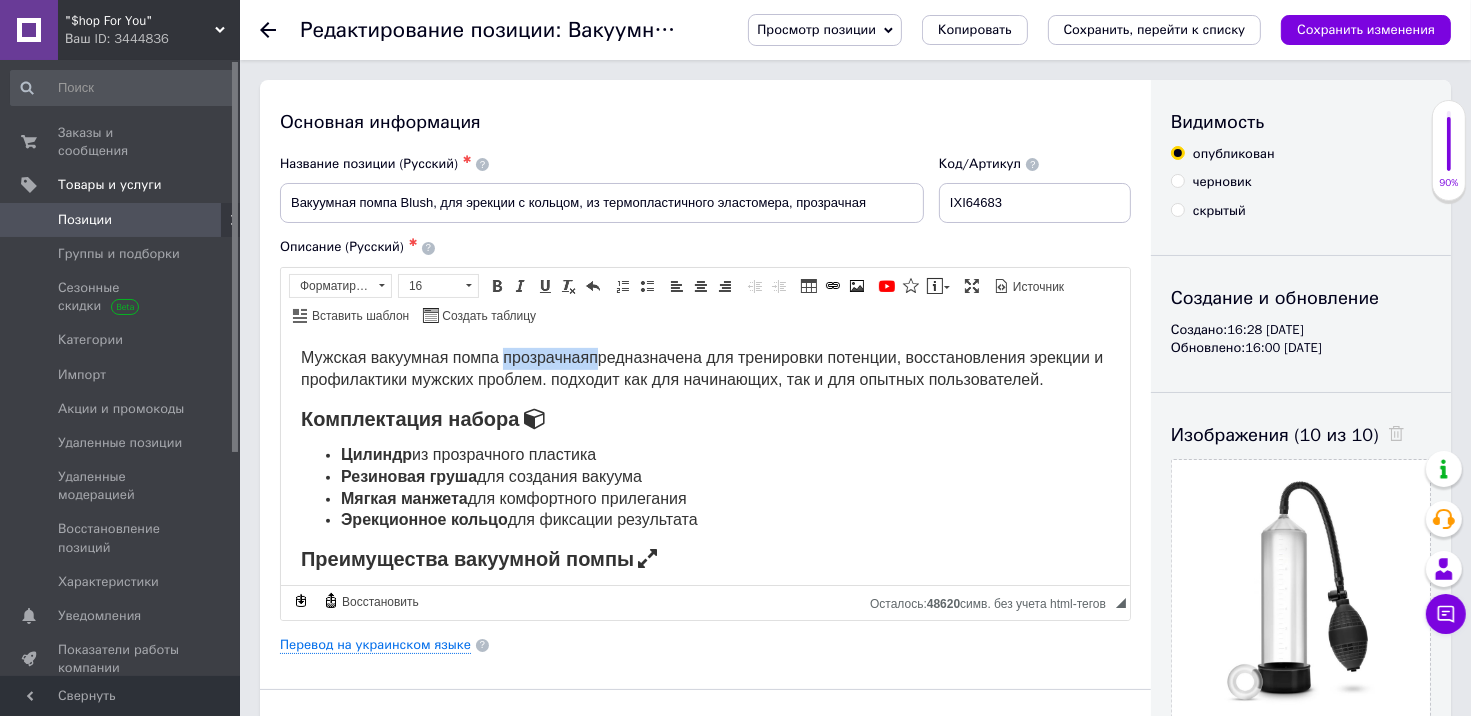 drag, startPoint x: 591, startPoint y: 378, endPoint x: 504, endPoint y: 375, distance: 87.05171 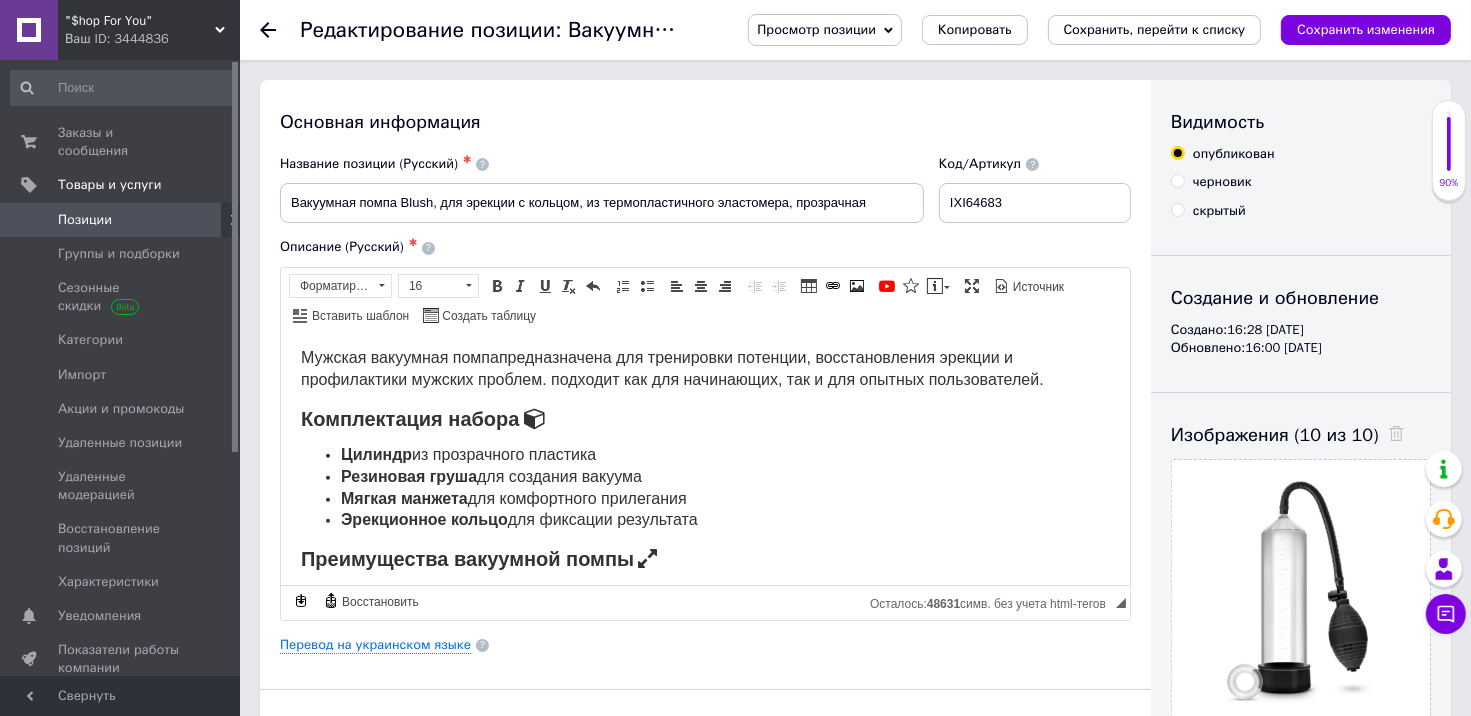 click on "Мужская вакуумная помпа  предназначена для тренировки потенции, восстановления эрекции и профилактики мужских проблем.  подходит как для начинающих, так и для опытных пользователей." at bounding box center [671, 367] 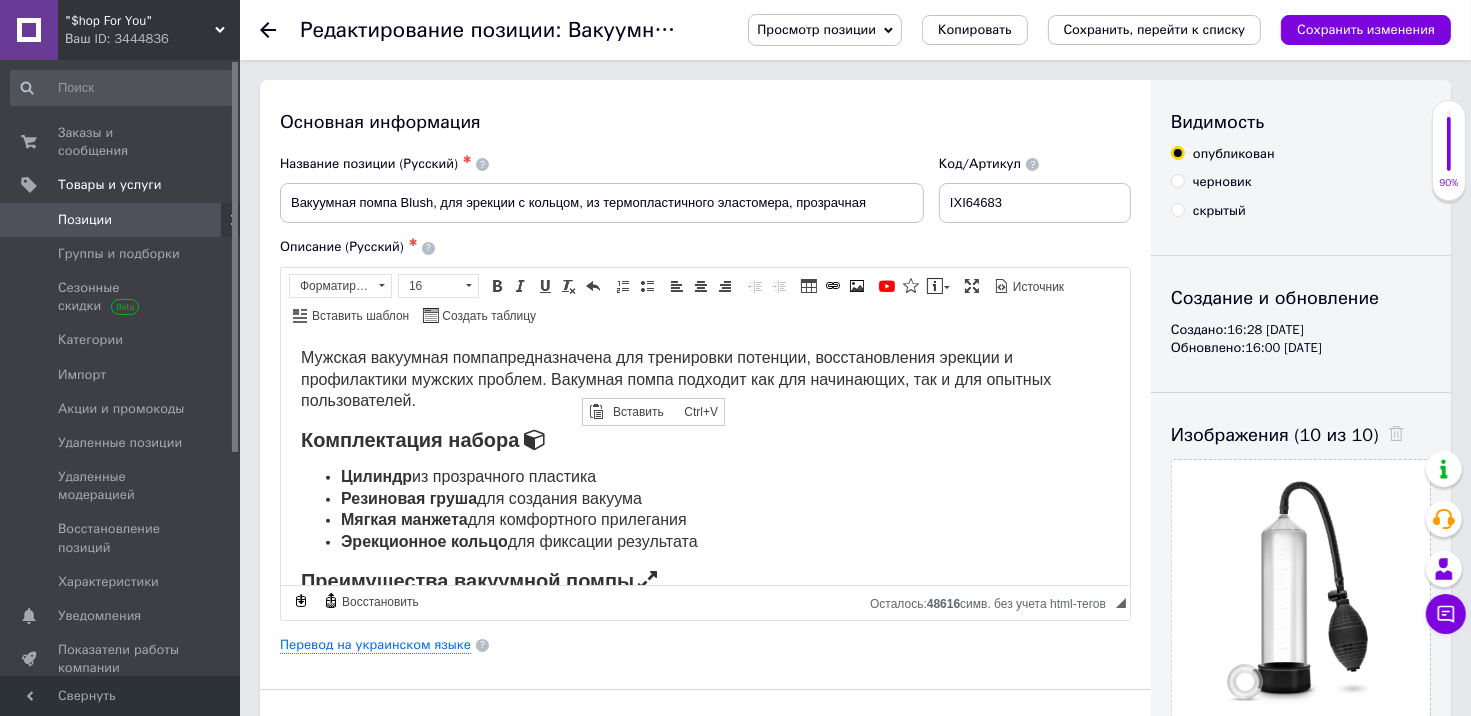 scroll, scrollTop: 0, scrollLeft: 0, axis: both 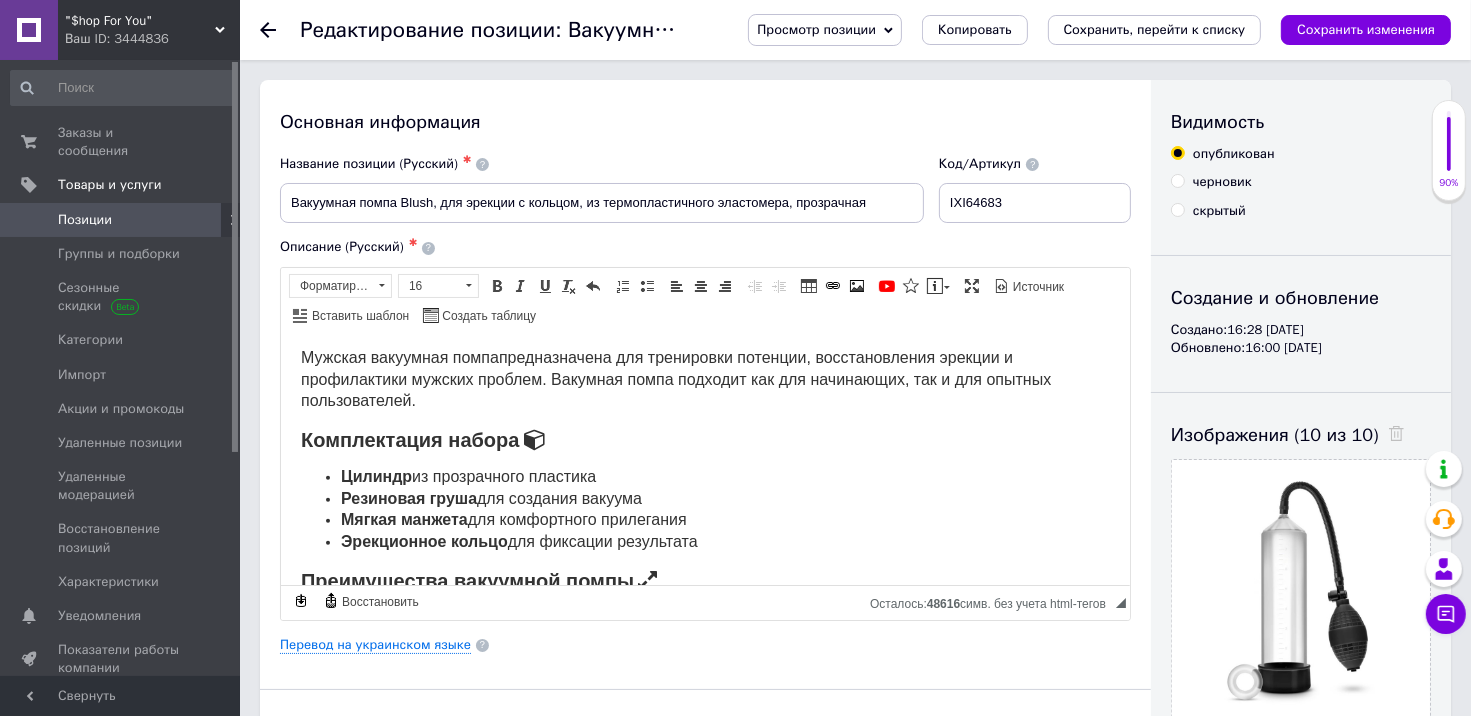click on "Мужская вакуумная помпа  предназначена для тренировки потенции, восстановления эрекции и профилактики мужских проблем. Вакумная помпа подходит как для начинающих, так и для опытных пользователей." at bounding box center (675, 378) 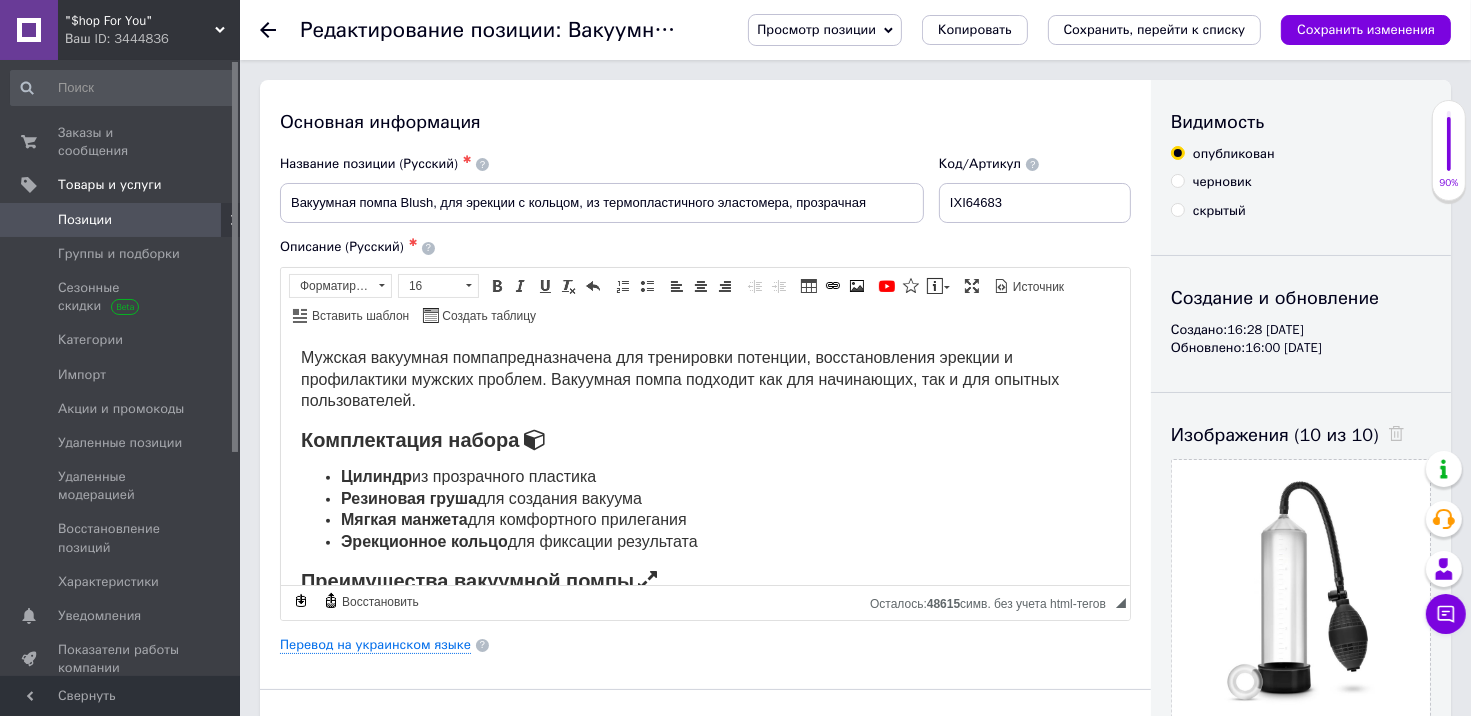 click on "Вакуумная помпа для мужчин для поддержания и увеличения эрекции Вакуумная помпа для мужчин  — современный способ временно увеличить размер, улучшить эрекцию и повысить уверенность в себе. Вакуумная помпа для мужчин действует за счёт создания отрицательного давления внутри прозрачного цилиндра, что усиливает кровоток и способствует стойкой эрекции. Для чего нужна вакуумная помпа?     Мужская вакуумная помпа  Комплектация набора   Цилиндр  из прозрачного пластика Резиновая груша  для создания вакуума Мягкая манжета  для комфортного прилегания" at bounding box center [704, 544] 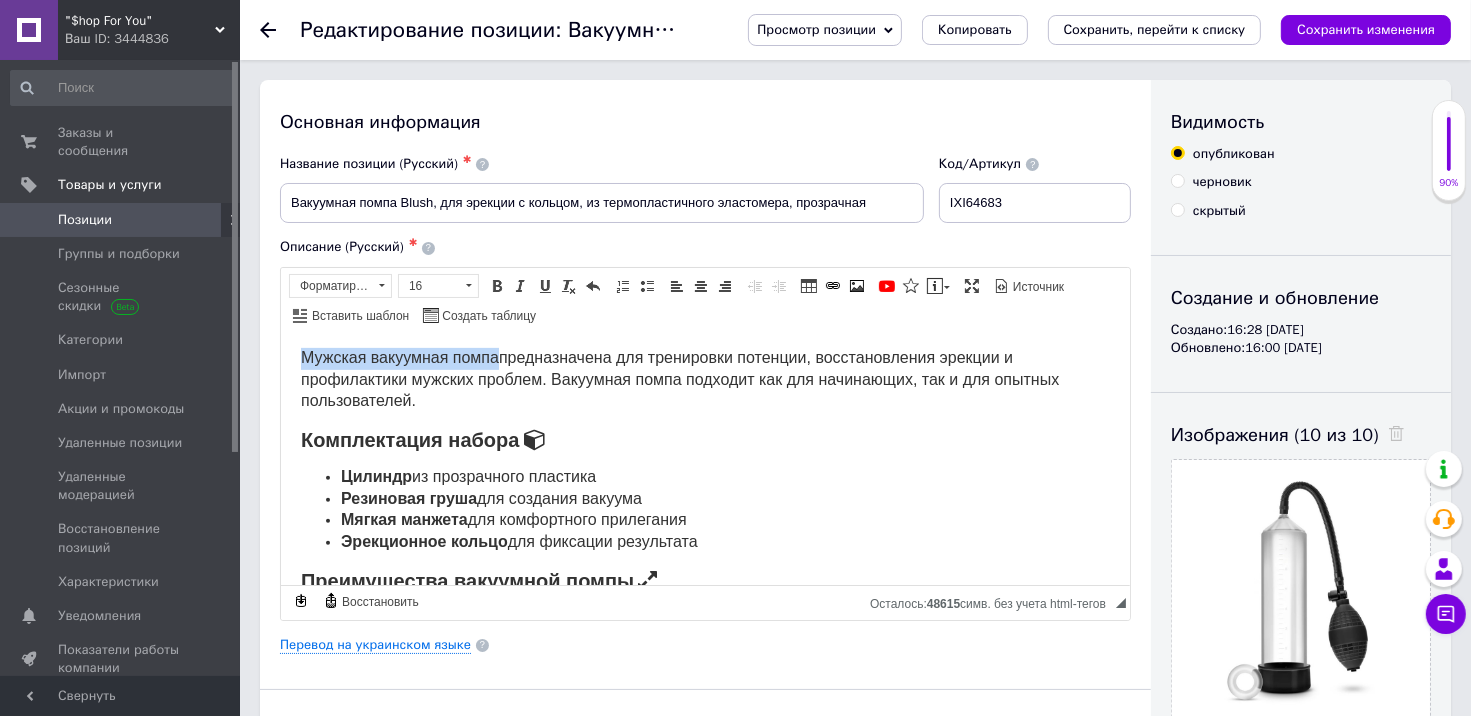 drag, startPoint x: 500, startPoint y: 374, endPoint x: 290, endPoint y: 376, distance: 210.00952 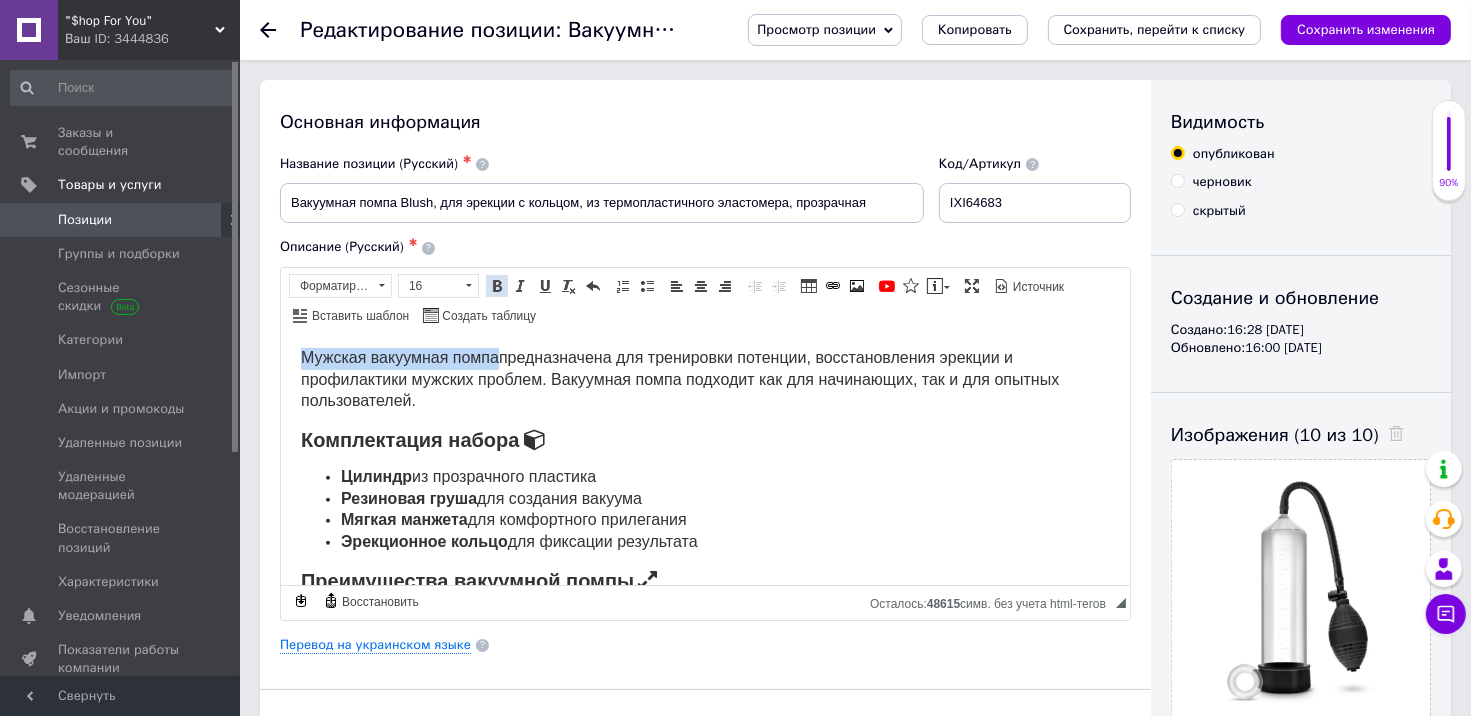 click at bounding box center (497, 286) 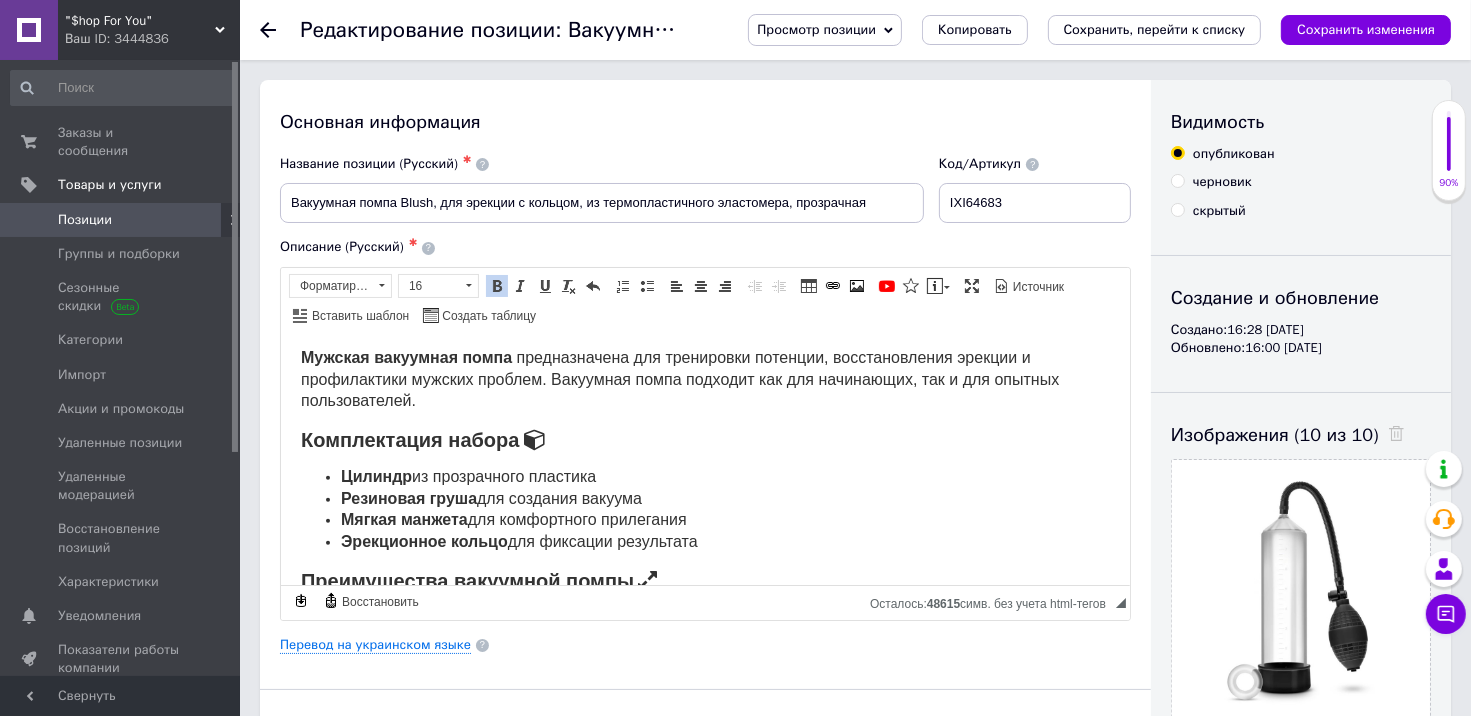 click on "Вакуумная помпа для мужчин для поддержания и увеличения эрекции Вакуумная помпа для мужчин  — современный способ временно увеличить размер, улучшить эрекцию и повысить уверенность в себе. Вакуумная помпа для мужчин действует за счёт создания отрицательного давления внутри прозрачного цилиндра, что усиливает кровоток и способствует стойкой эрекции. Для чего нужна вакуумная помпа?     Мужская вакуумная помпа   Комплектация набора   Цилиндр  из прозрачного пластика Резиновая груша  для создания вакуума Мягкая манжета  для комфортного прилегания" at bounding box center (704, 544) 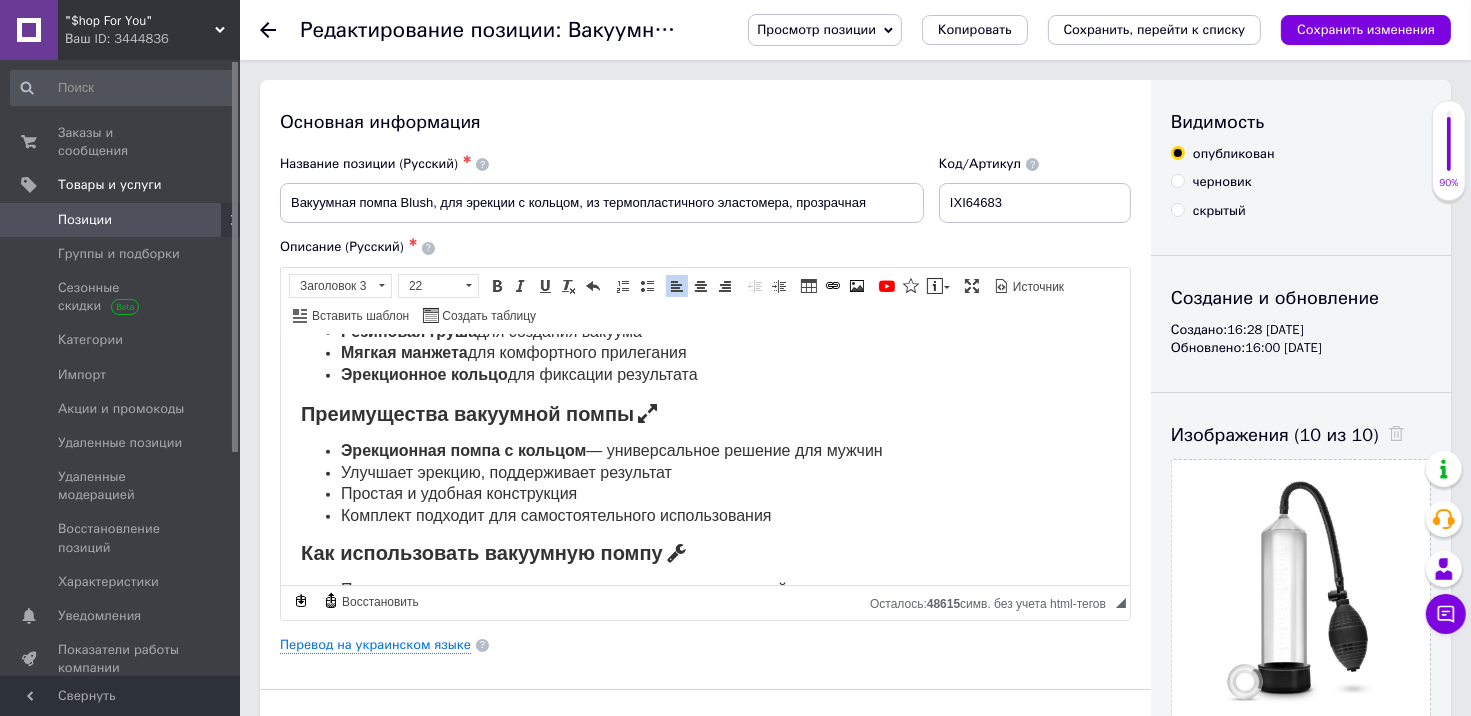 scroll, scrollTop: 1200, scrollLeft: 0, axis: vertical 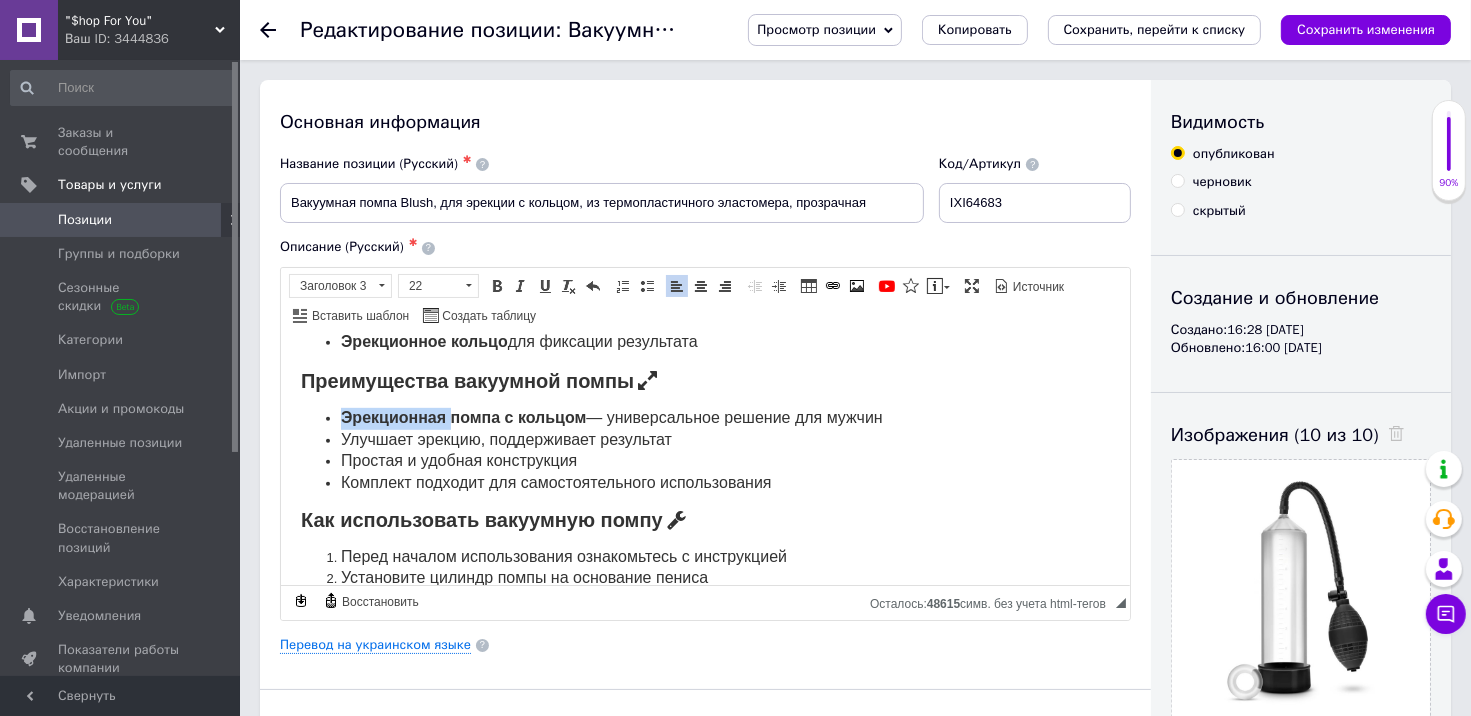 drag, startPoint x: 452, startPoint y: 434, endPoint x: 338, endPoint y: 432, distance: 114.01754 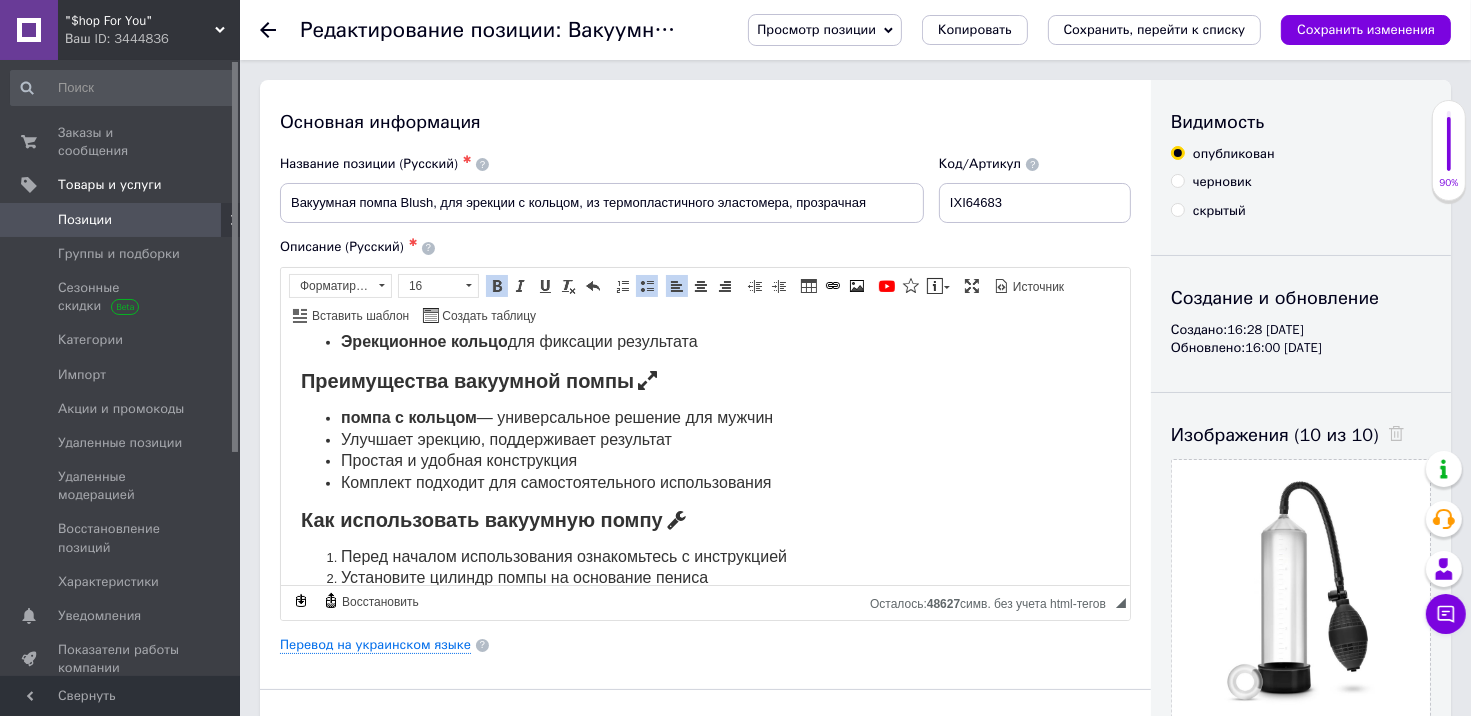 click on "помпа с кольцом" at bounding box center (408, 416) 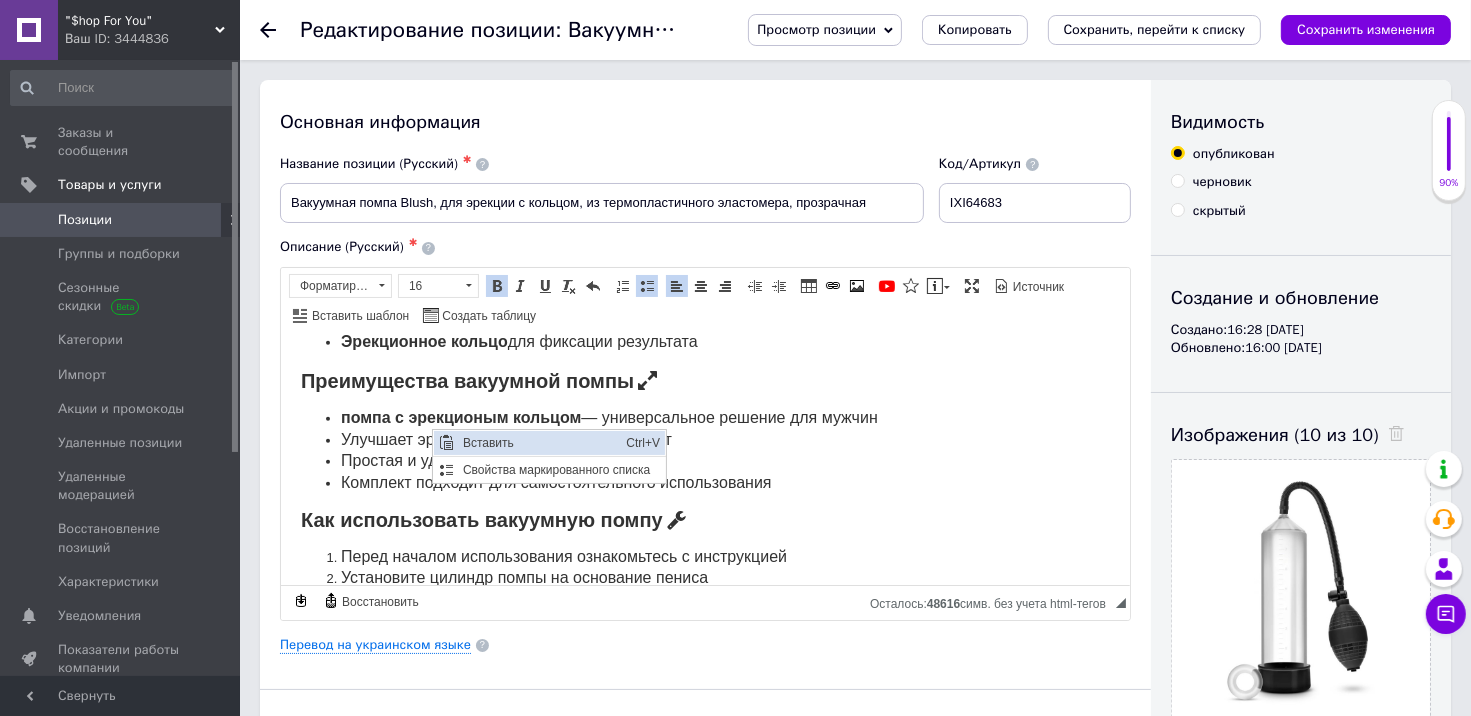 click at bounding box center (445, 442) 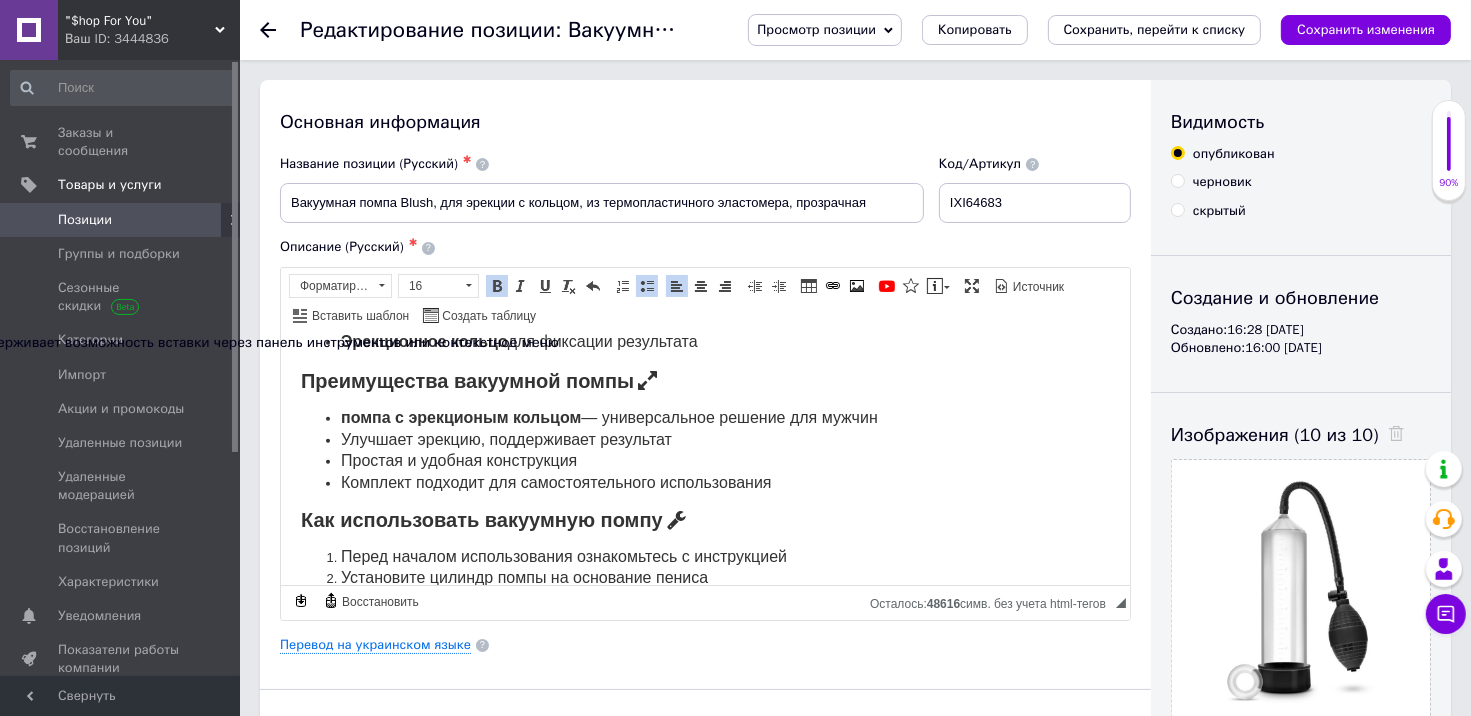 click on "помпа с эрекционым кольцом" at bounding box center [460, 416] 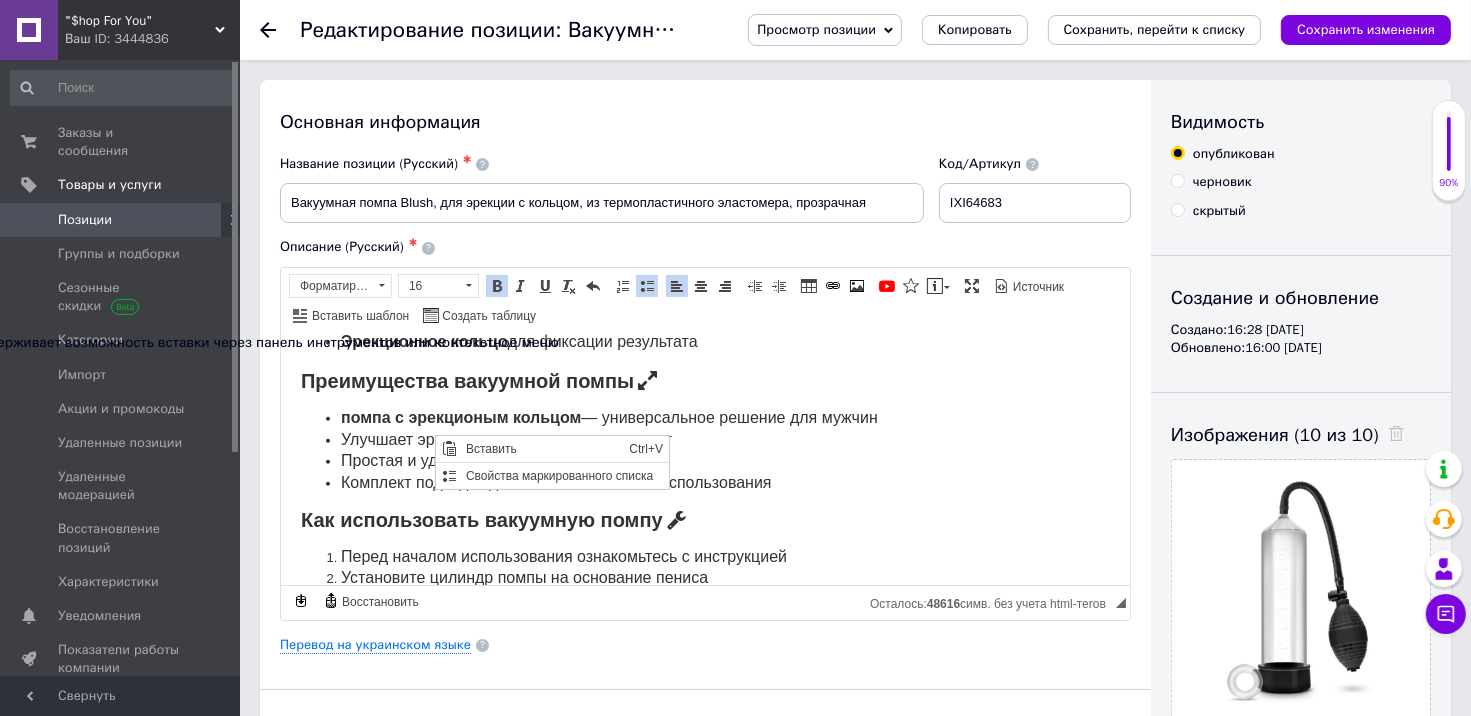 click on "помпа с эрекционым кольцом" at bounding box center (460, 416) 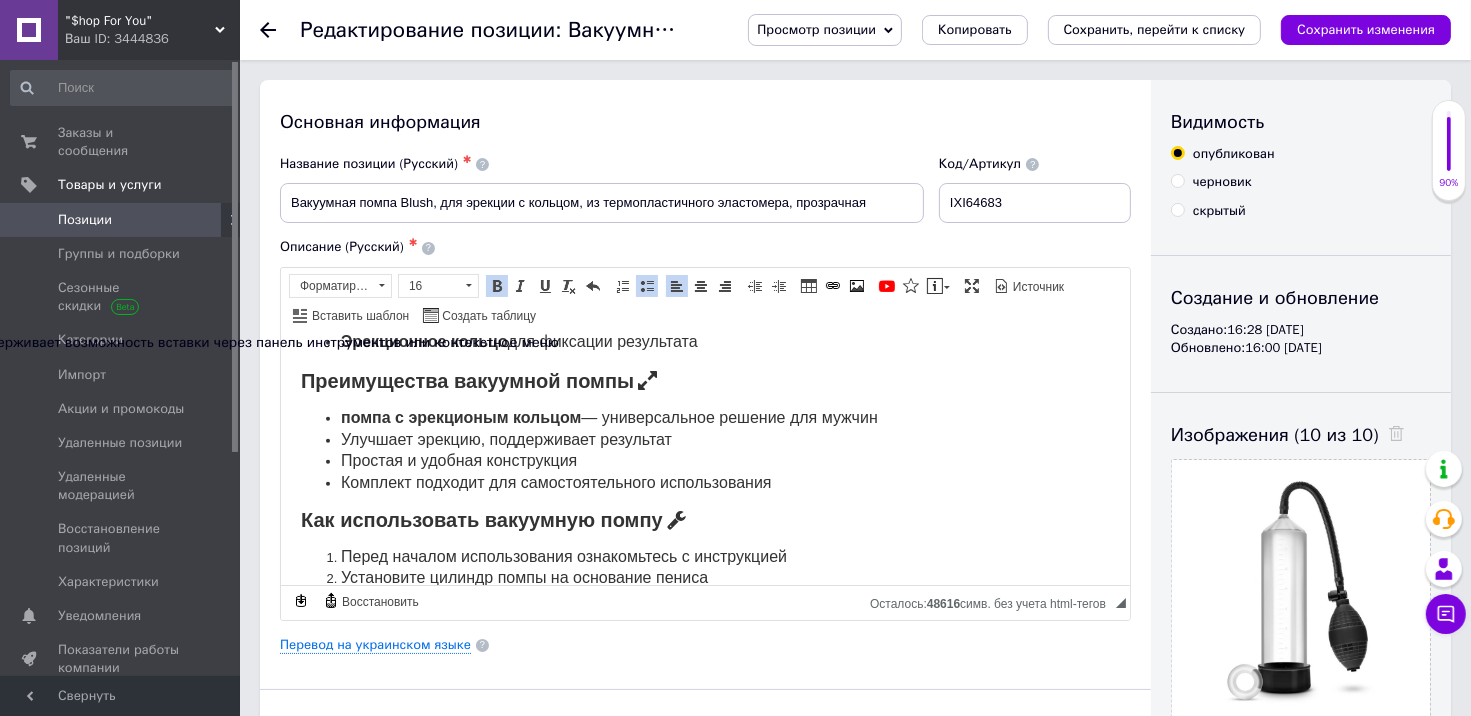 click on "помпа с эрекционым кольцом" at bounding box center [460, 416] 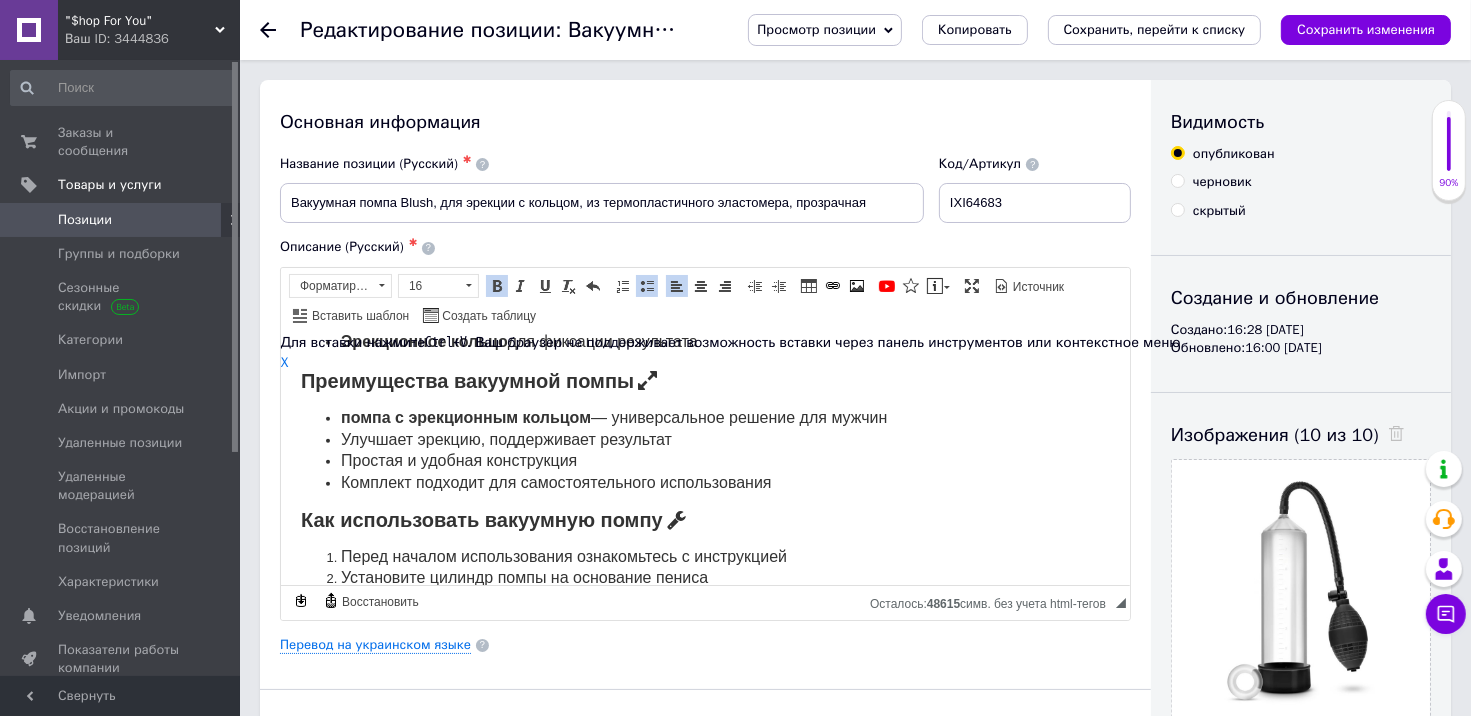 click on "помпа с эрекционным кольцом" at bounding box center [465, 416] 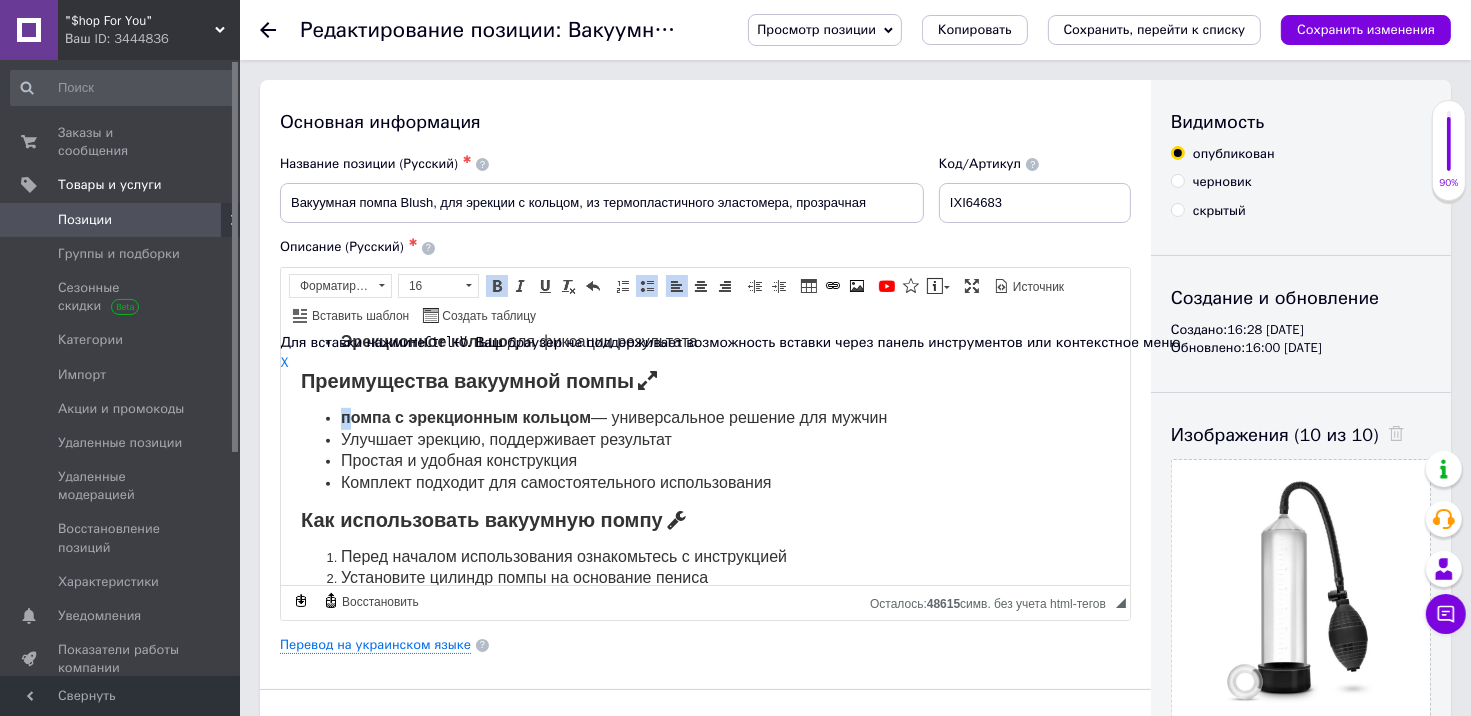 click on "помпа с эрекционным кольцом" at bounding box center [465, 416] 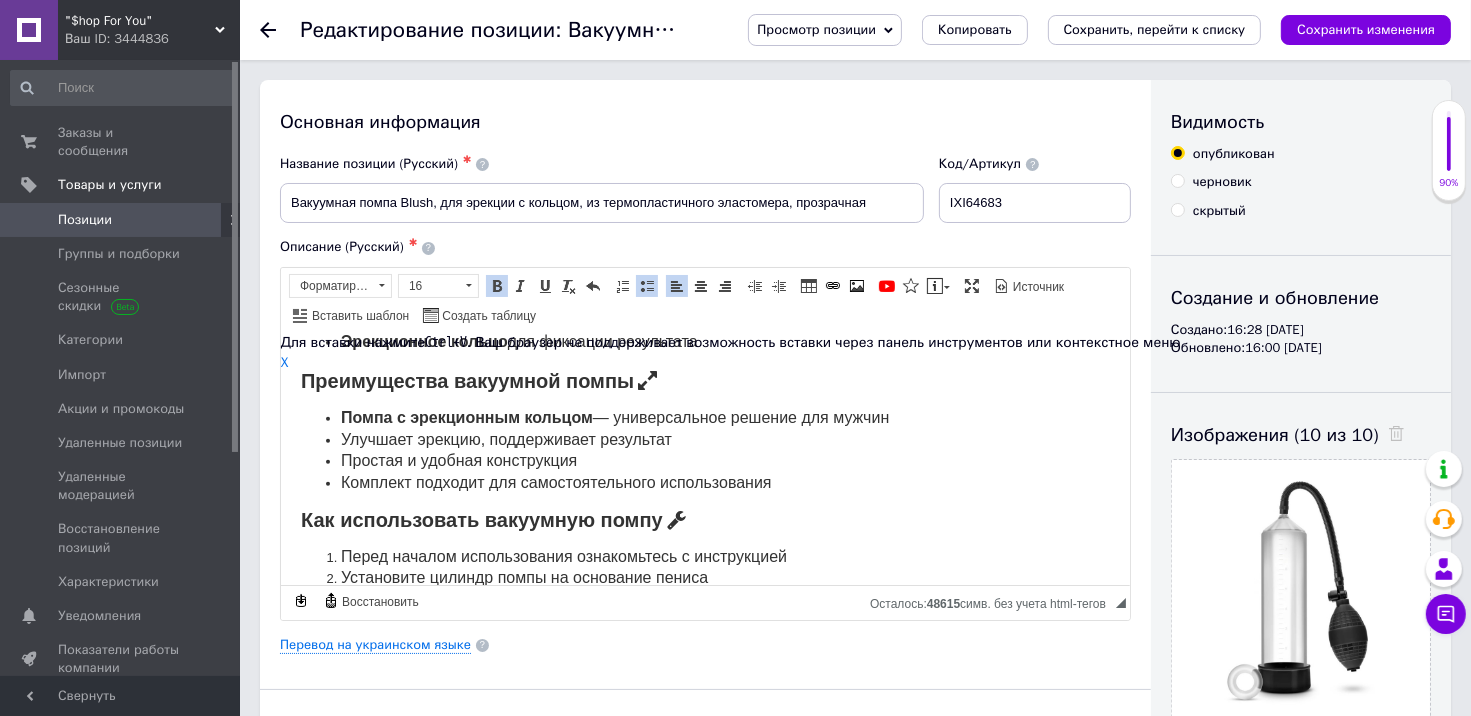 click on "Улучшает эрекцию, поддерживает результат" at bounding box center [505, 438] 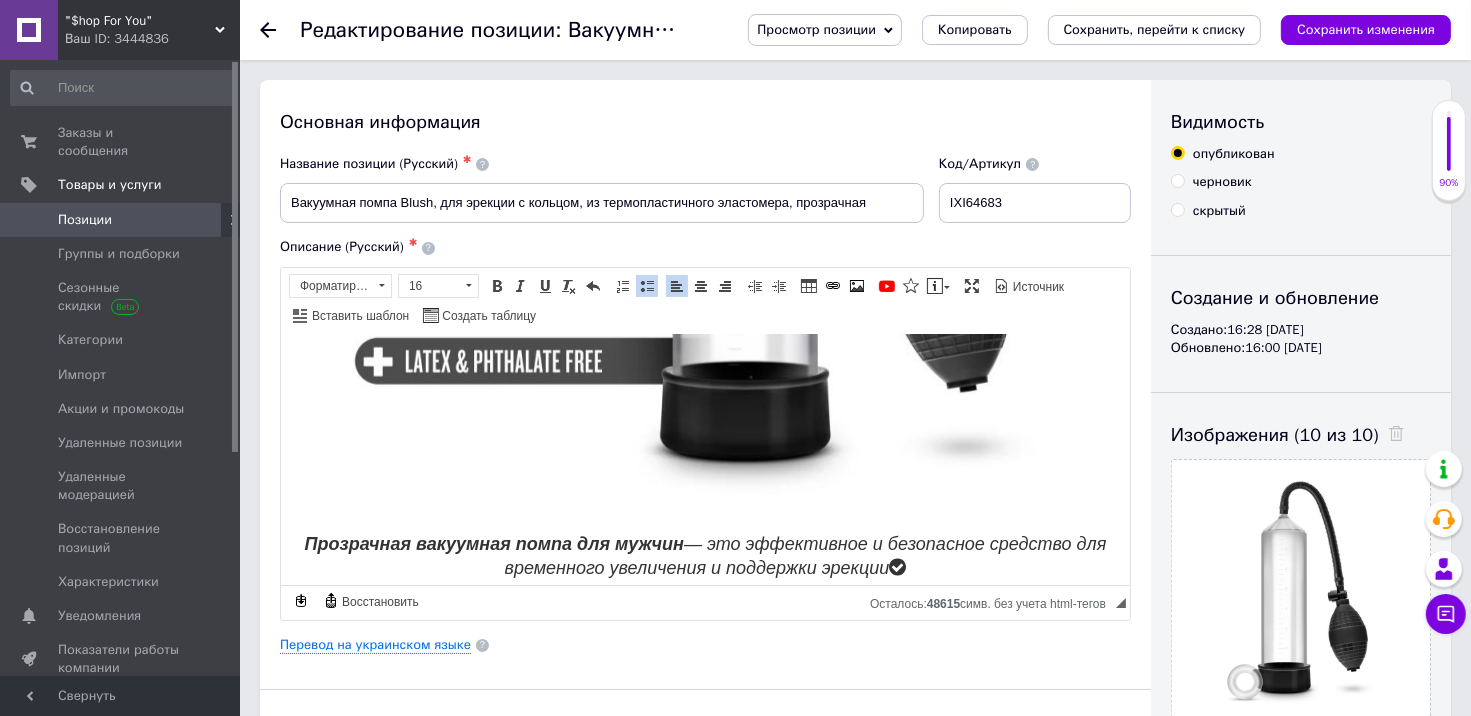 scroll, scrollTop: 2180, scrollLeft: 0, axis: vertical 